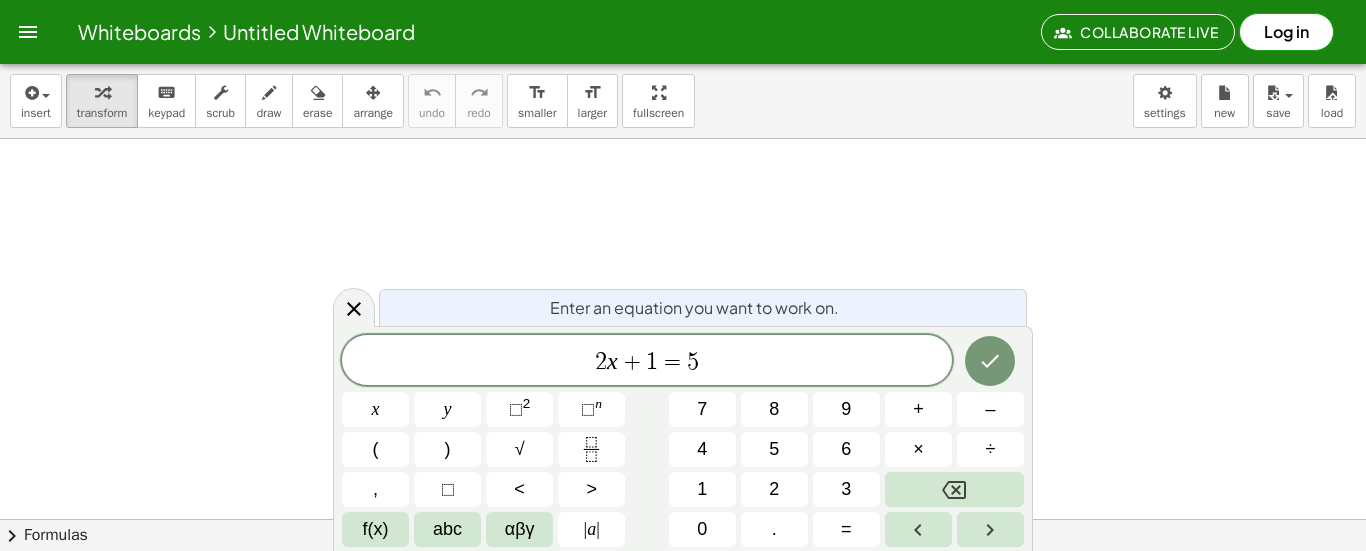 scroll, scrollTop: 0, scrollLeft: 0, axis: both 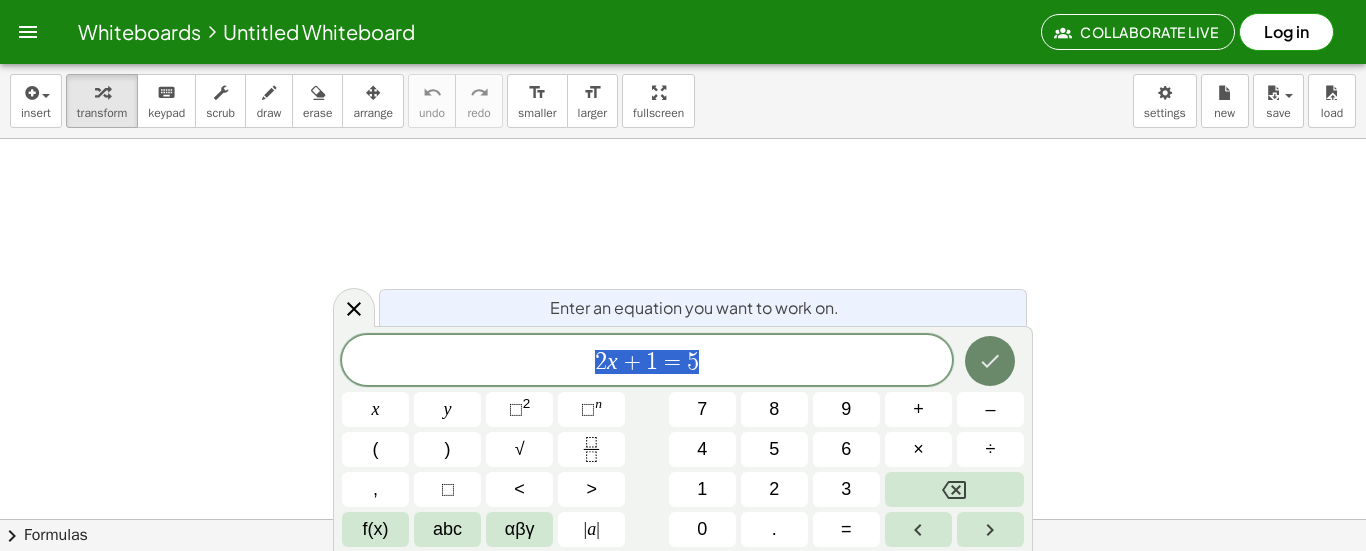 click at bounding box center (990, 361) 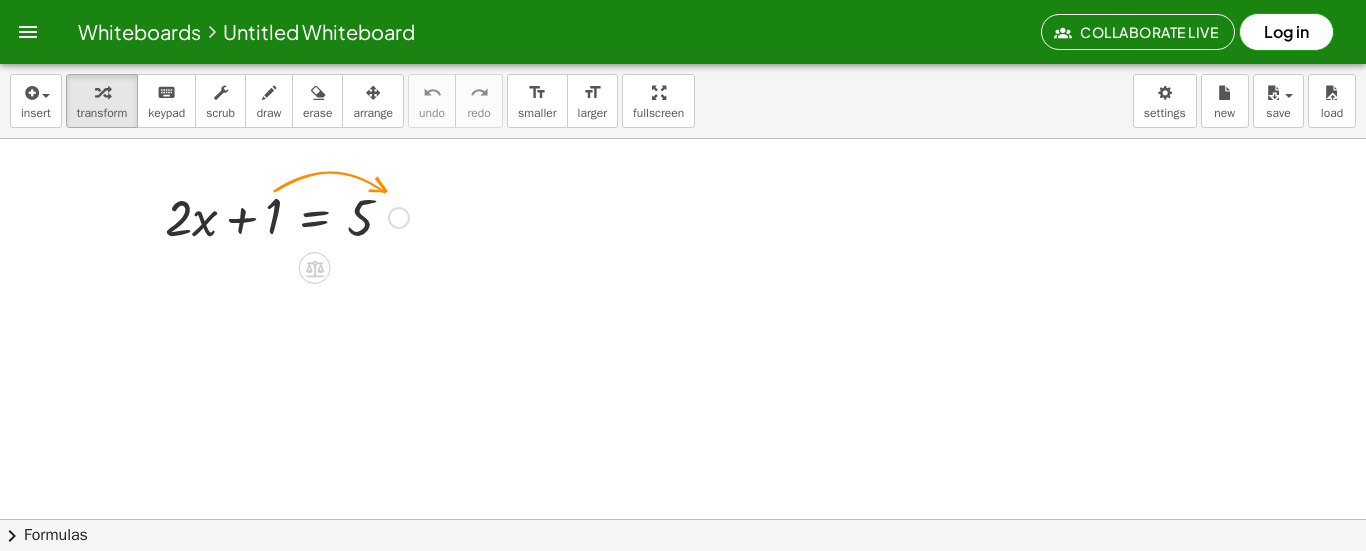 click at bounding box center [287, 216] 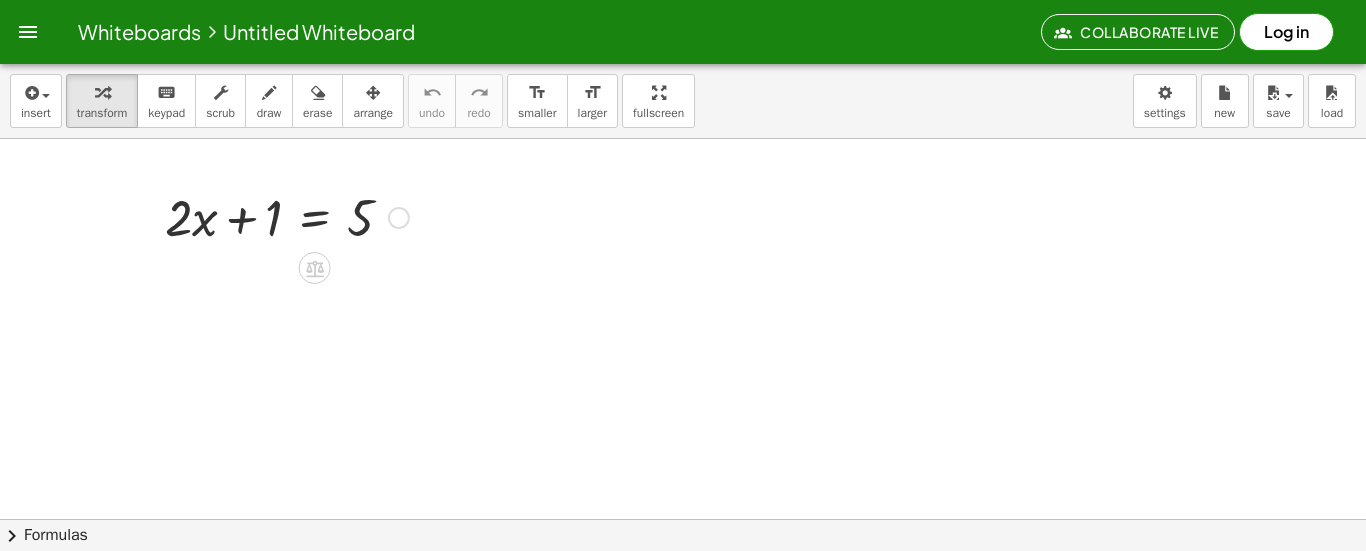 click at bounding box center (399, 218) 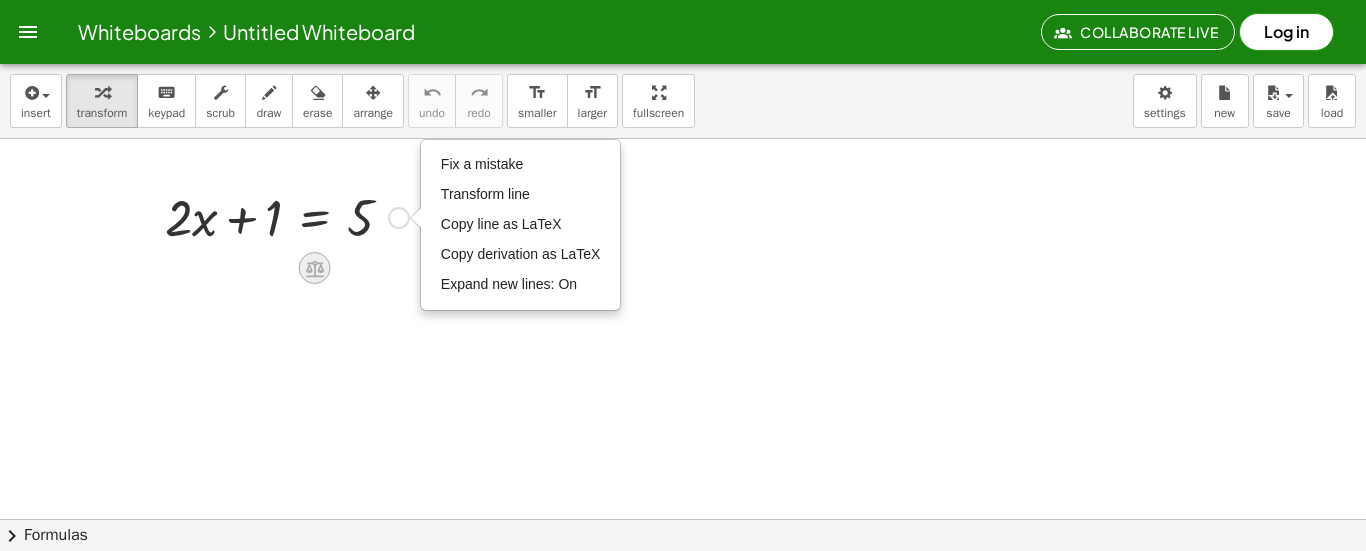 click 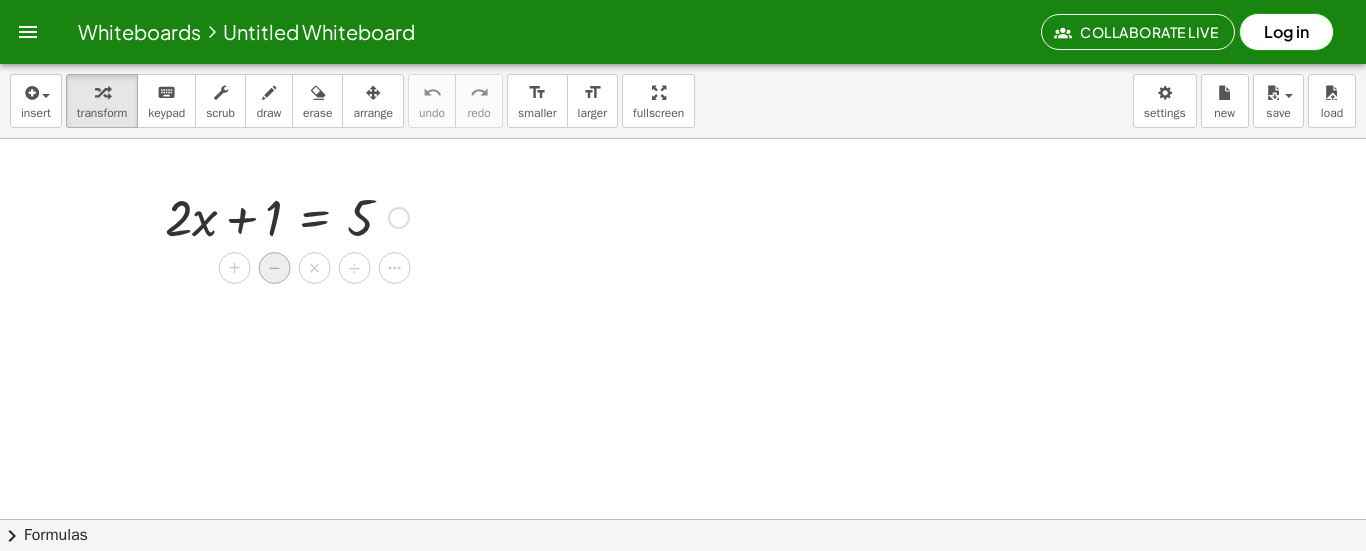 click on "−" at bounding box center (275, 268) 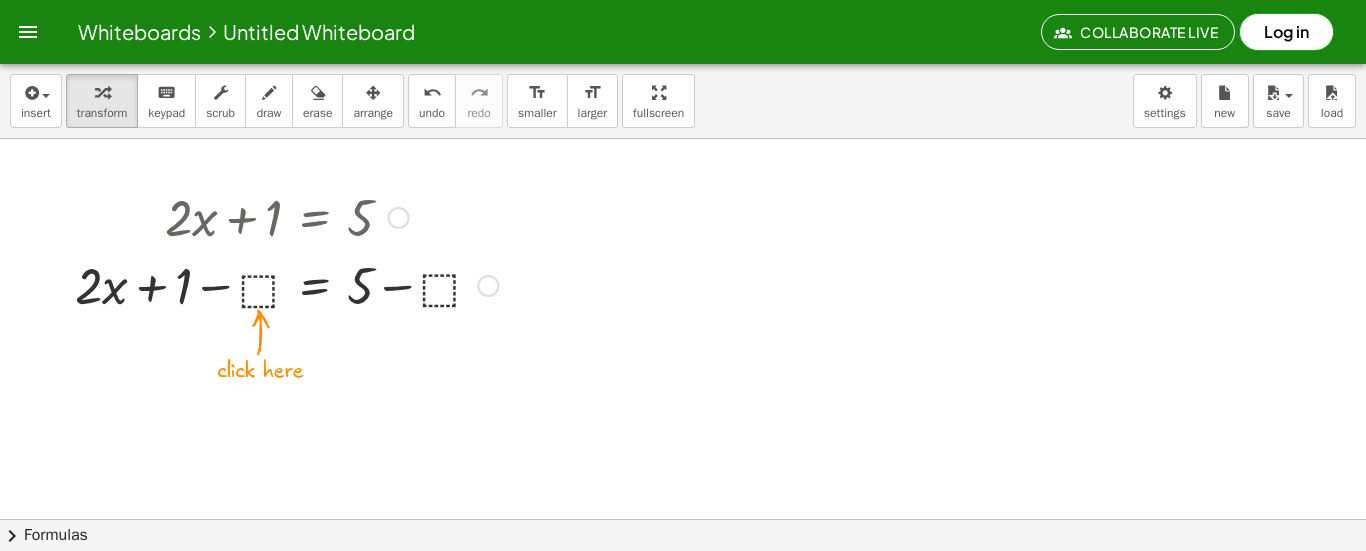 click at bounding box center (286, 284) 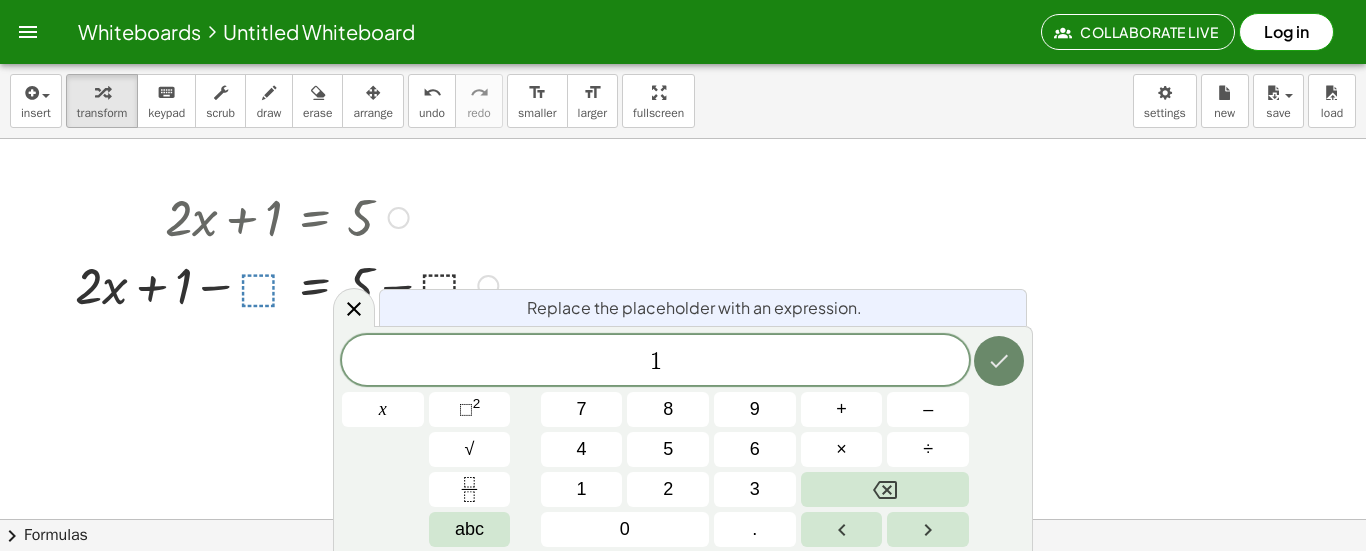 click 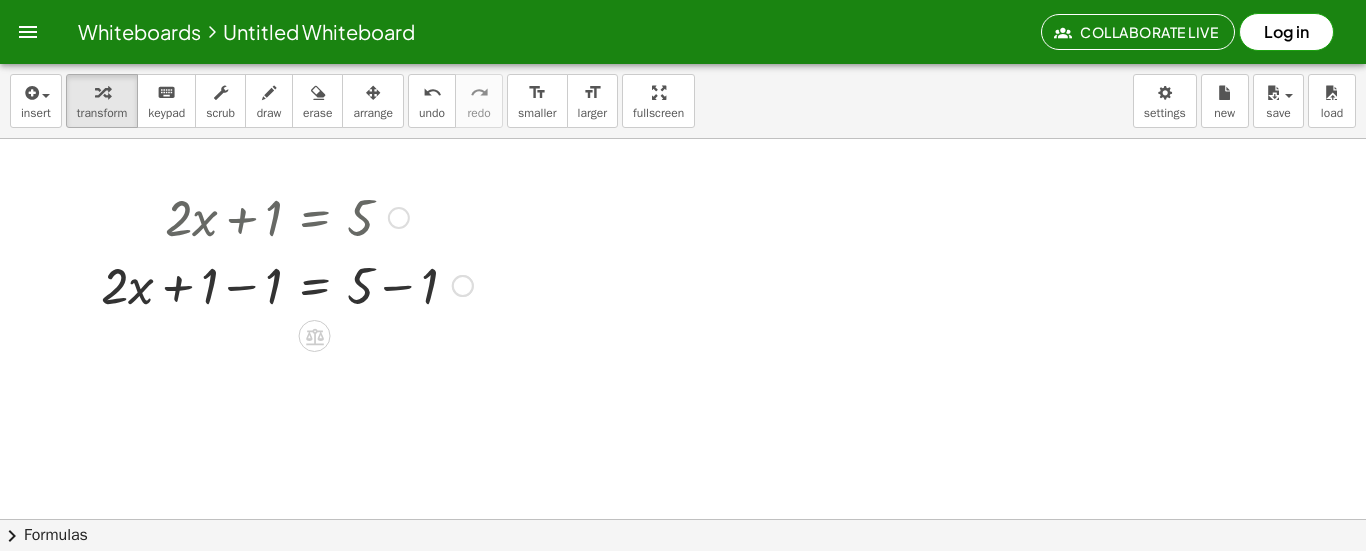 click at bounding box center [683, 583] 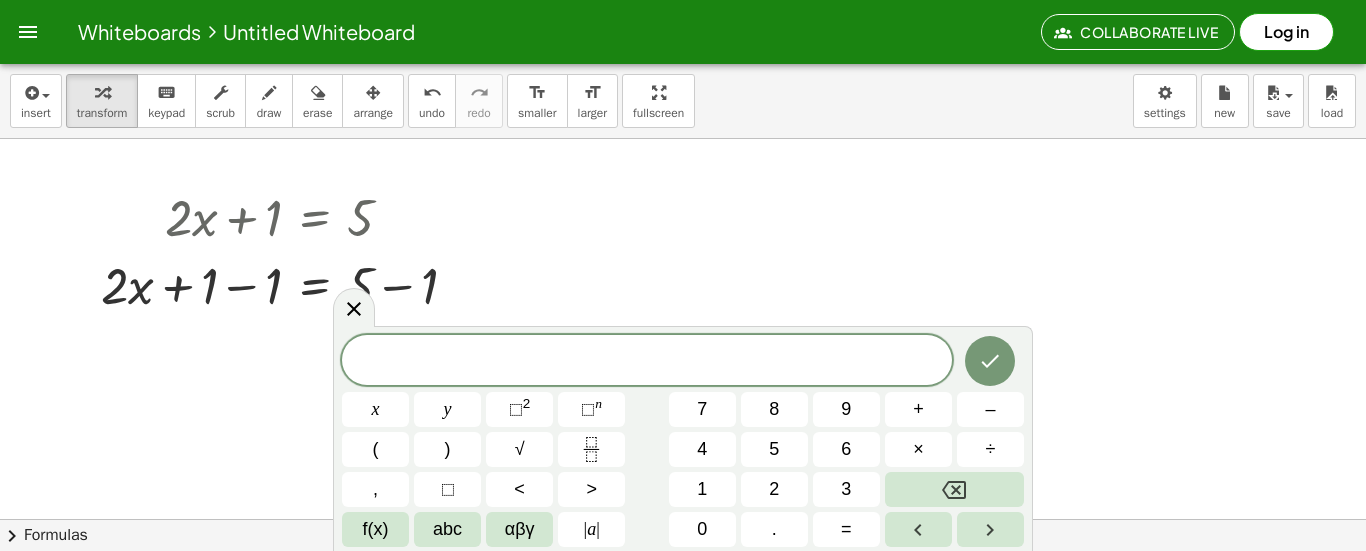 click at bounding box center [683, 583] 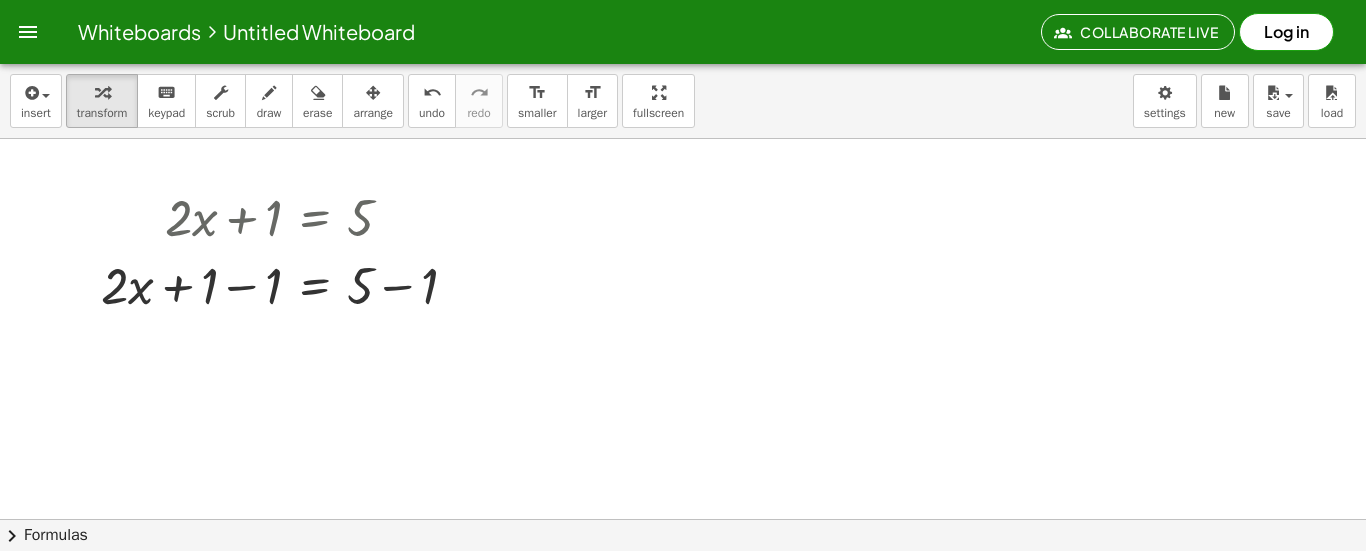 click at bounding box center (683, 583) 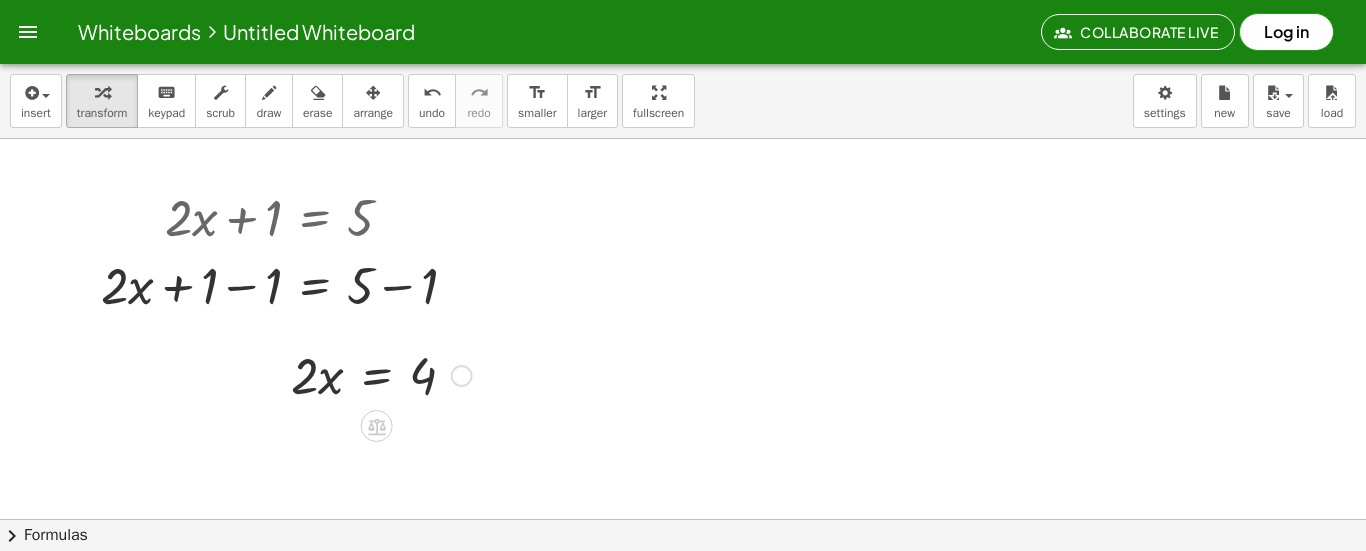click at bounding box center (381, 374) 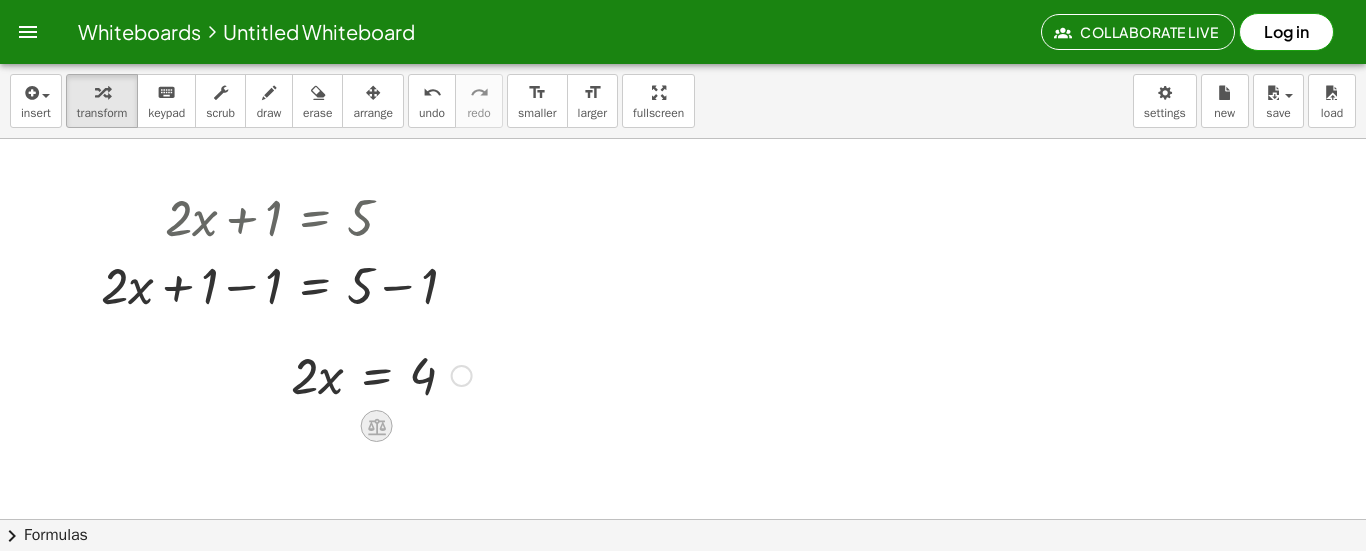 click 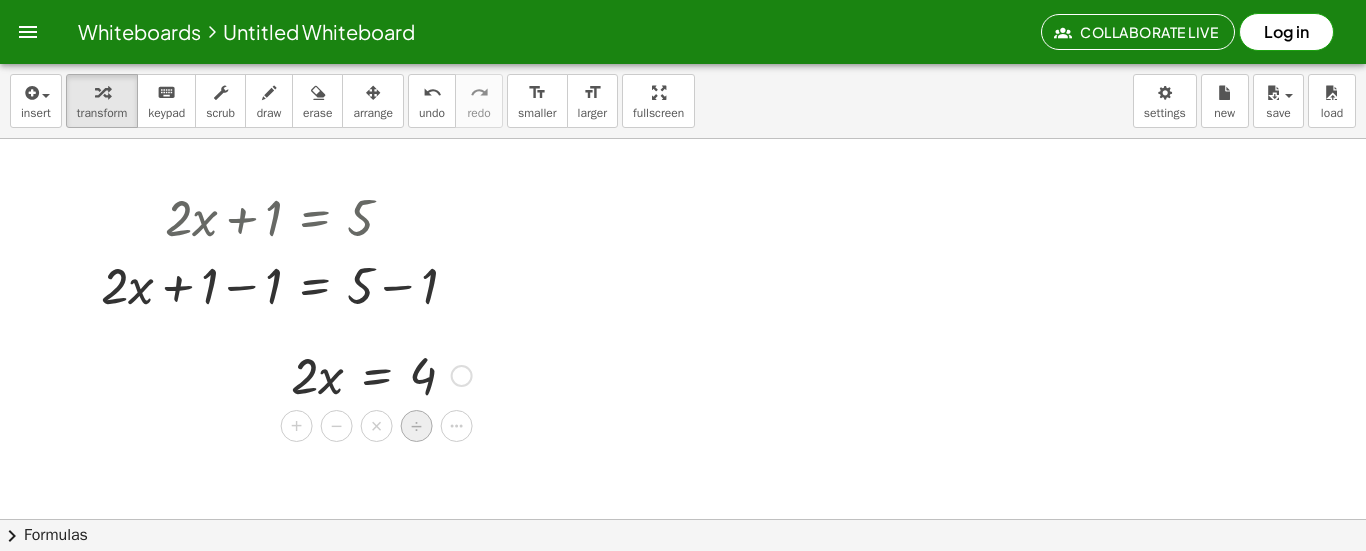 click on "÷" at bounding box center [416, 426] 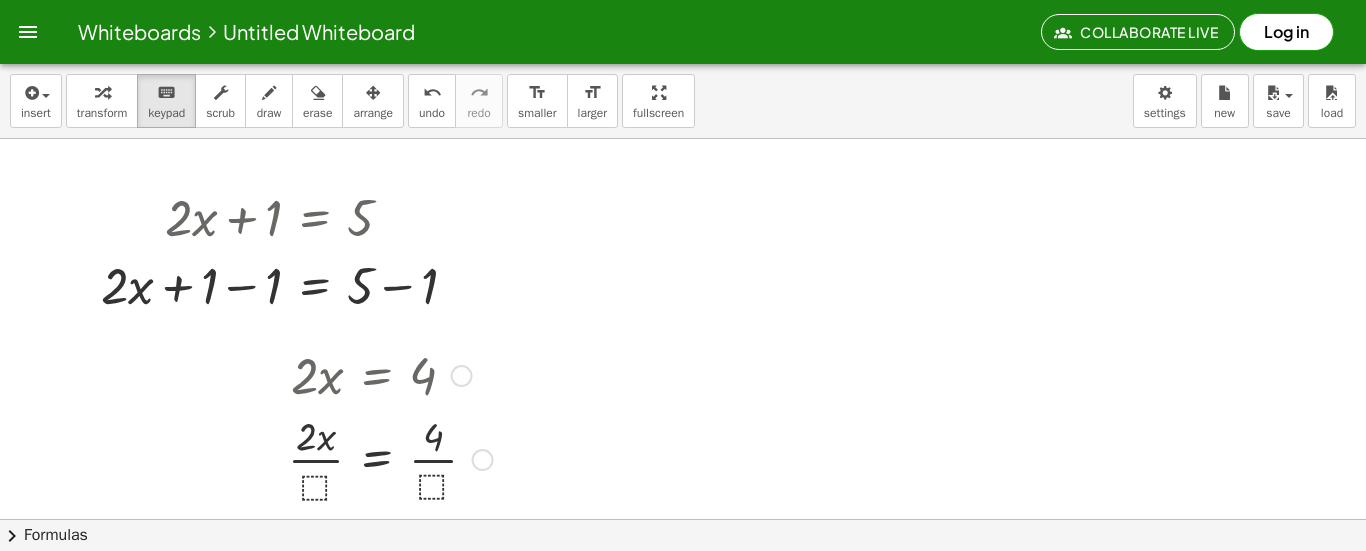 click at bounding box center (390, 458) 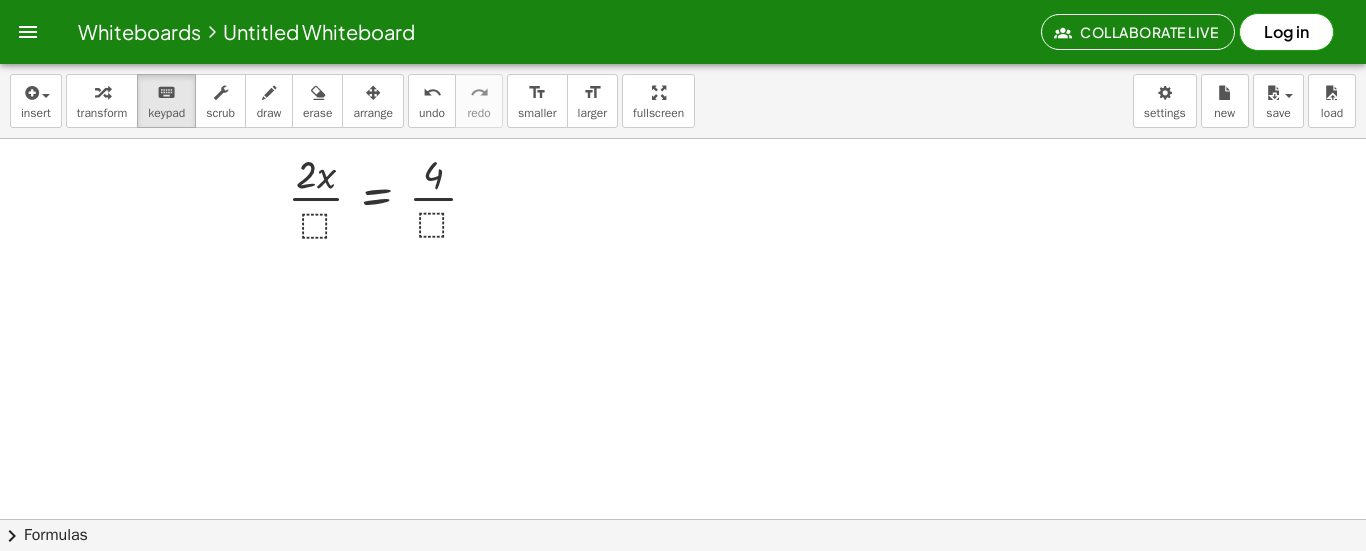 scroll, scrollTop: 258, scrollLeft: 0, axis: vertical 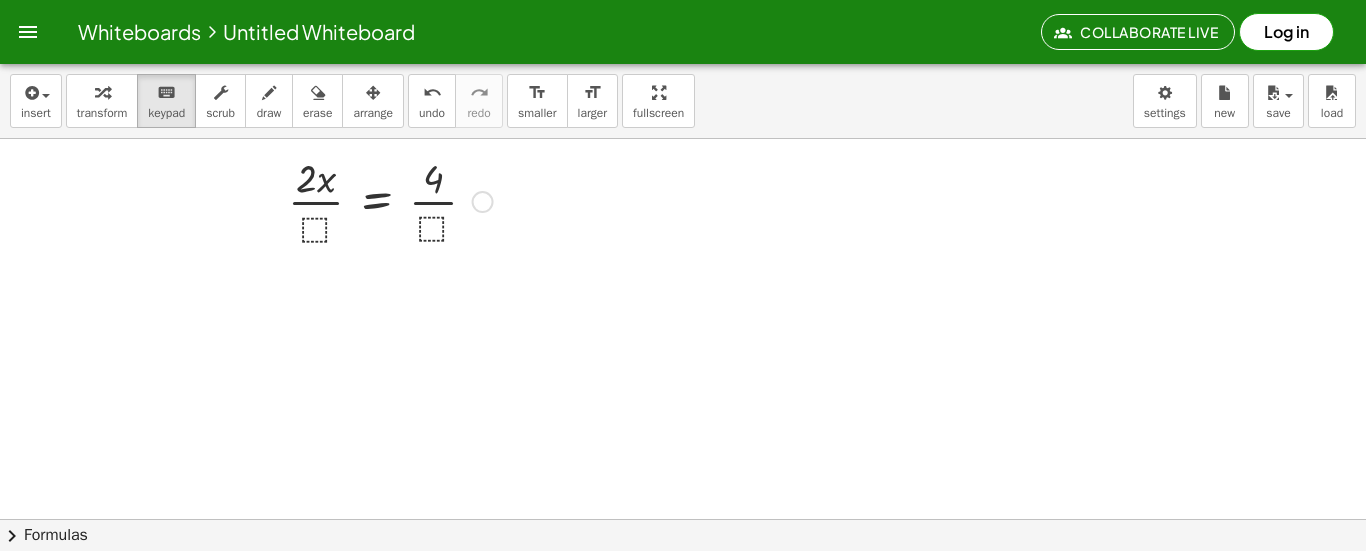 click at bounding box center [390, 200] 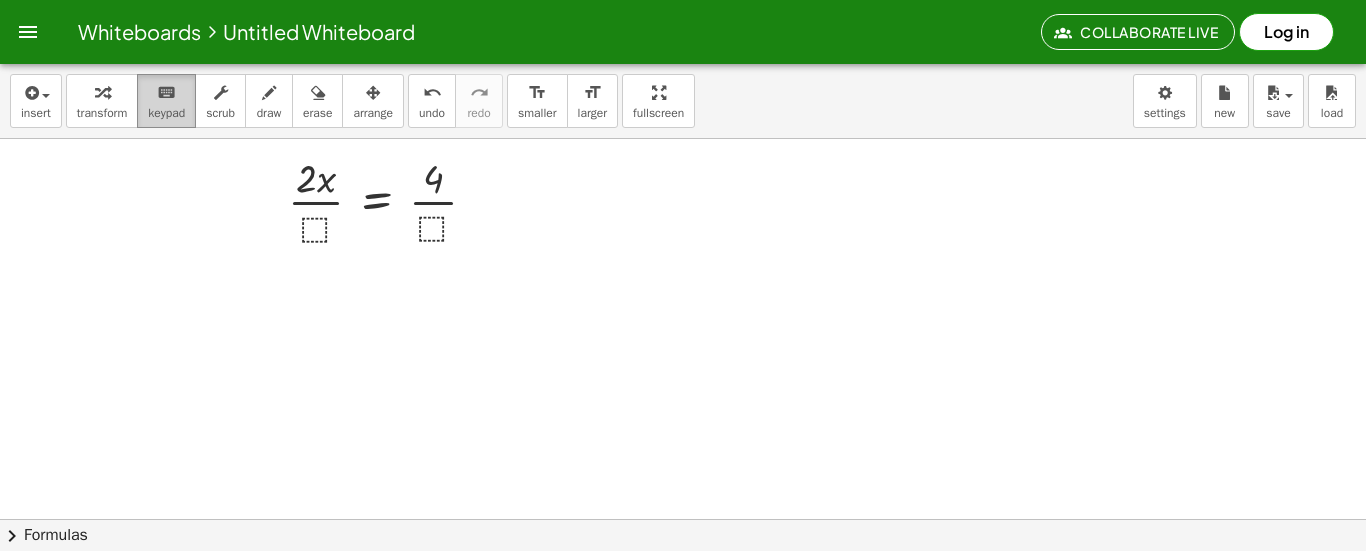 click on "keypad" at bounding box center [166, 113] 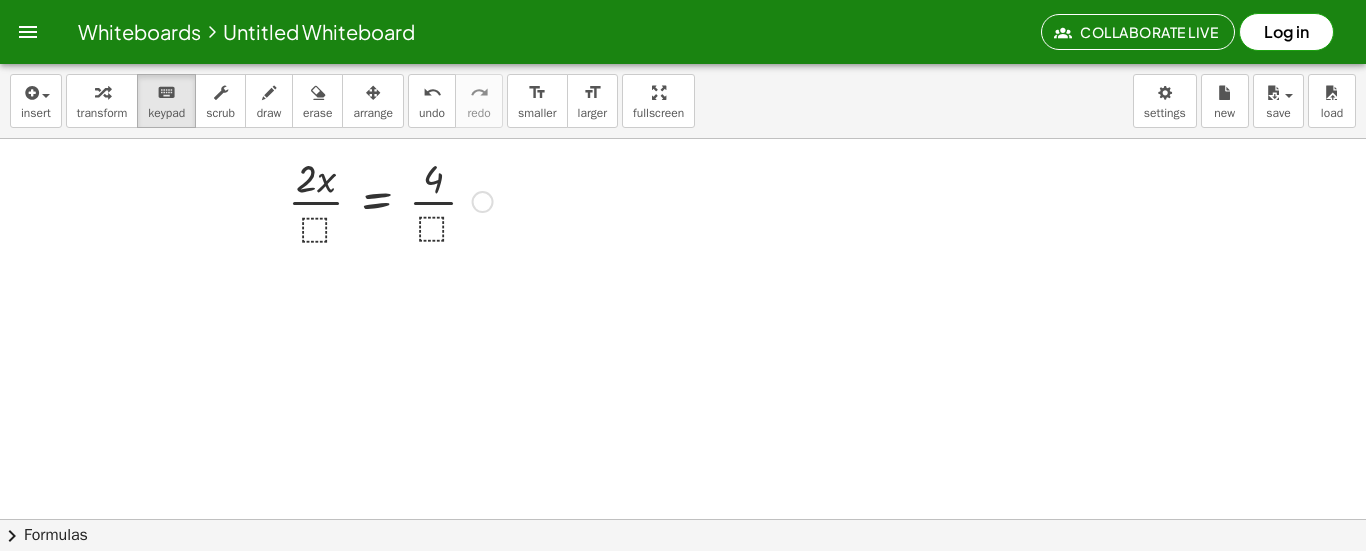 click at bounding box center [390, 200] 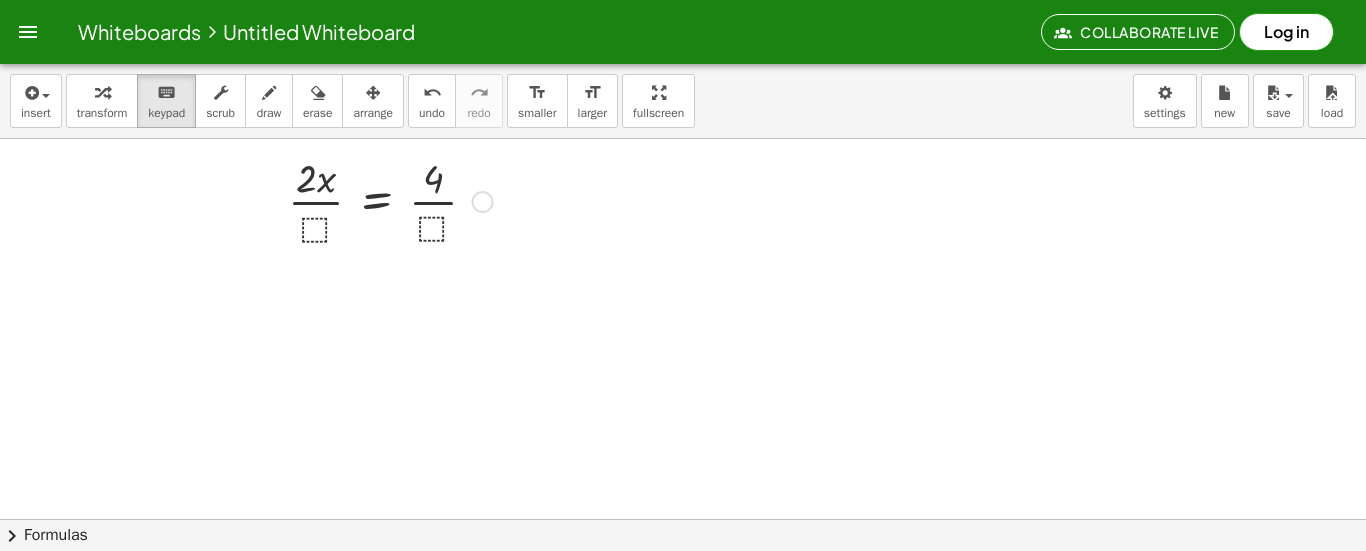 click at bounding box center [483, 202] 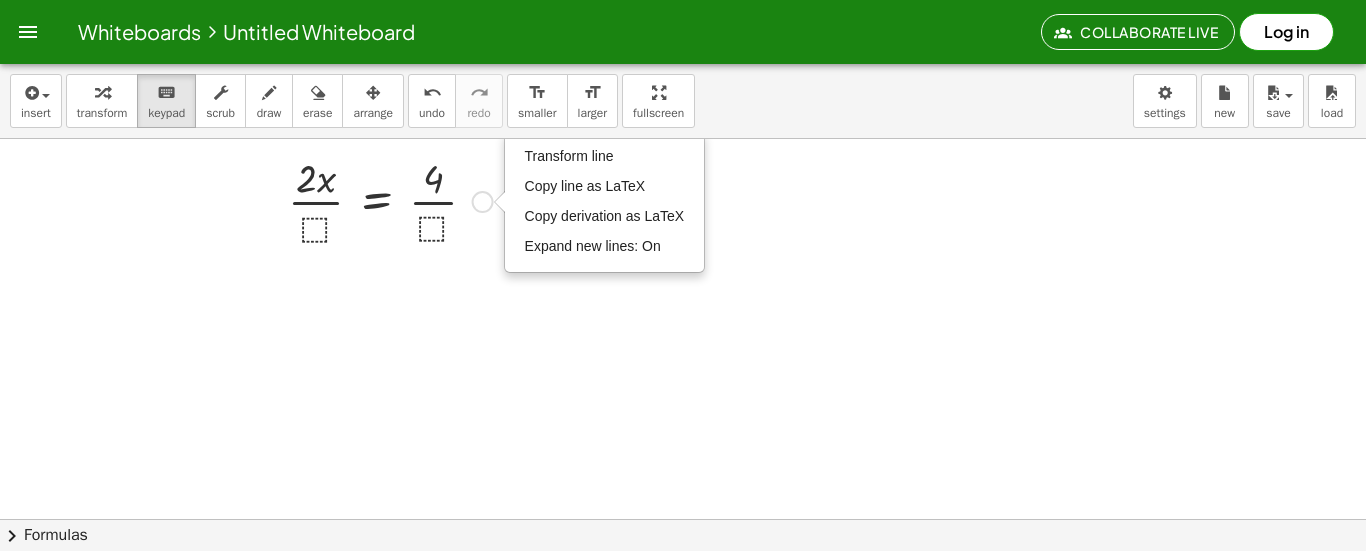 click at bounding box center (683, 325) 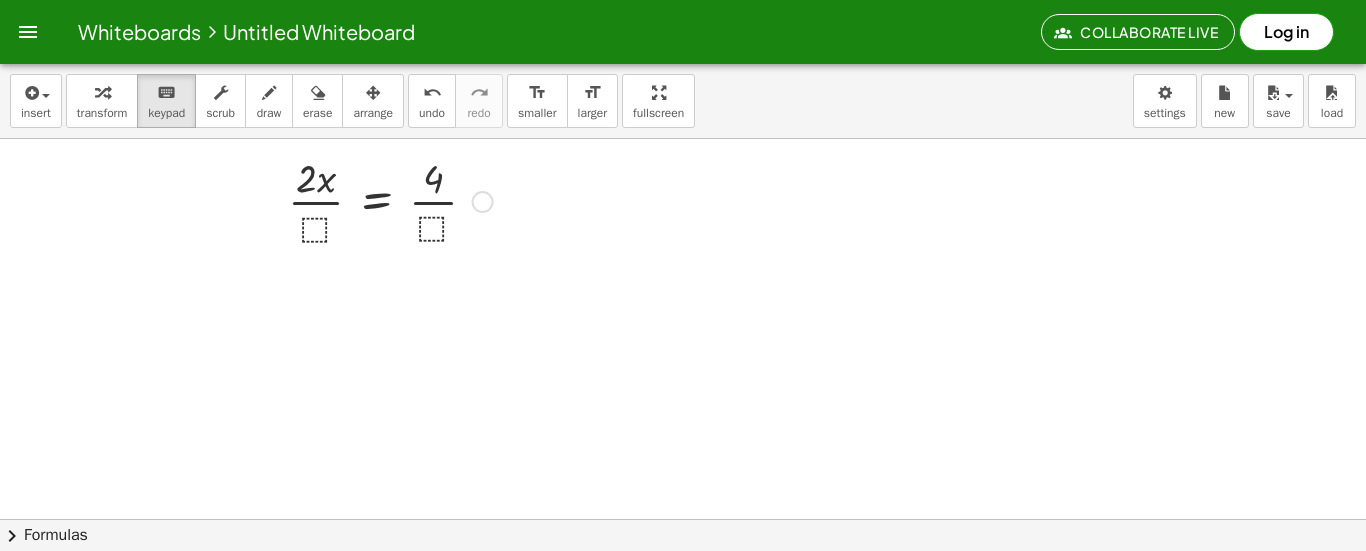 click at bounding box center (390, 200) 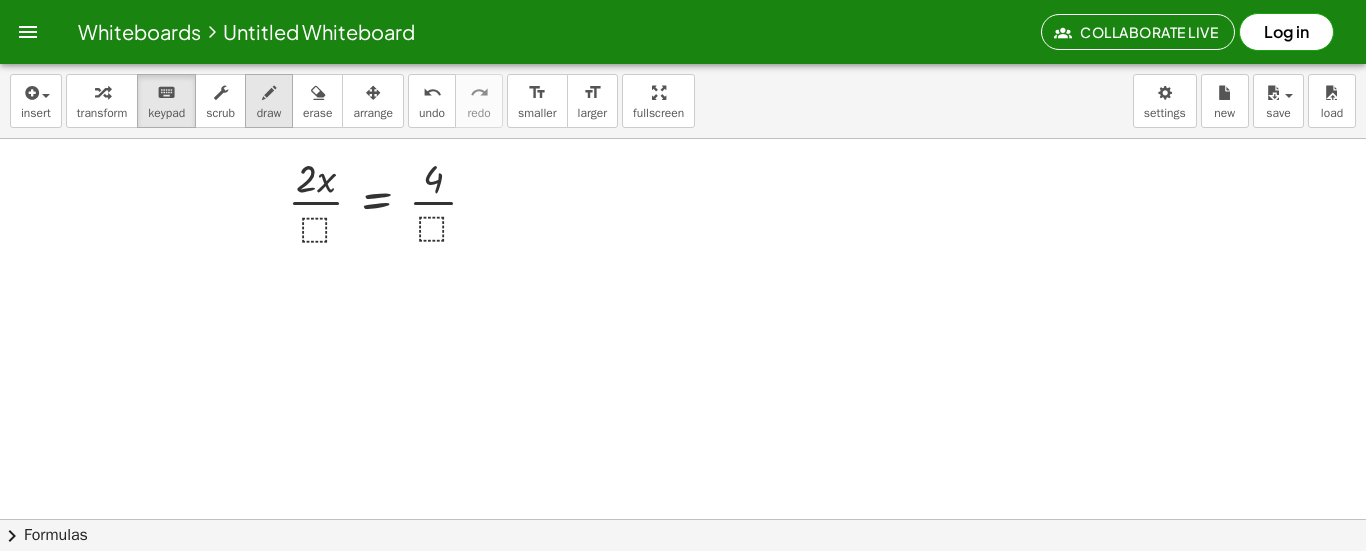 click on "draw" at bounding box center (269, 113) 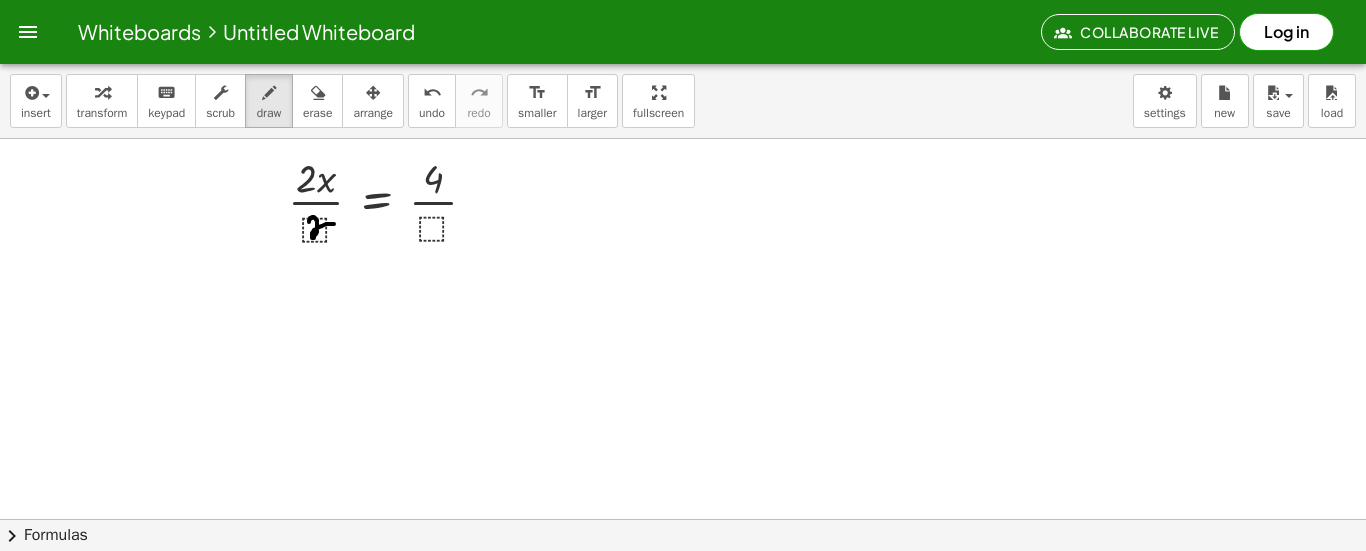 drag, startPoint x: 309, startPoint y: 222, endPoint x: 334, endPoint y: 224, distance: 25.079872 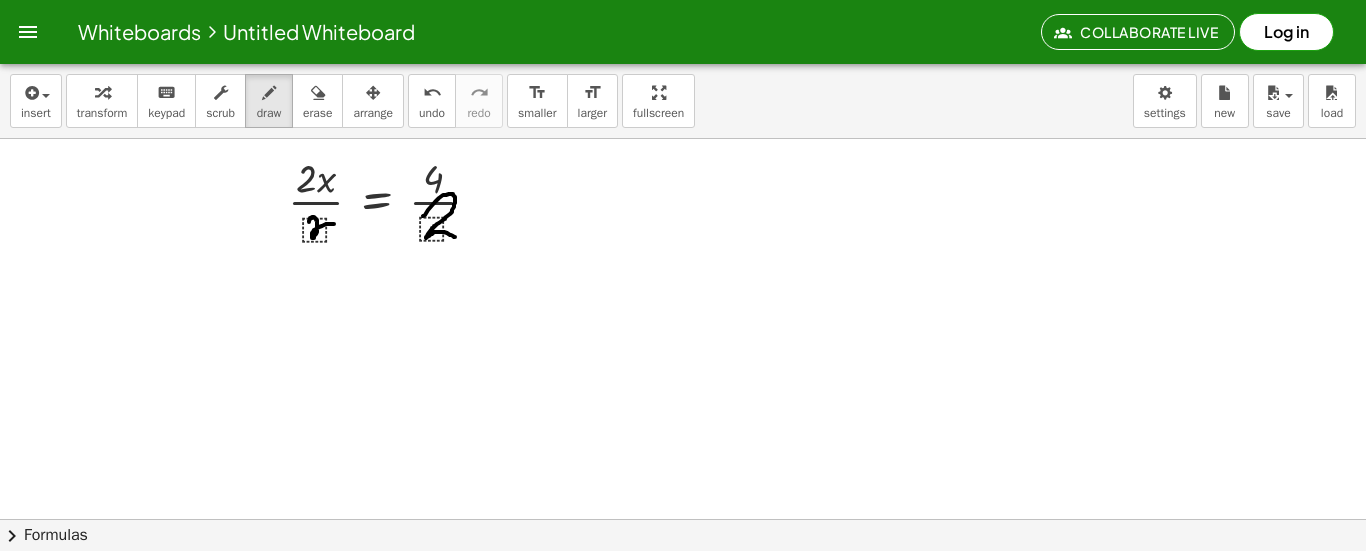 drag, startPoint x: 423, startPoint y: 216, endPoint x: 456, endPoint y: 237, distance: 39.115215 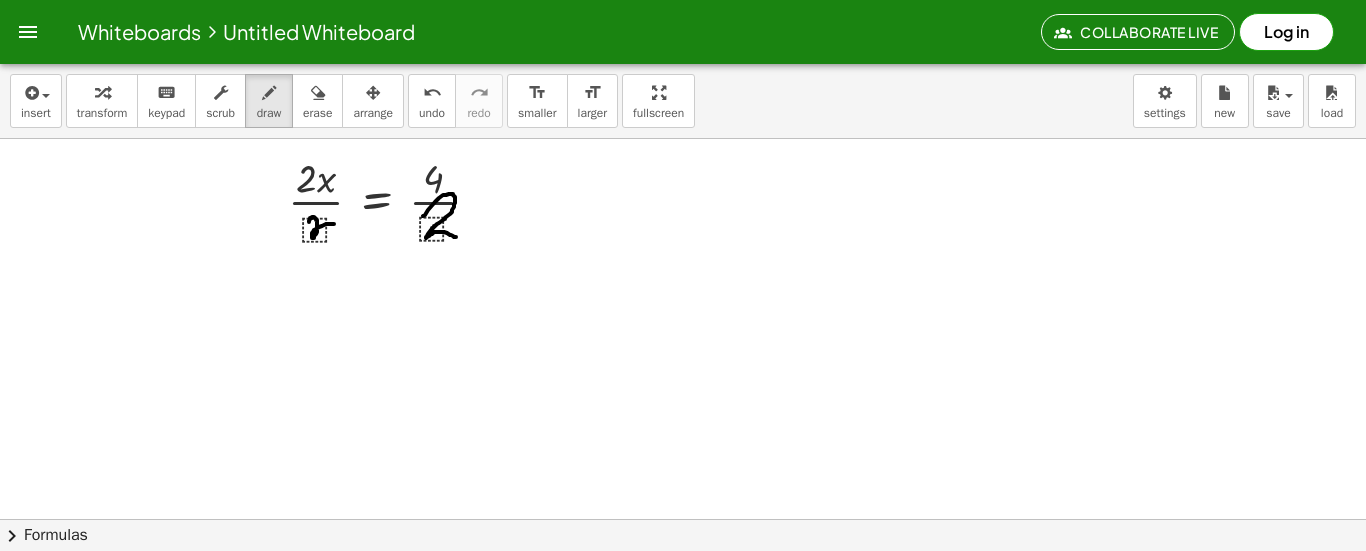 click at bounding box center (683, 325) 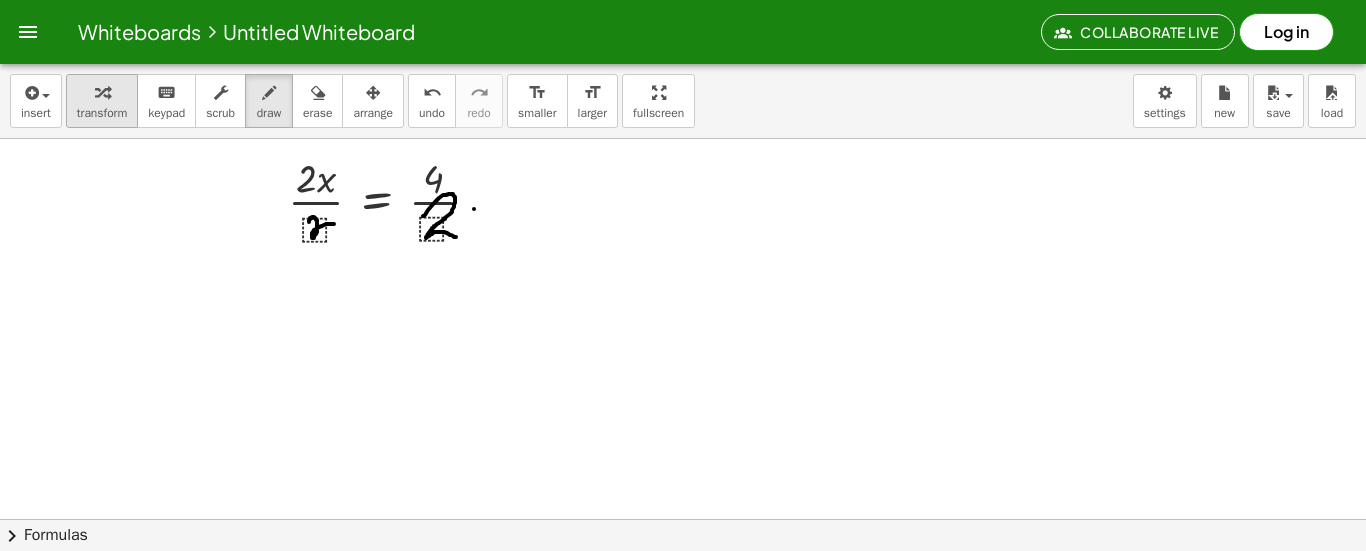 click on "transform" at bounding box center (102, 113) 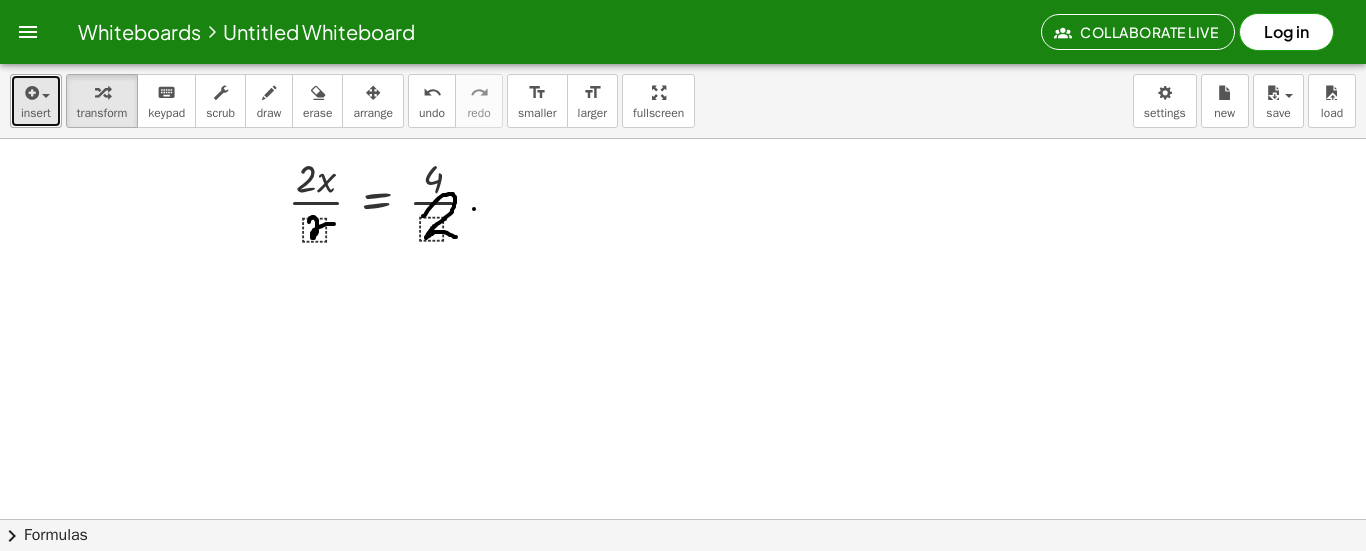 click on "insert" at bounding box center (36, 113) 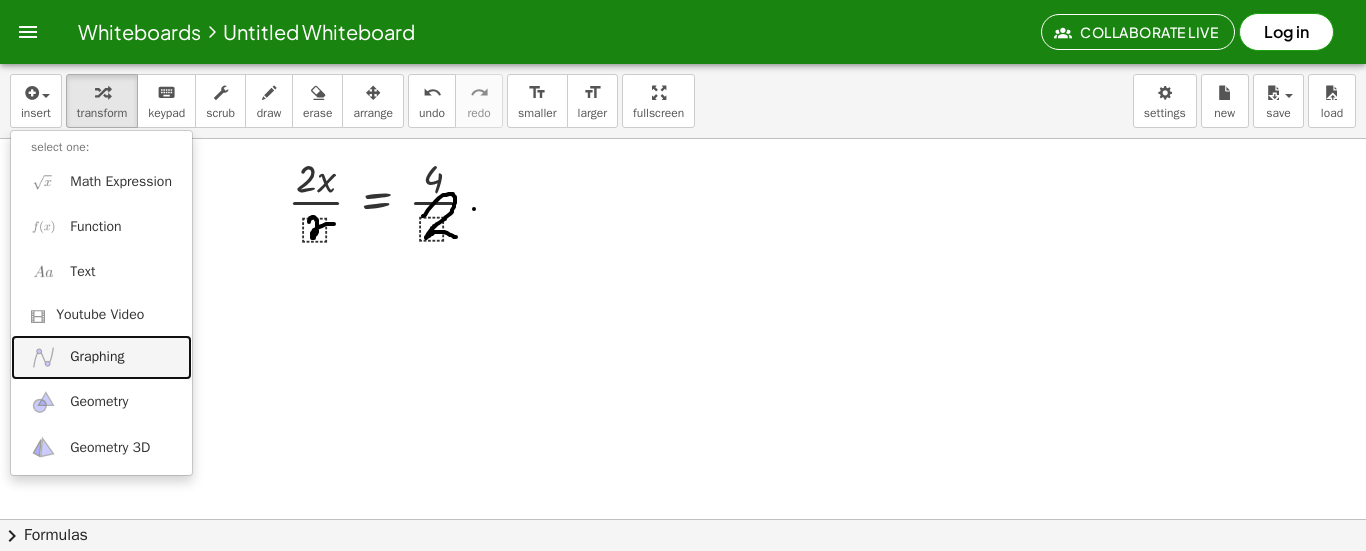 click on "Graphing" at bounding box center (97, 357) 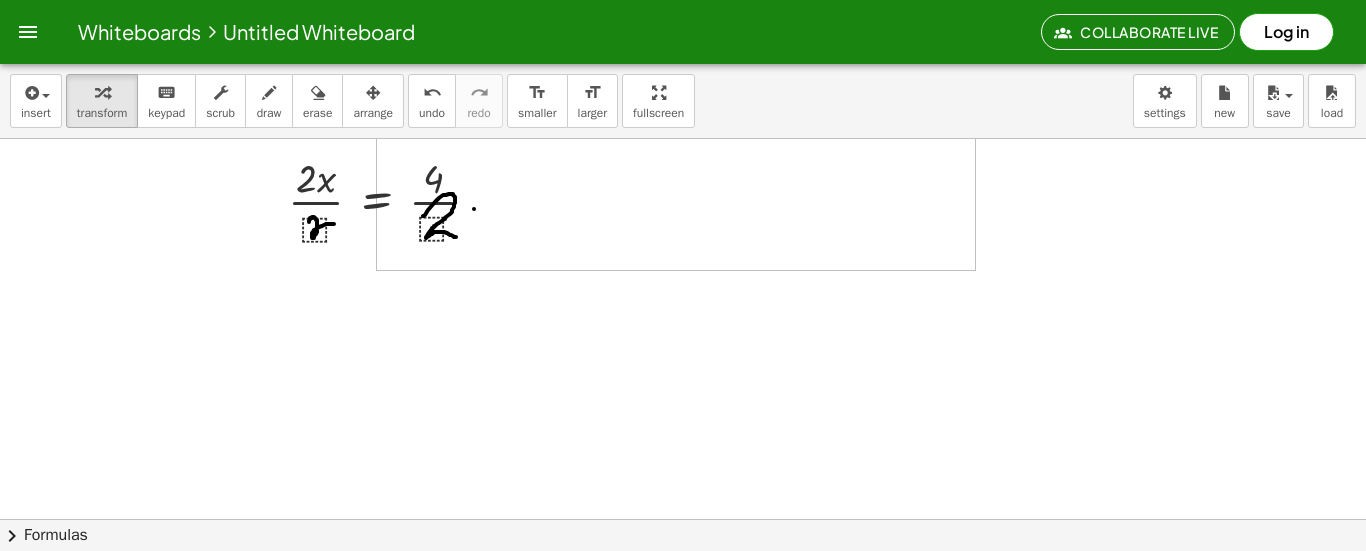 click at bounding box center (676, 71) 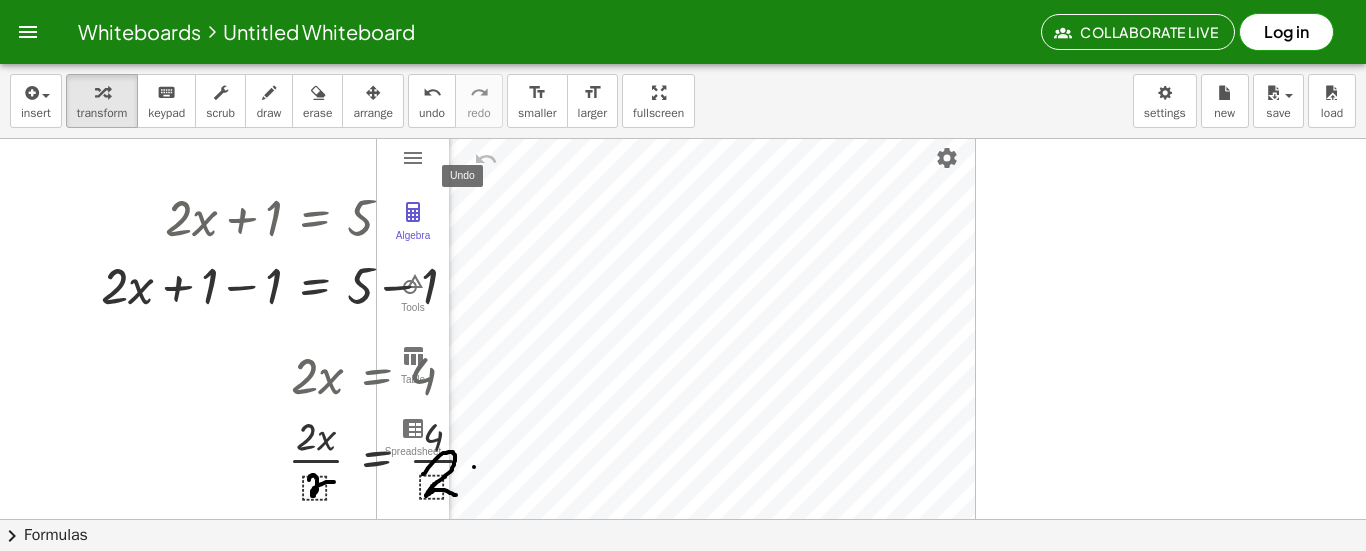 click on "Algebra Tools Table Spreadsheet GeoGebra Graphing Calculator Basic Tools Move Point Slider Intersect Extremum Roots Best Fit Line Edit Select Objects Move Graphics View Delete Show / Hide Label Show / Hide Object Copy Visual Style Media Text Points Point Intersect Point on Object Attach / Detach Point Extremum Roots Complex Number List Lines Line Ray Vector Others Pen Freehand Function Button Check Box Input Box" at bounding box center (676, 329) 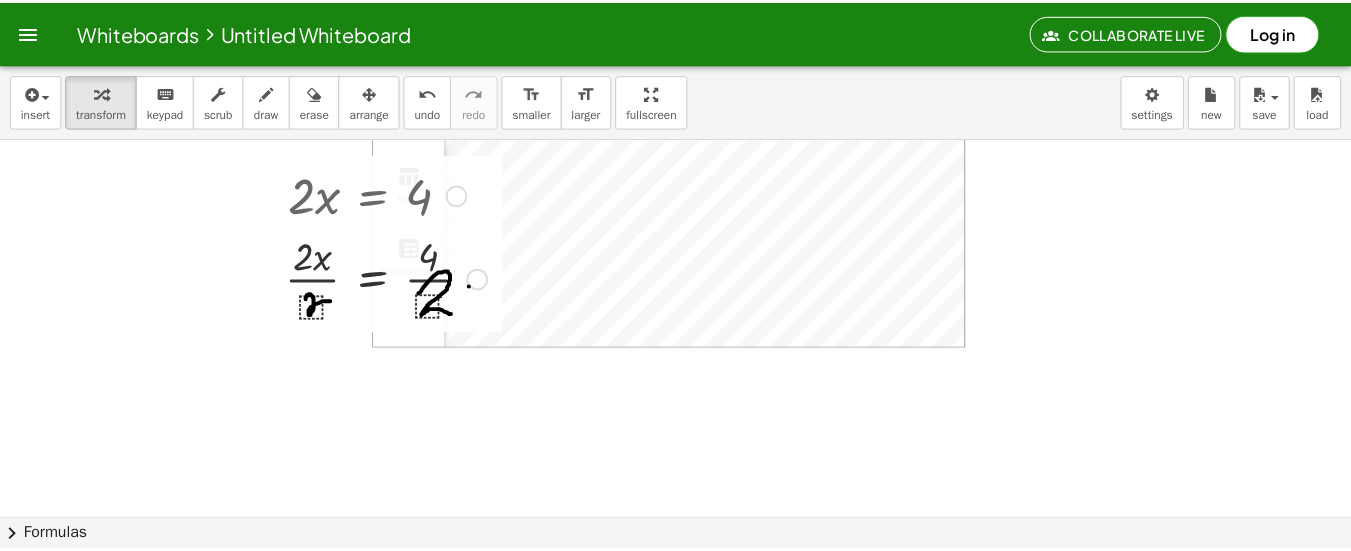 scroll, scrollTop: 0, scrollLeft: 0, axis: both 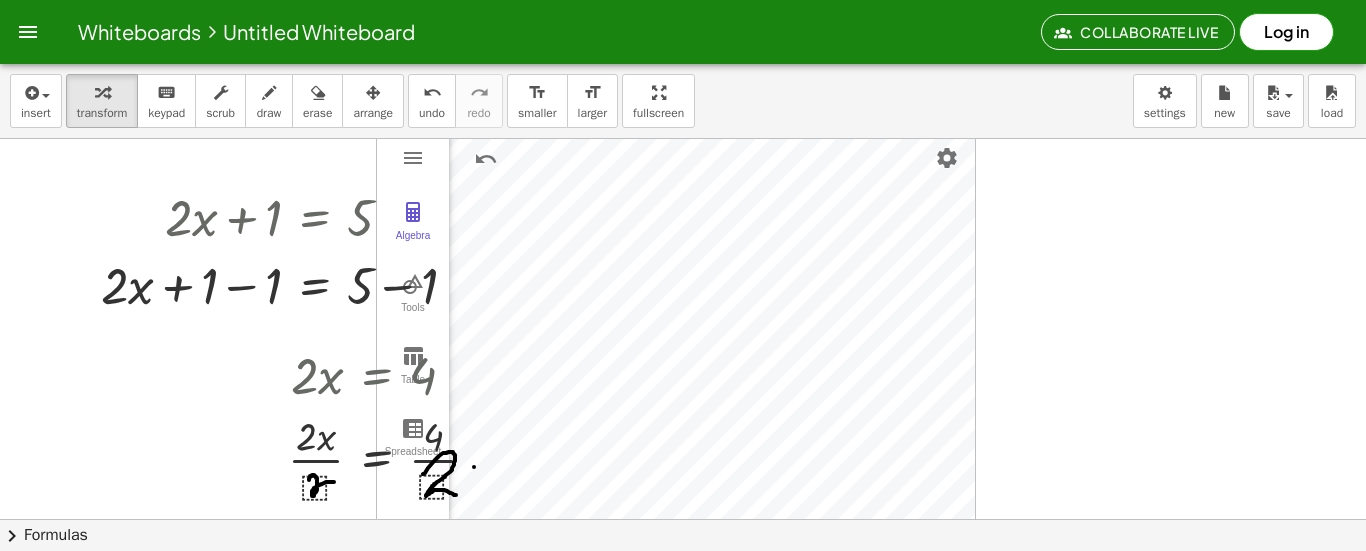 click 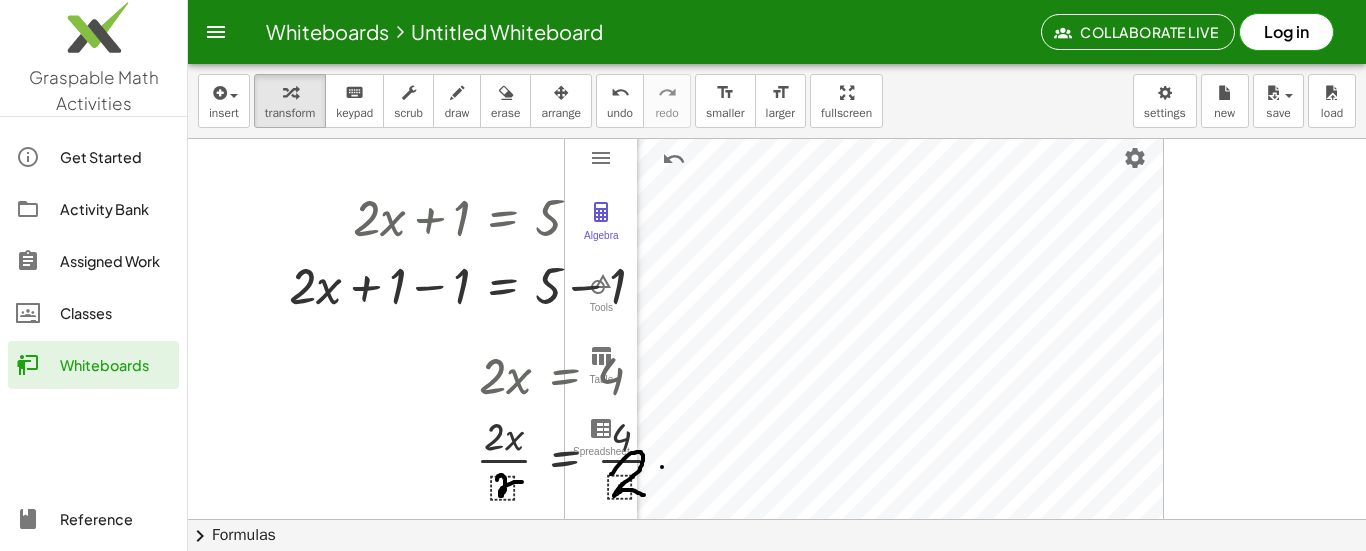 click on "Activity Bank" 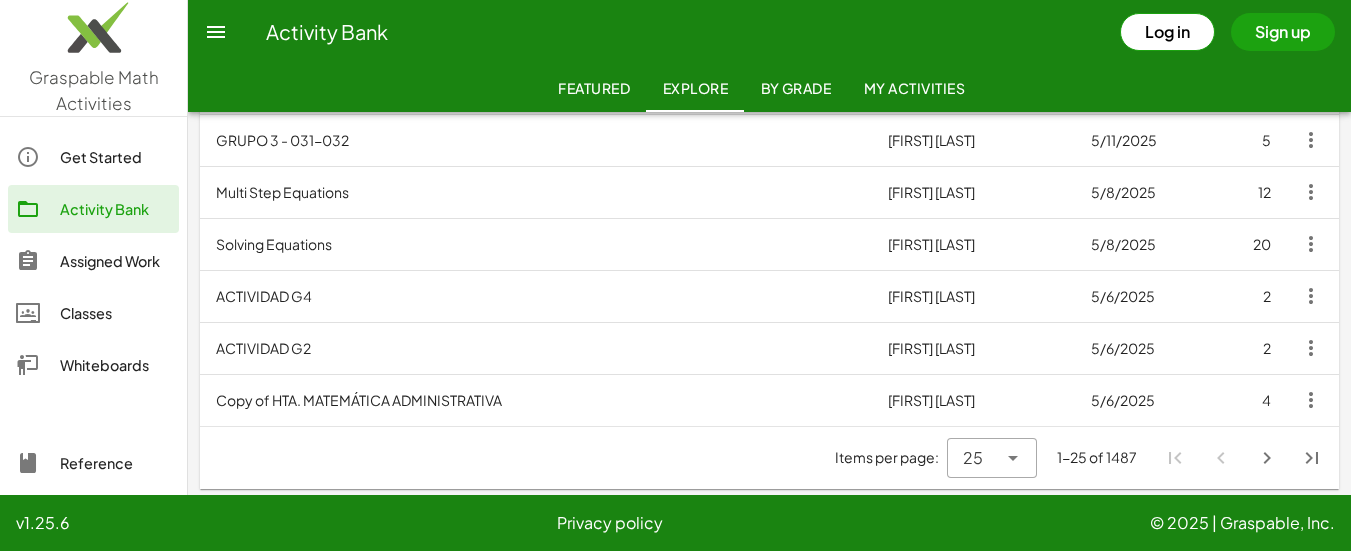 scroll, scrollTop: 1240, scrollLeft: 0, axis: vertical 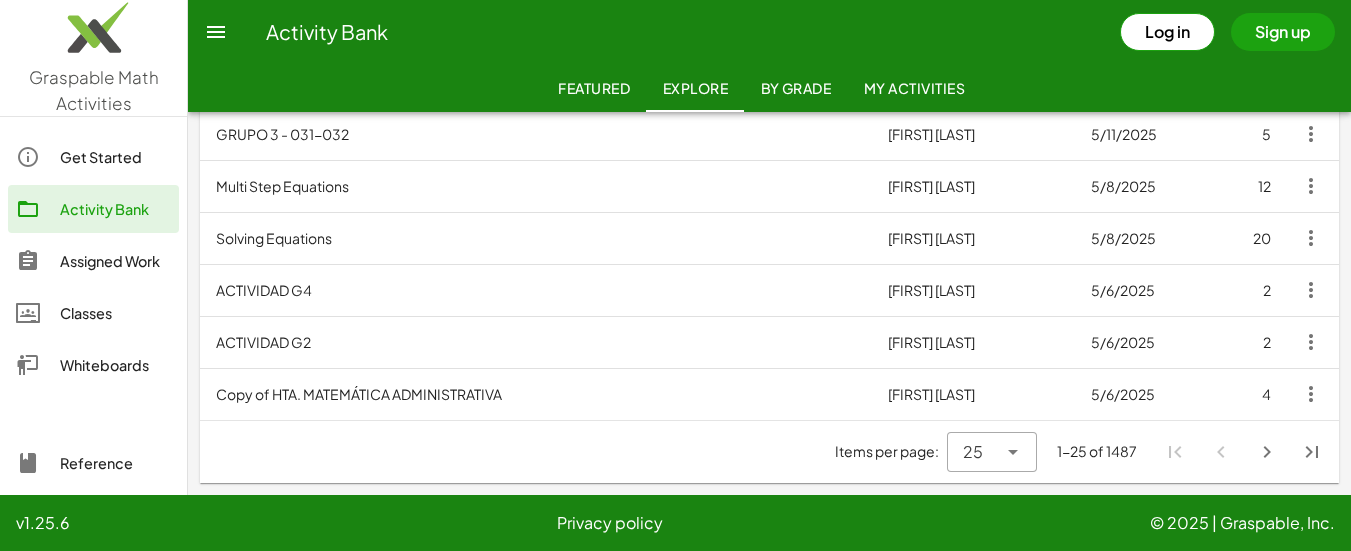 click on "By Grade" 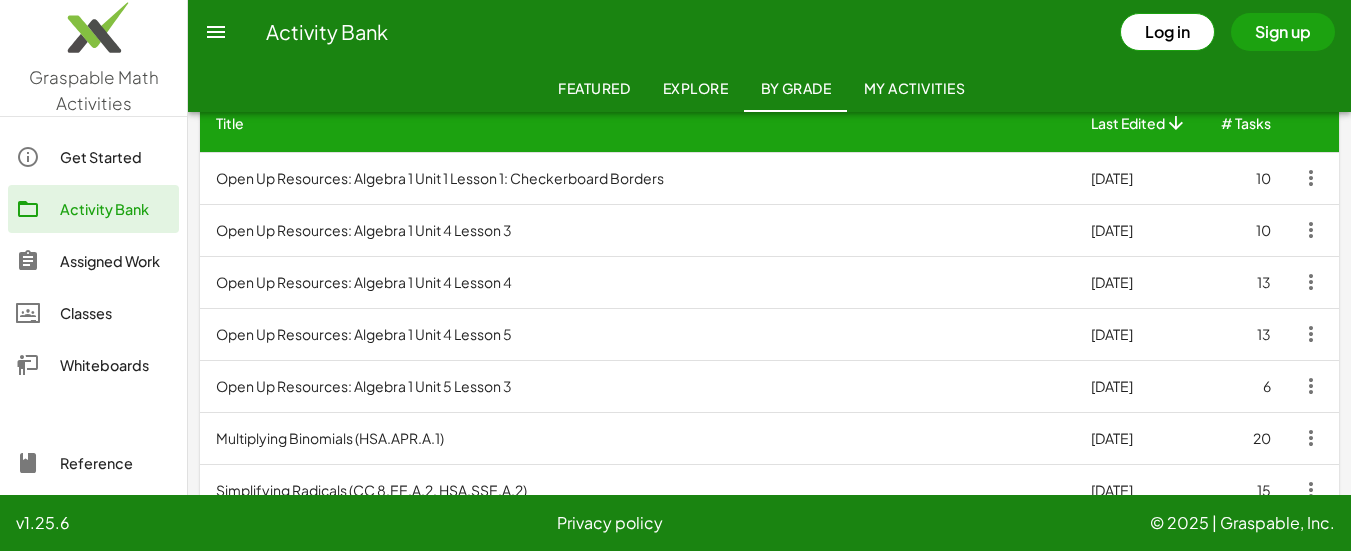 scroll, scrollTop: 155, scrollLeft: 0, axis: vertical 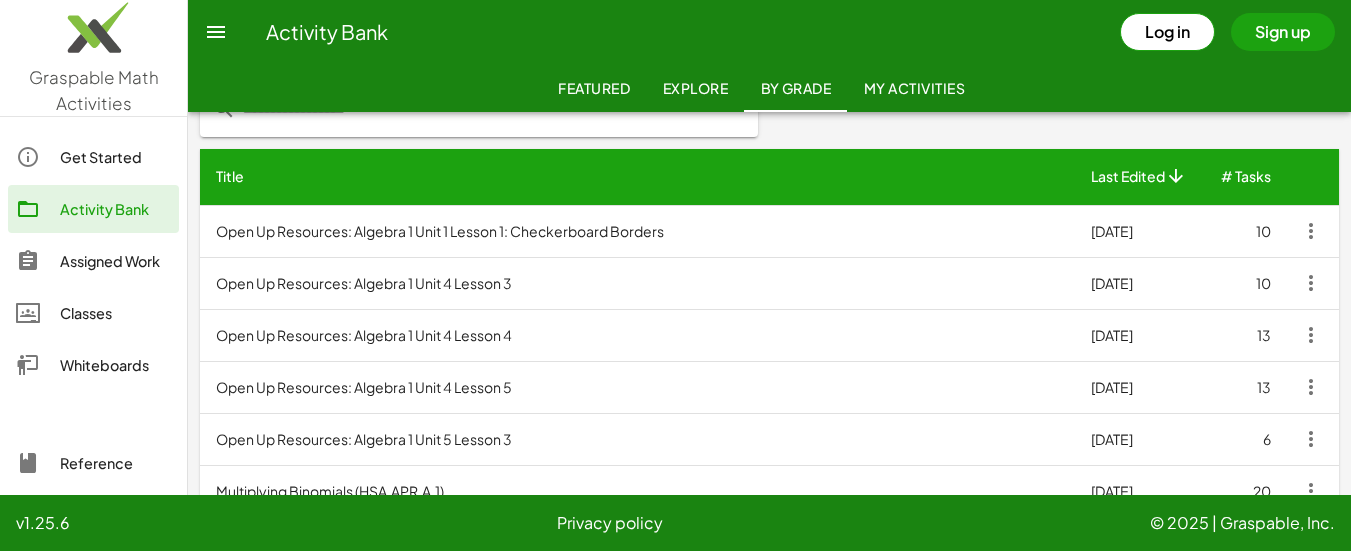 click on "Open Up Resources: Algebra 1 Unit 1 Lesson 1: Checkerboard Borders" at bounding box center [637, 231] 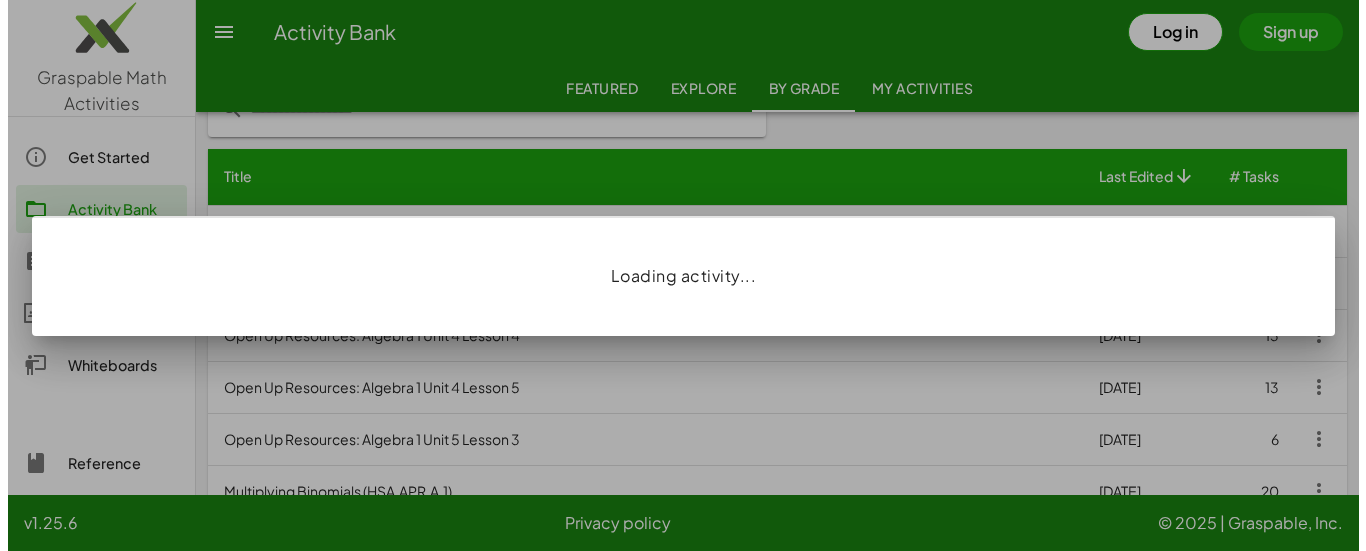 scroll, scrollTop: 0, scrollLeft: 0, axis: both 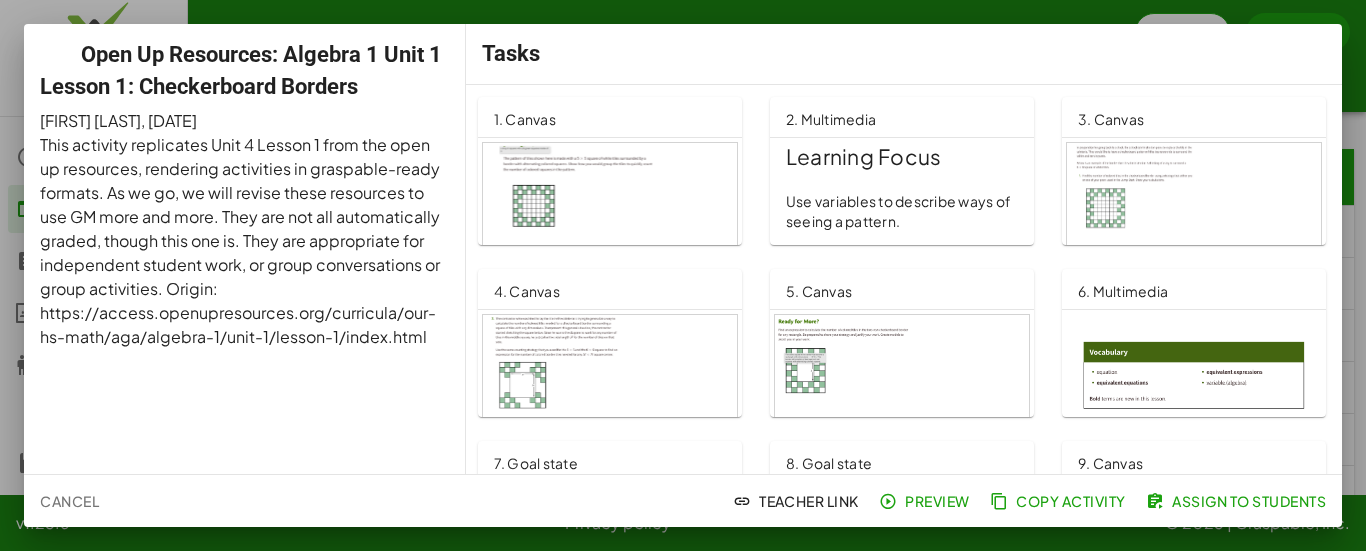 click at bounding box center (610, 215) 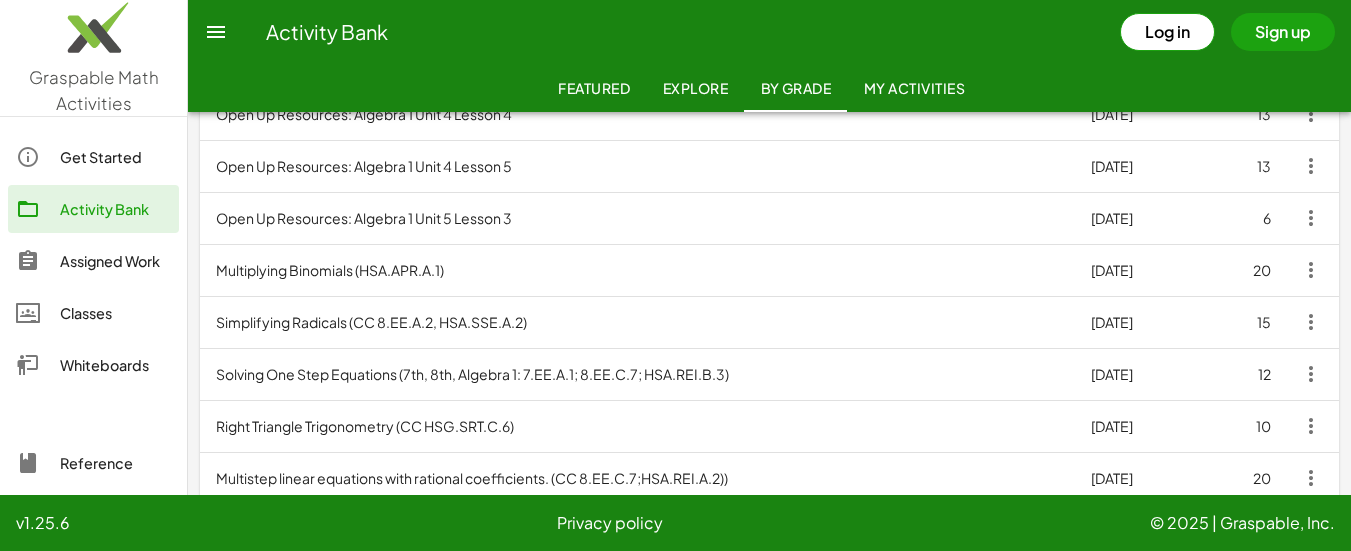 scroll, scrollTop: 377, scrollLeft: 0, axis: vertical 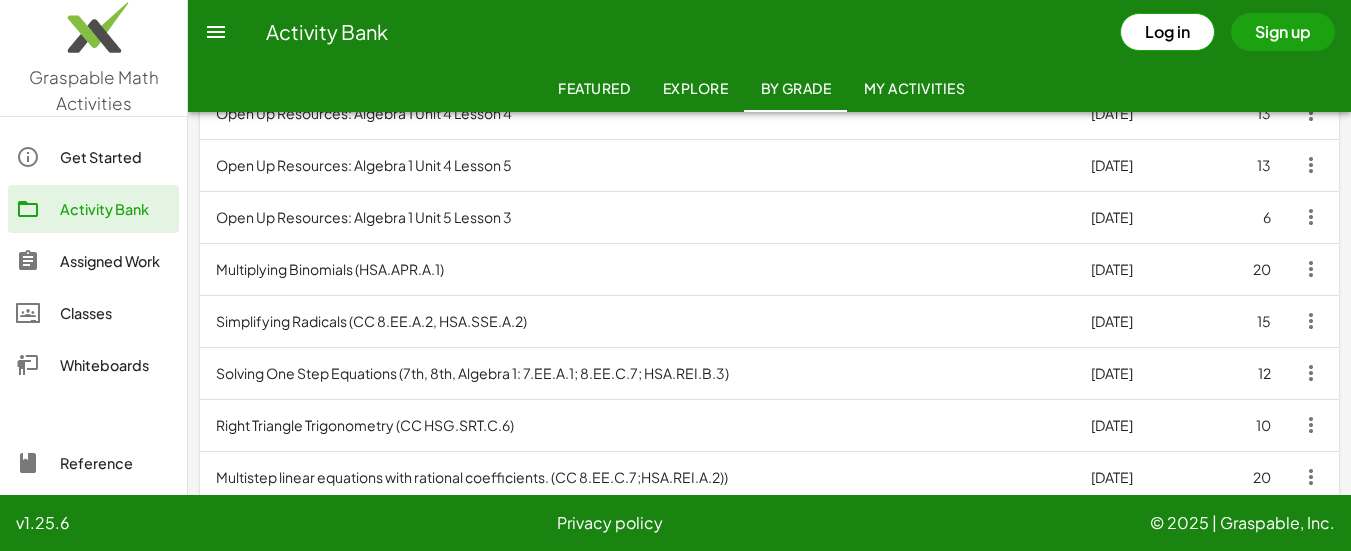 click on "Simplifying Radicals (CC 8.EE.A.2, HSA.SSE.A.2)" at bounding box center (637, 321) 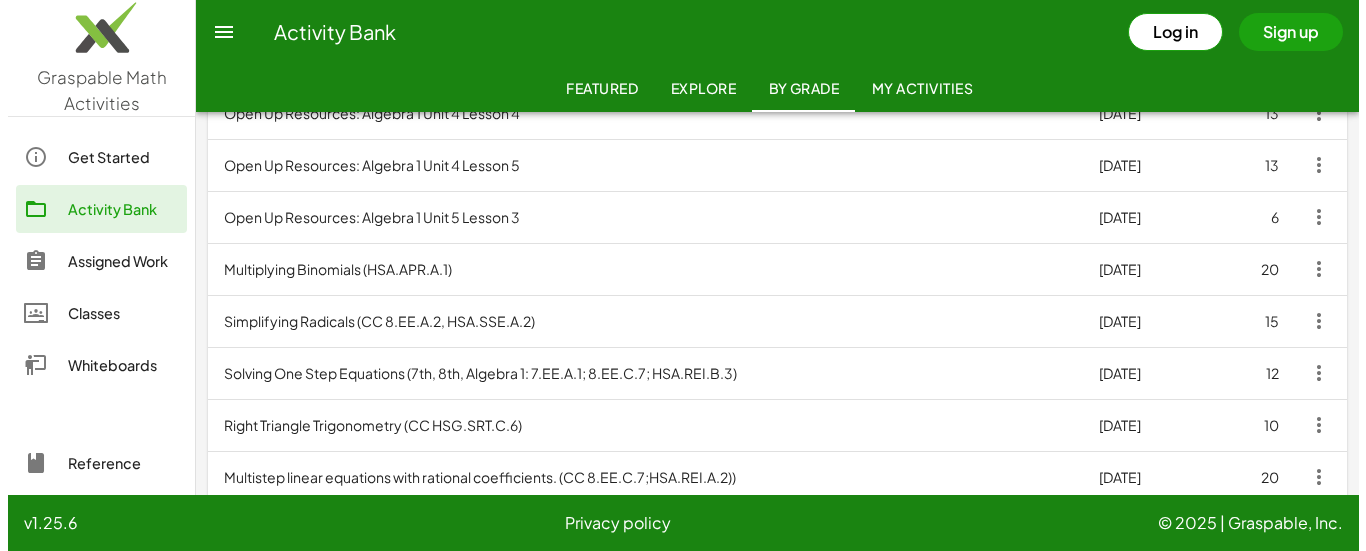 scroll, scrollTop: 0, scrollLeft: 0, axis: both 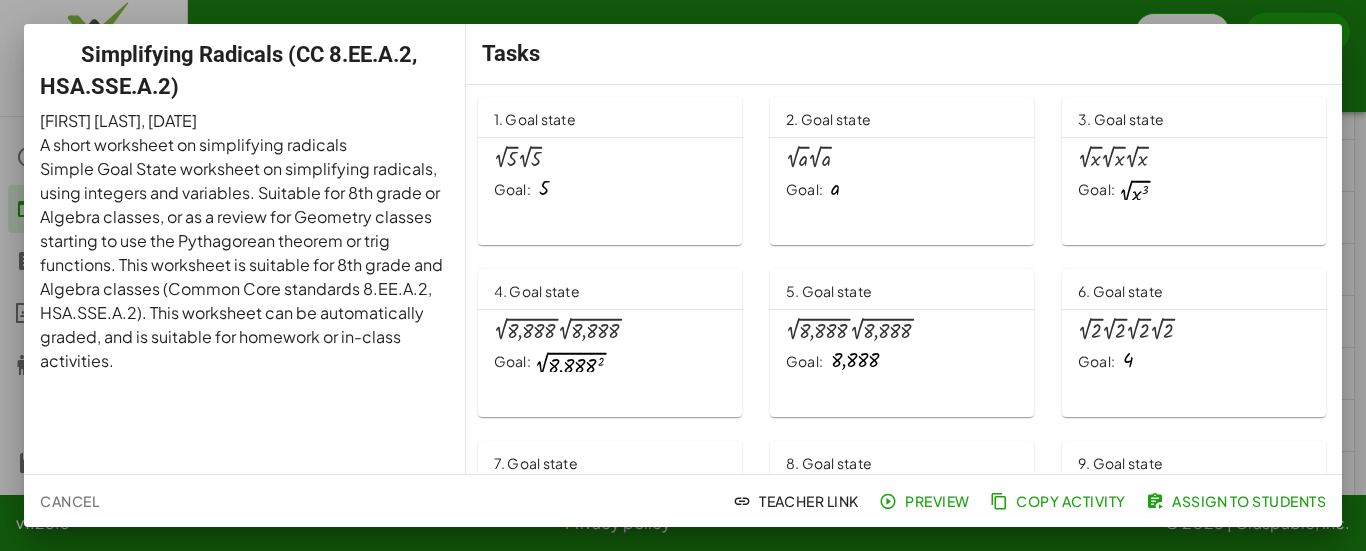 click on "Preview" 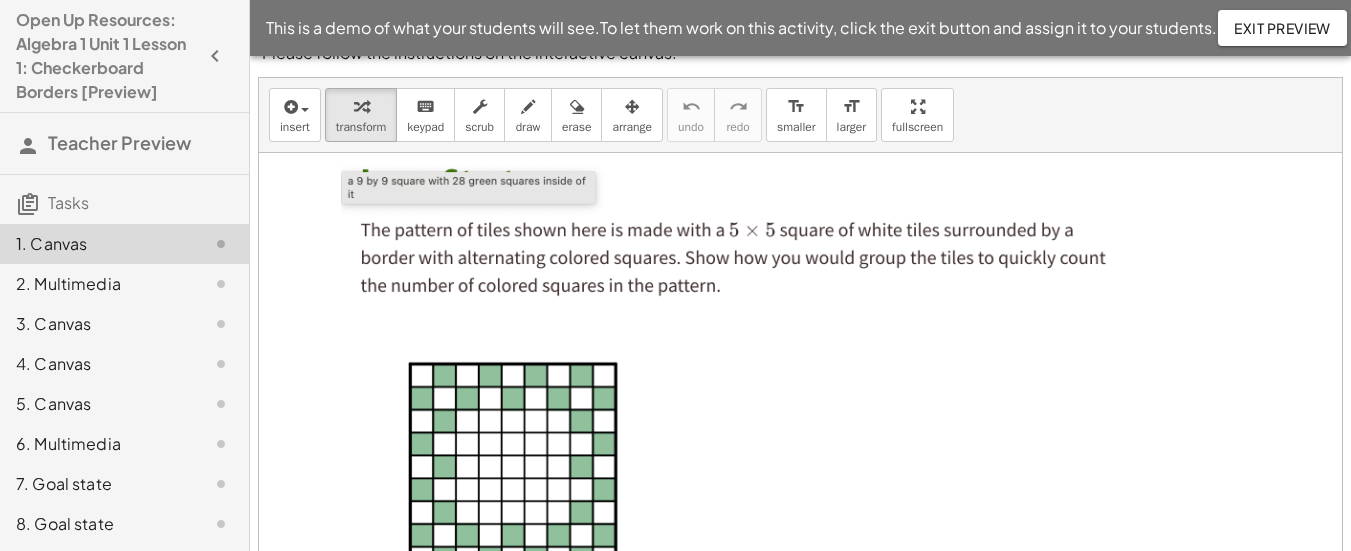 scroll, scrollTop: 56, scrollLeft: 0, axis: vertical 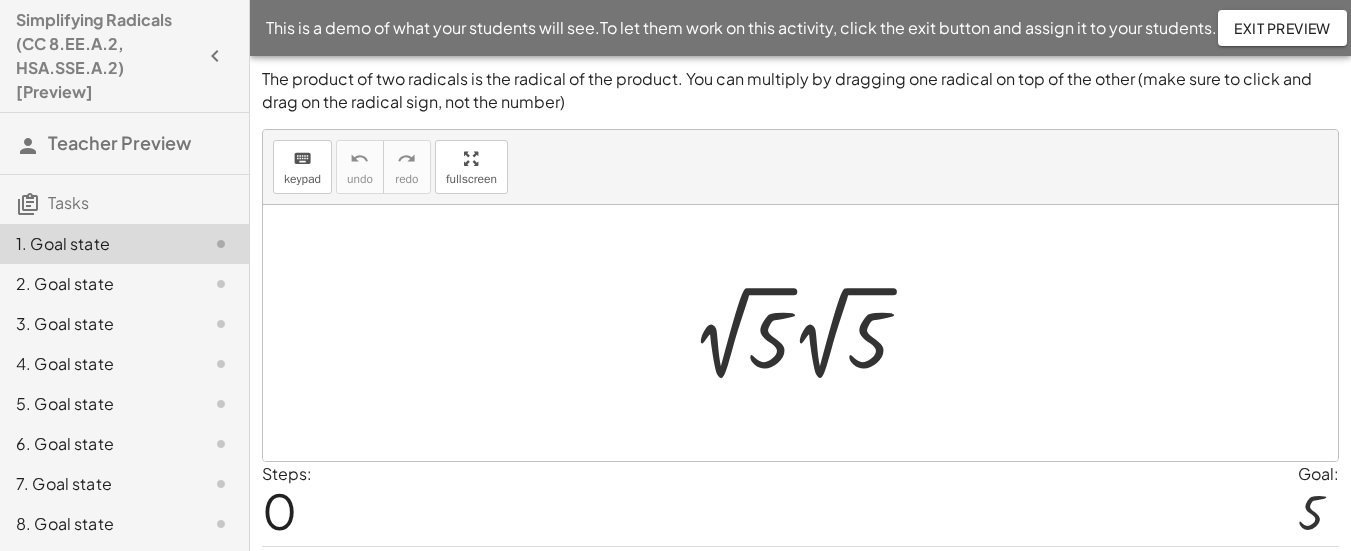 click at bounding box center [800, 333] 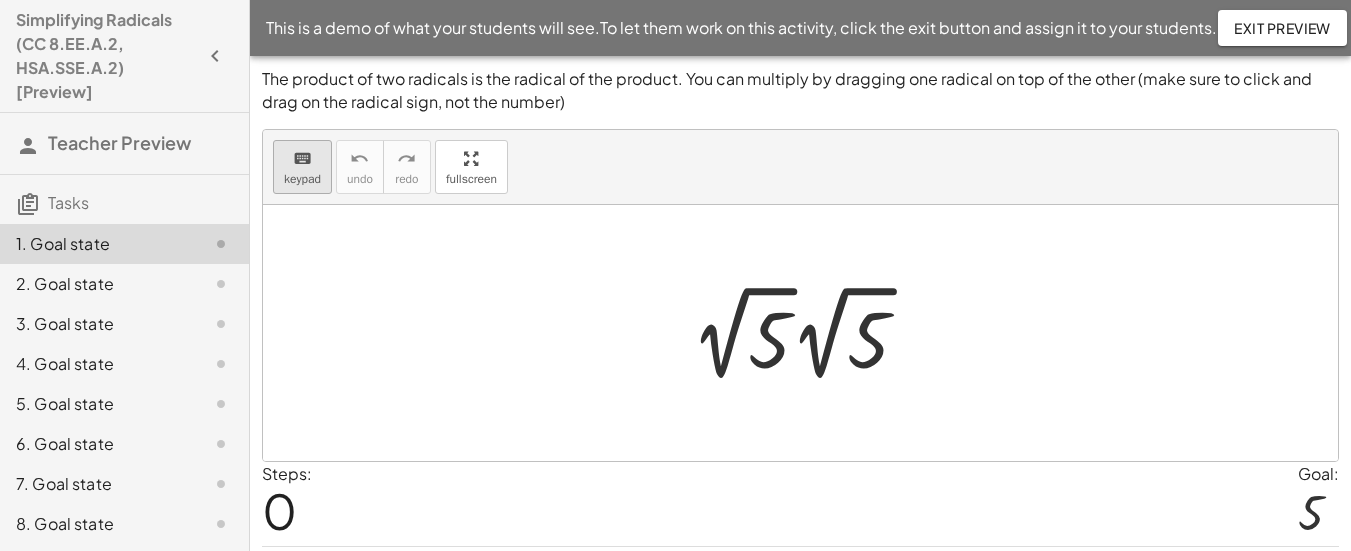 click on "keyboard keypad" at bounding box center [302, 167] 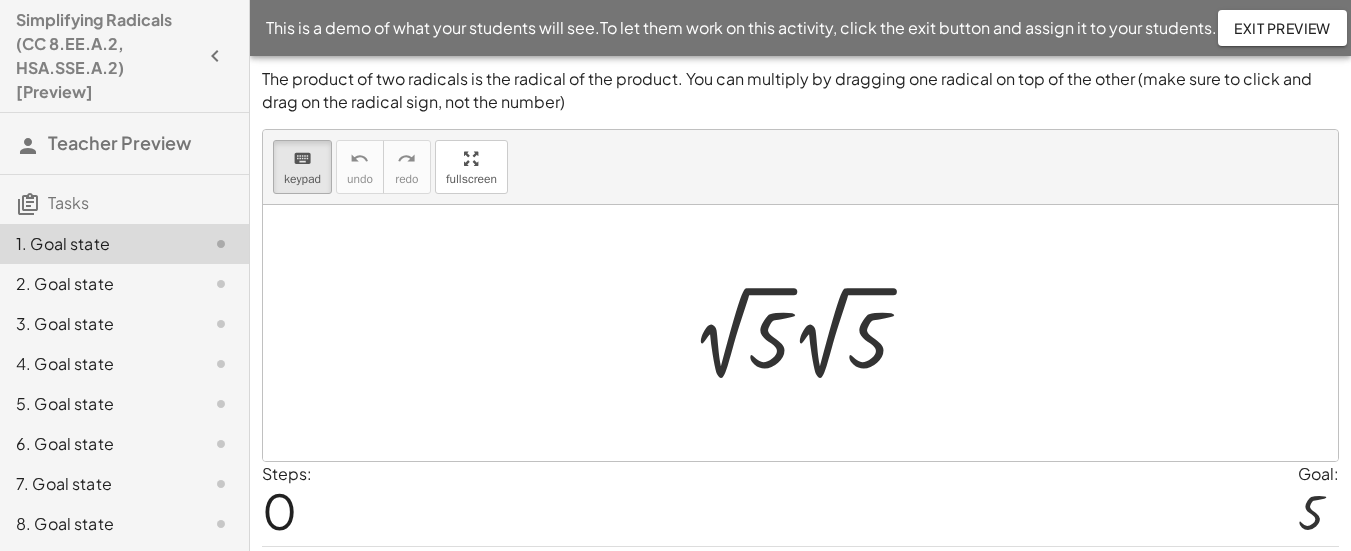 drag, startPoint x: 489, startPoint y: 176, endPoint x: 489, endPoint y: 345, distance: 169 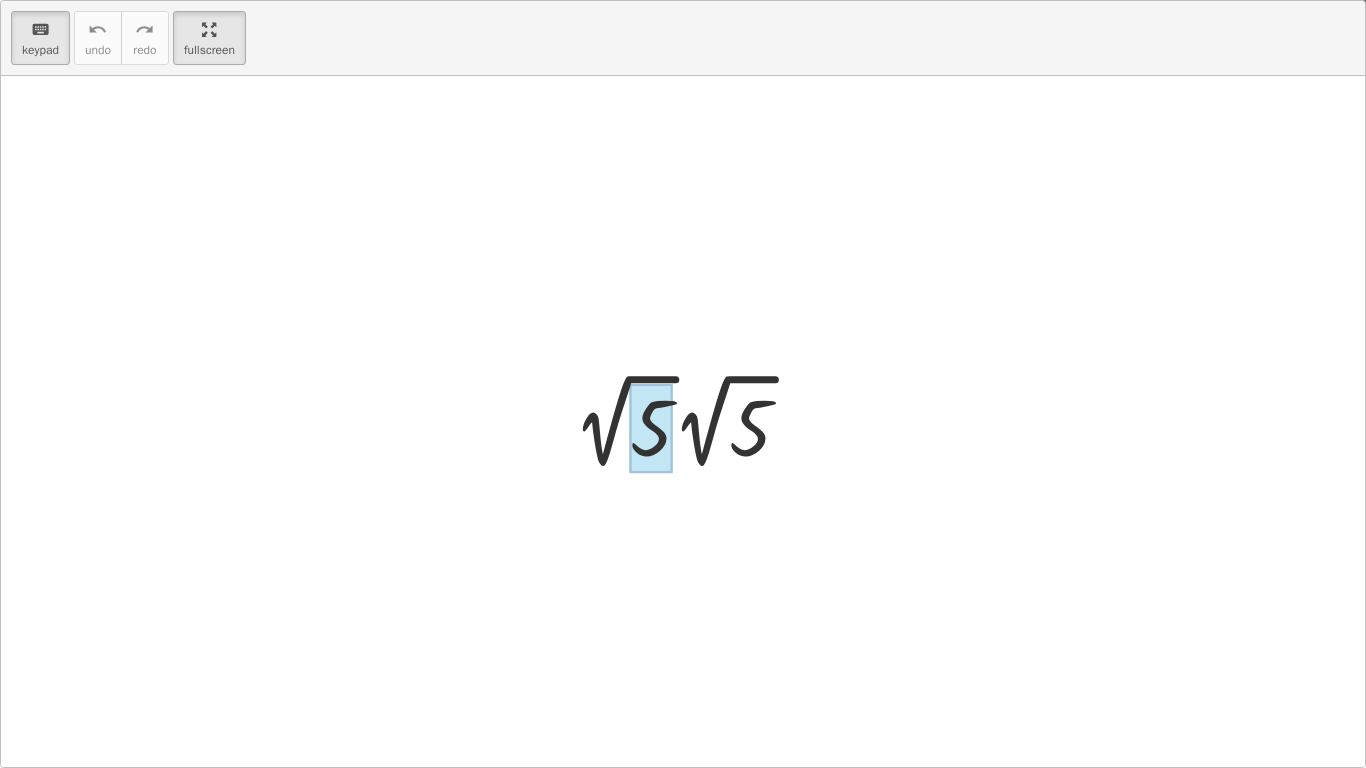 click at bounding box center [651, 428] 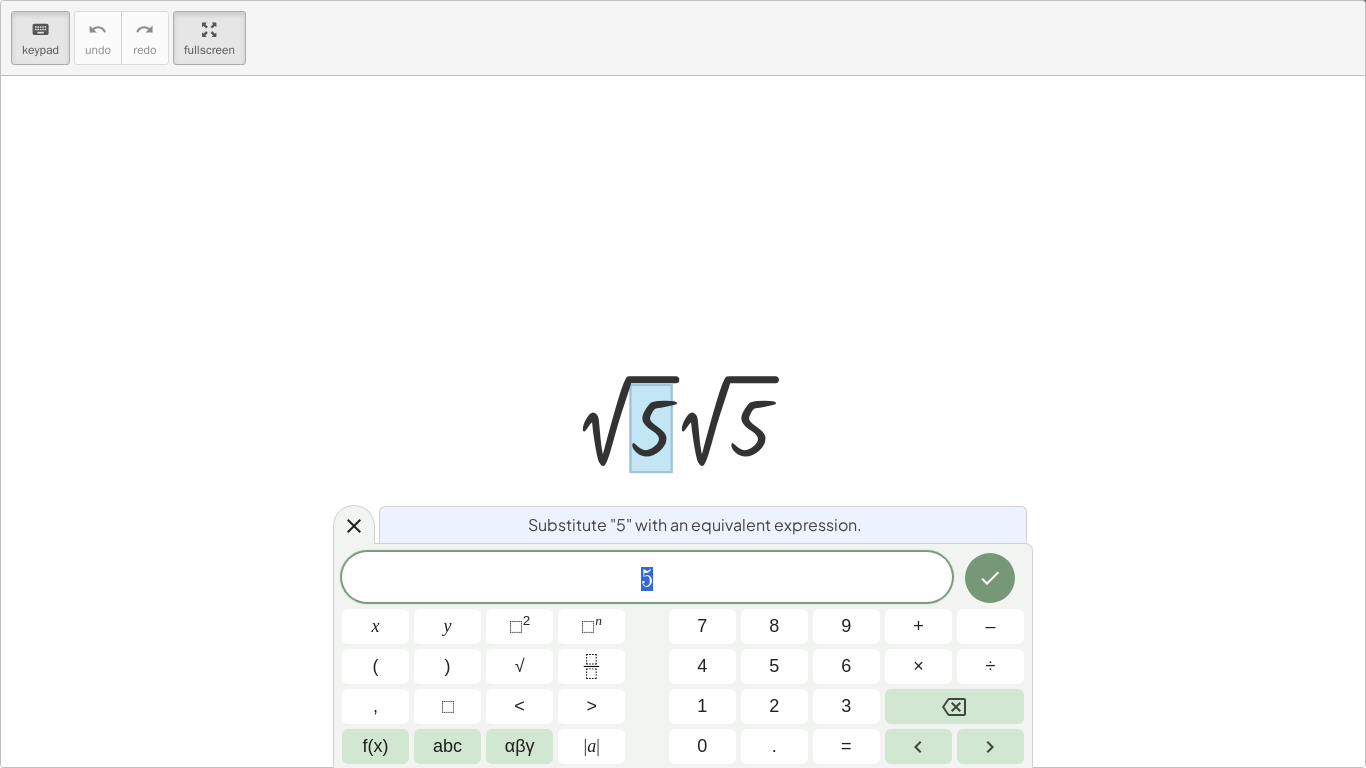 click at bounding box center [690, 421] 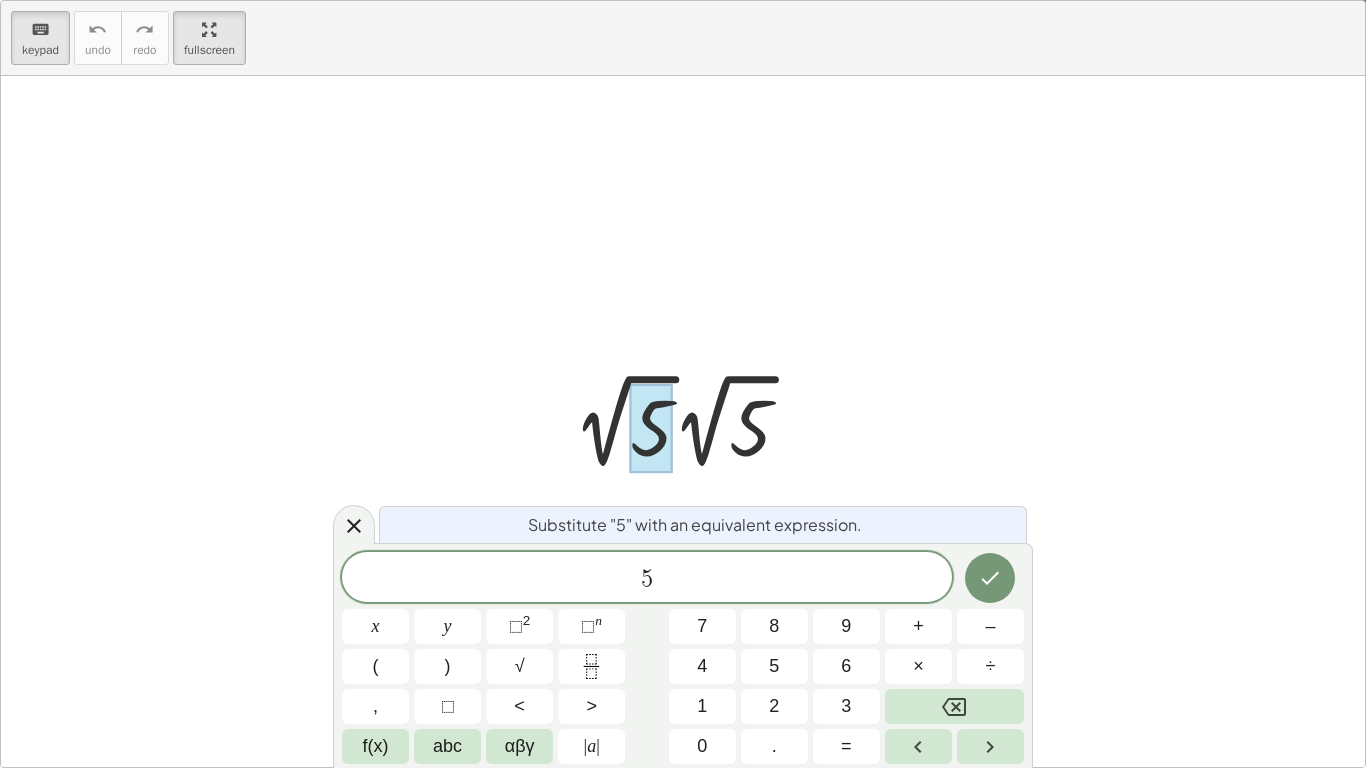 click at bounding box center [690, 421] 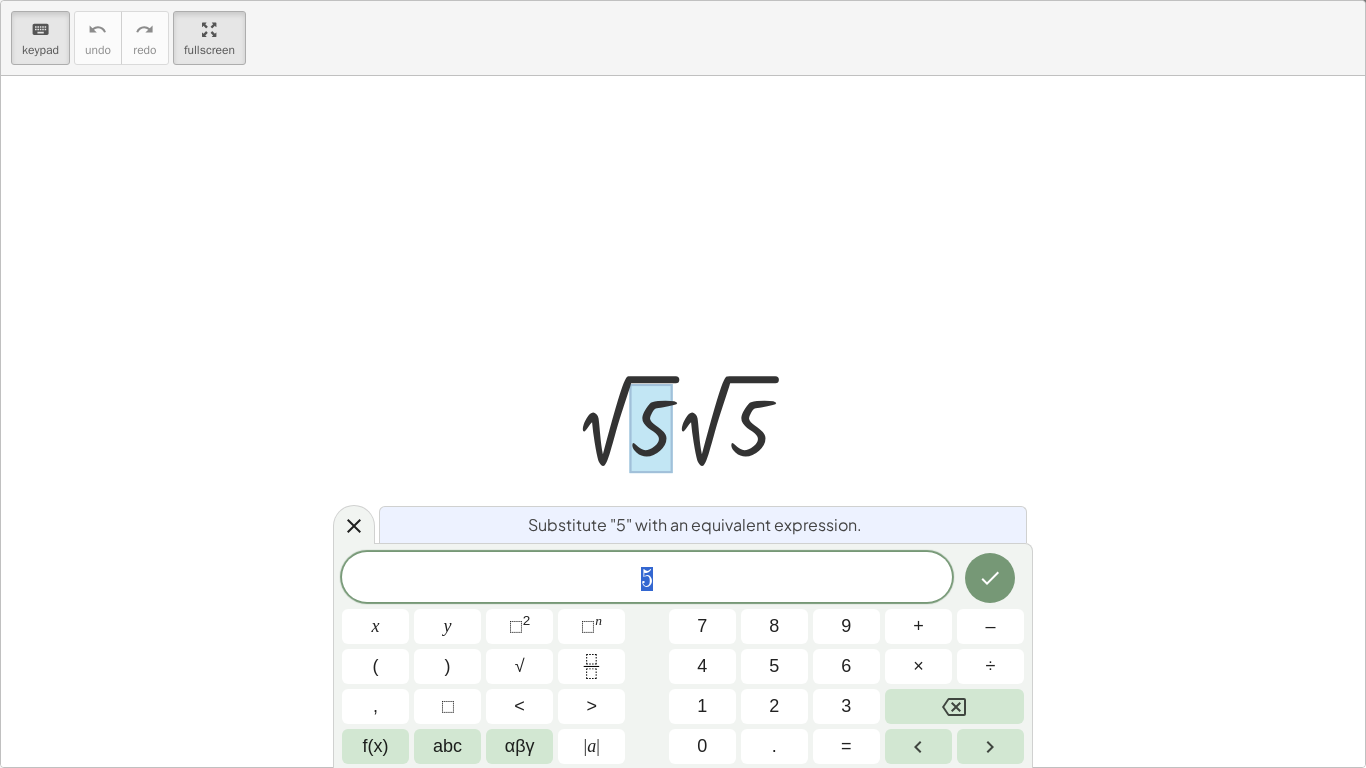 drag, startPoint x: 664, startPoint y: 578, endPoint x: 626, endPoint y: 573, distance: 38.327538 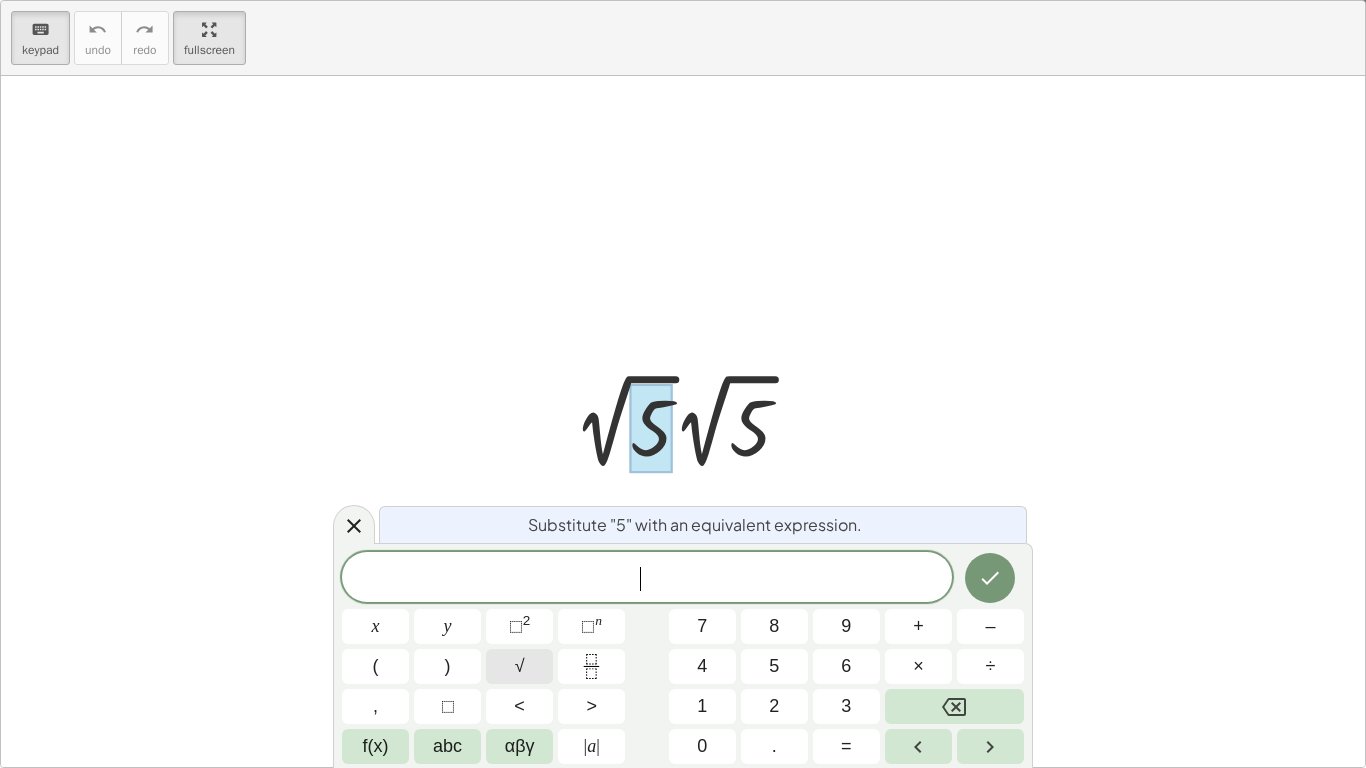 click on "√" at bounding box center (519, 666) 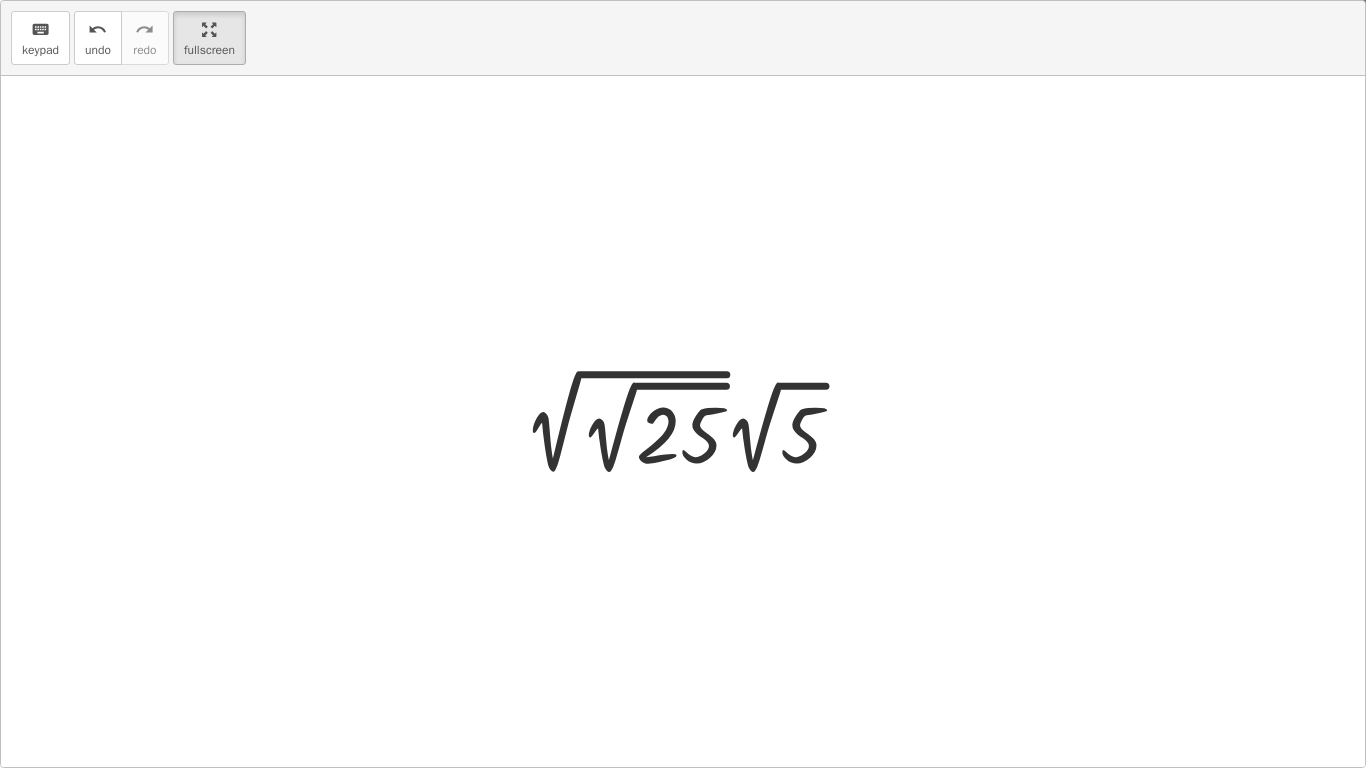 click at bounding box center [690, 421] 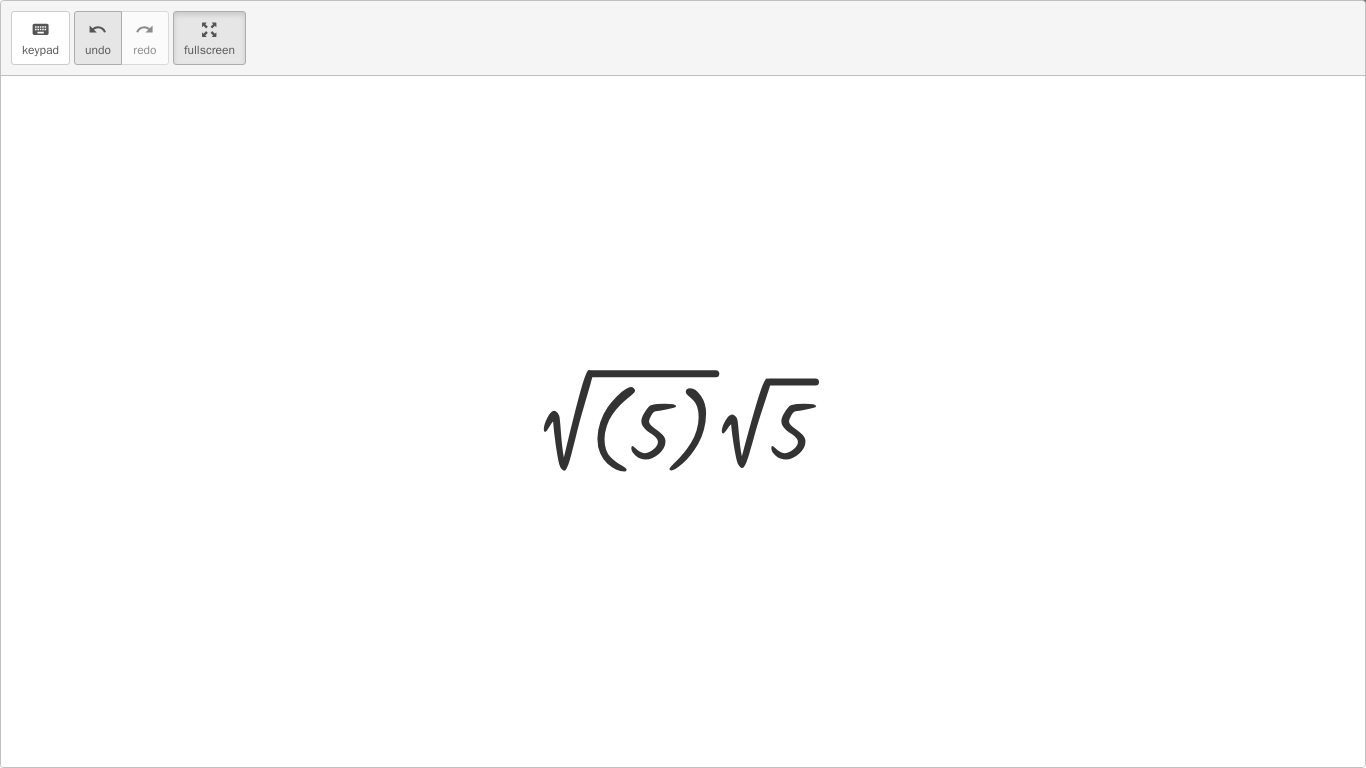 click on "undo" at bounding box center [97, 30] 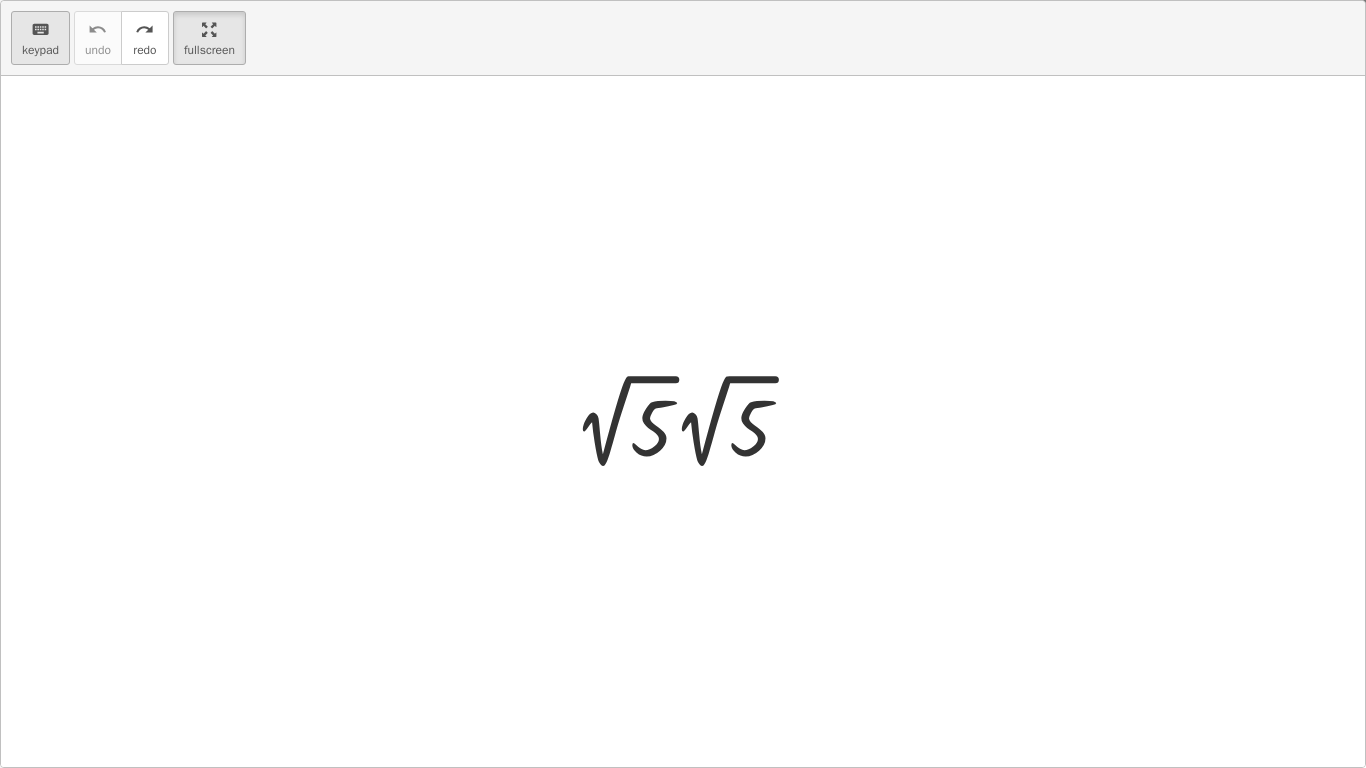click on "keypad" at bounding box center (40, 50) 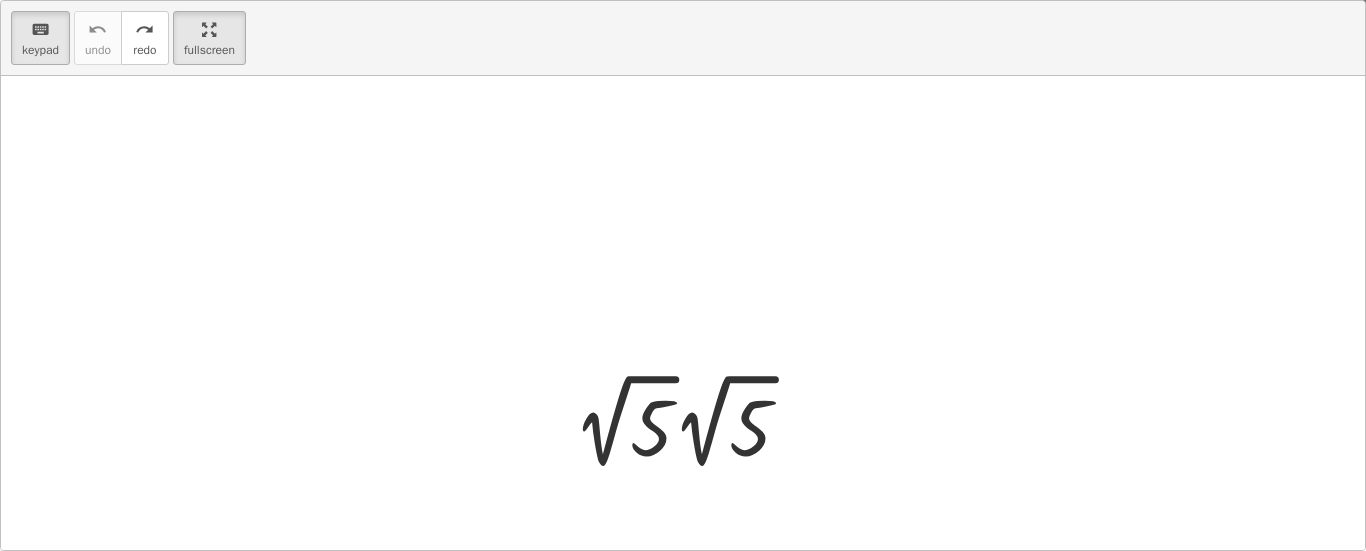 scroll, scrollTop: 255, scrollLeft: 0, axis: vertical 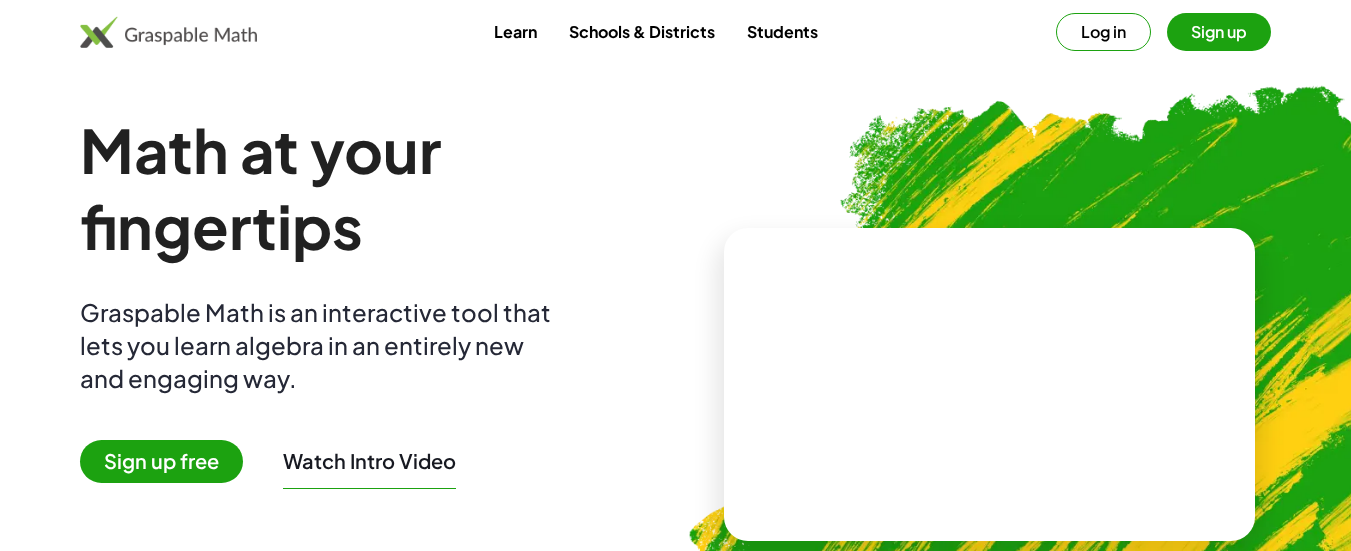 click on "Sign up" at bounding box center (1219, 32) 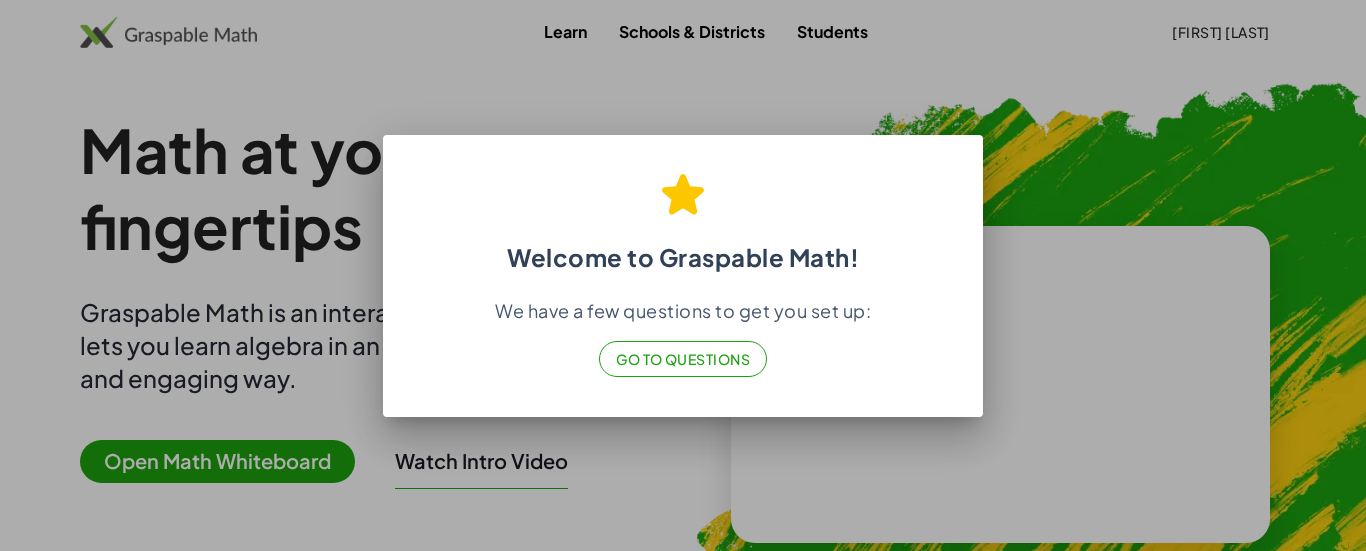 click on "Go to Questions" 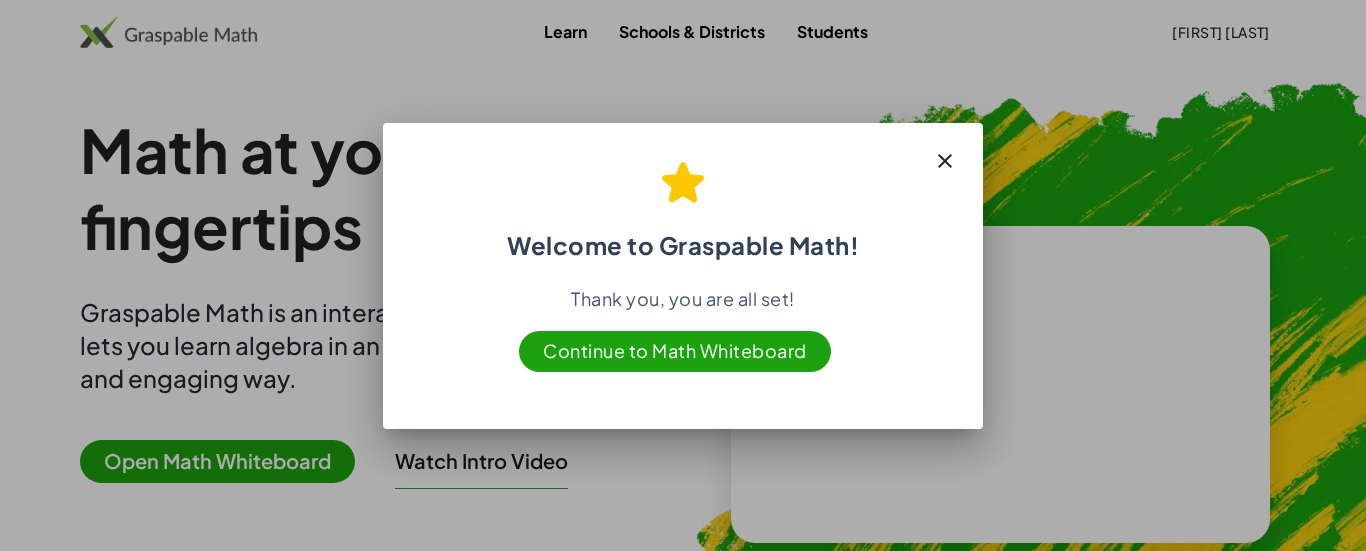 click on "Continue to Math Whiteboard" at bounding box center (675, 351) 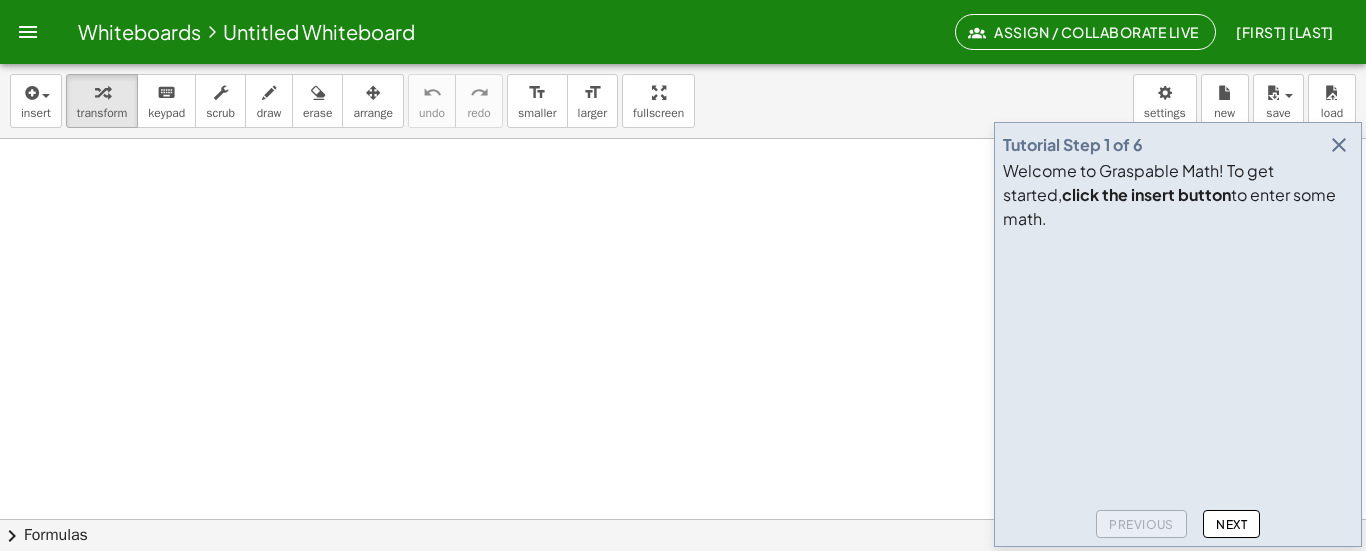 click on "Next" 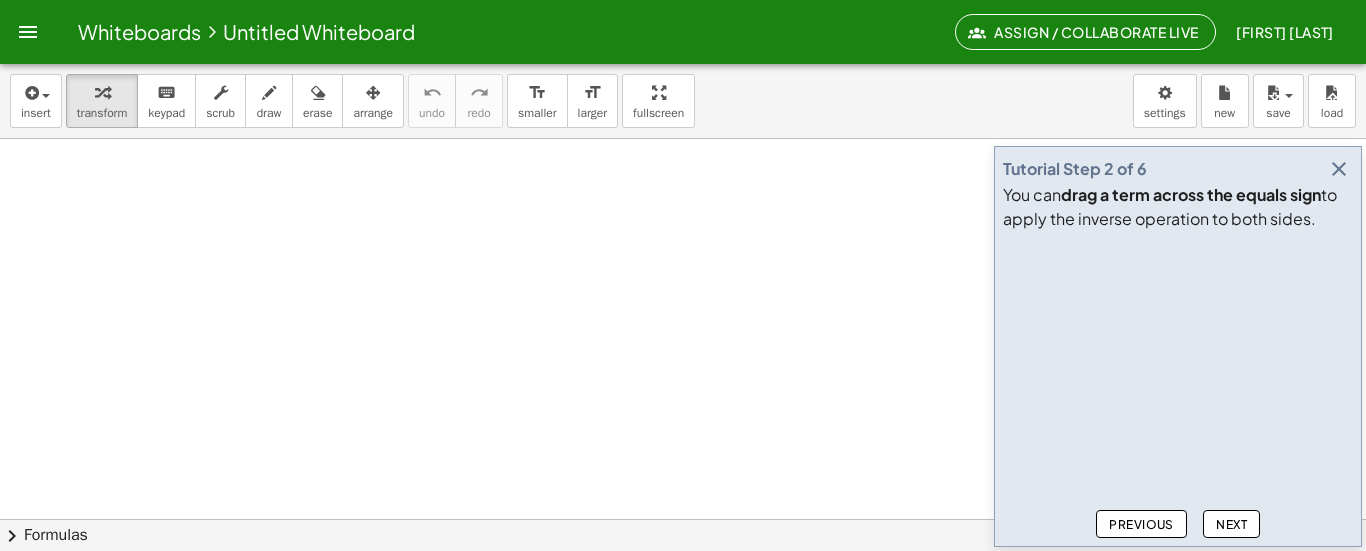 click on "Next" 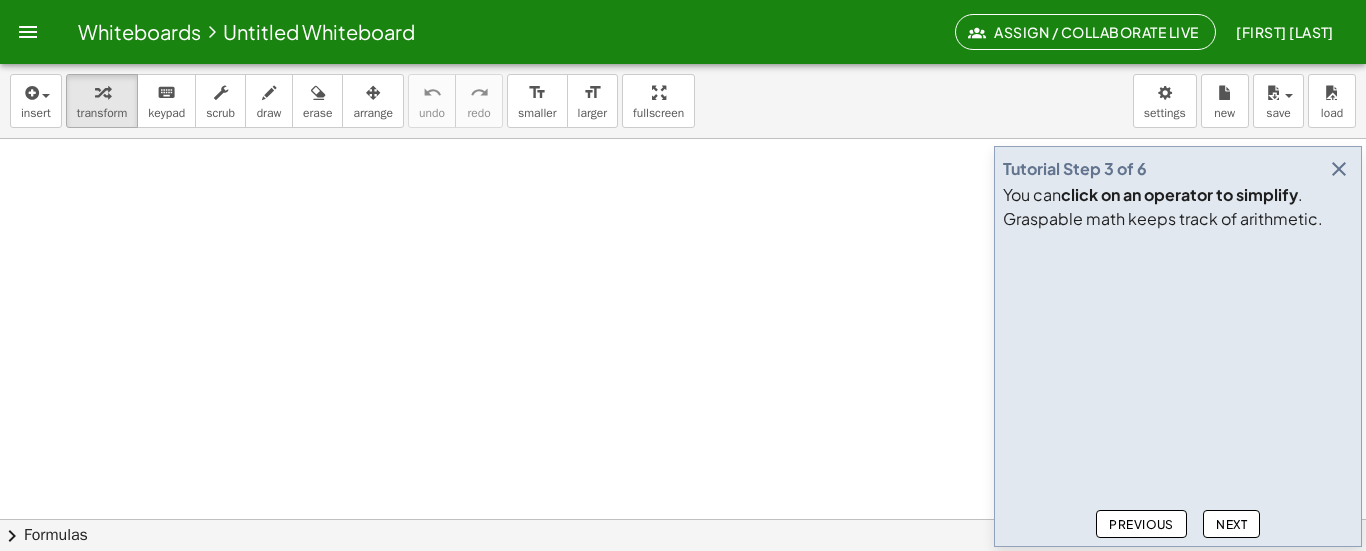 click on "Next" 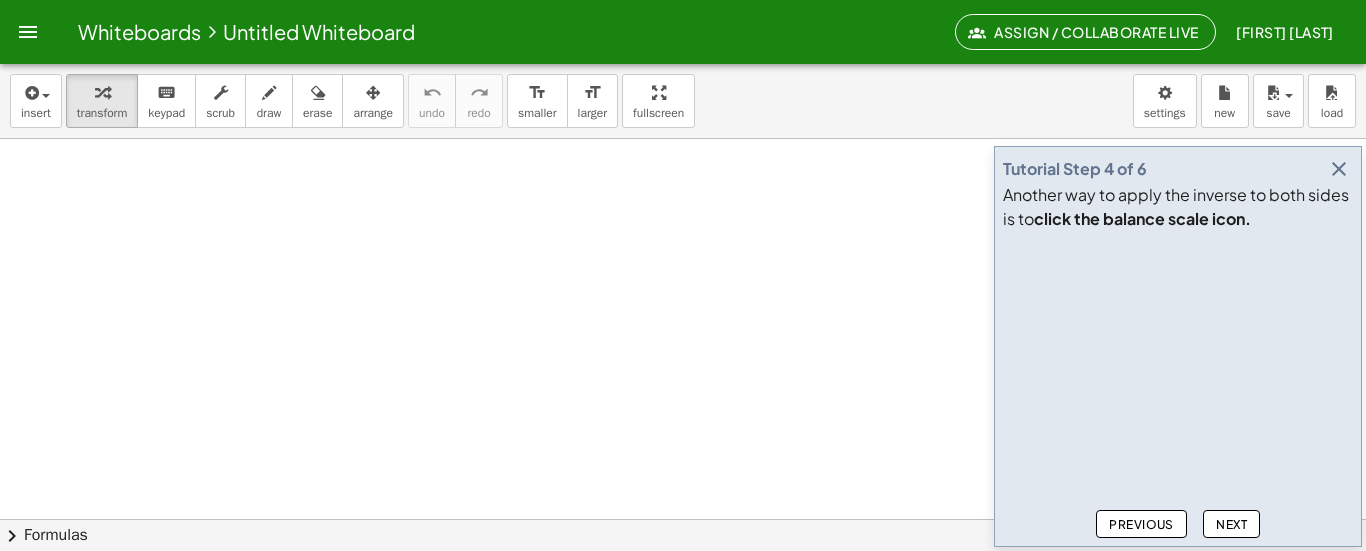 click on "Next" 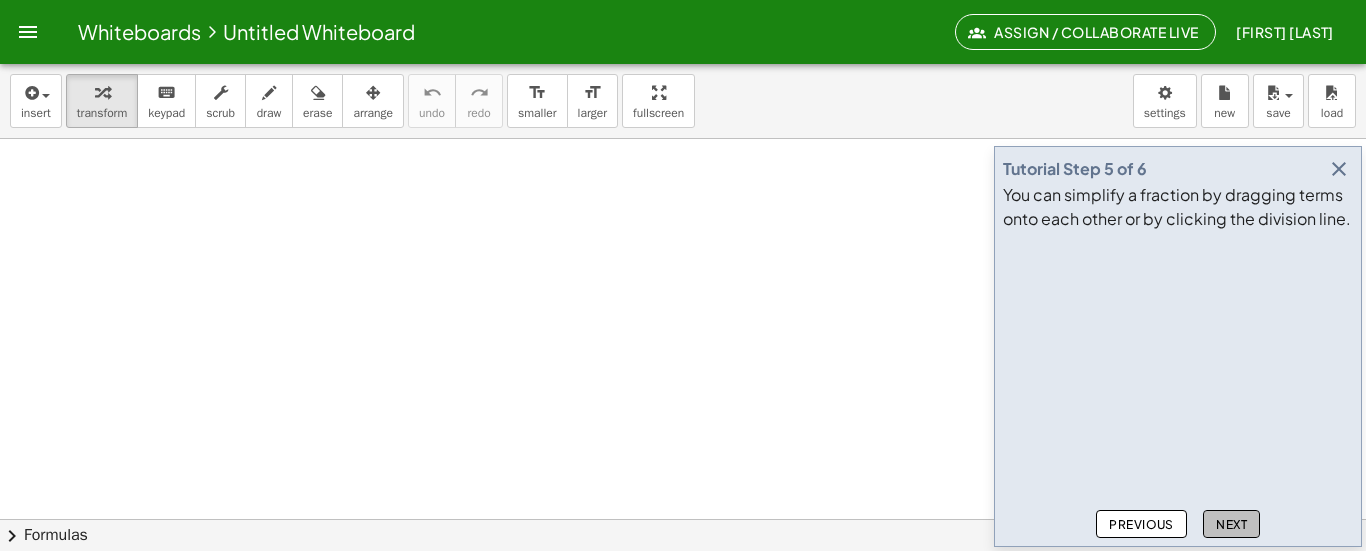 click on "Next" 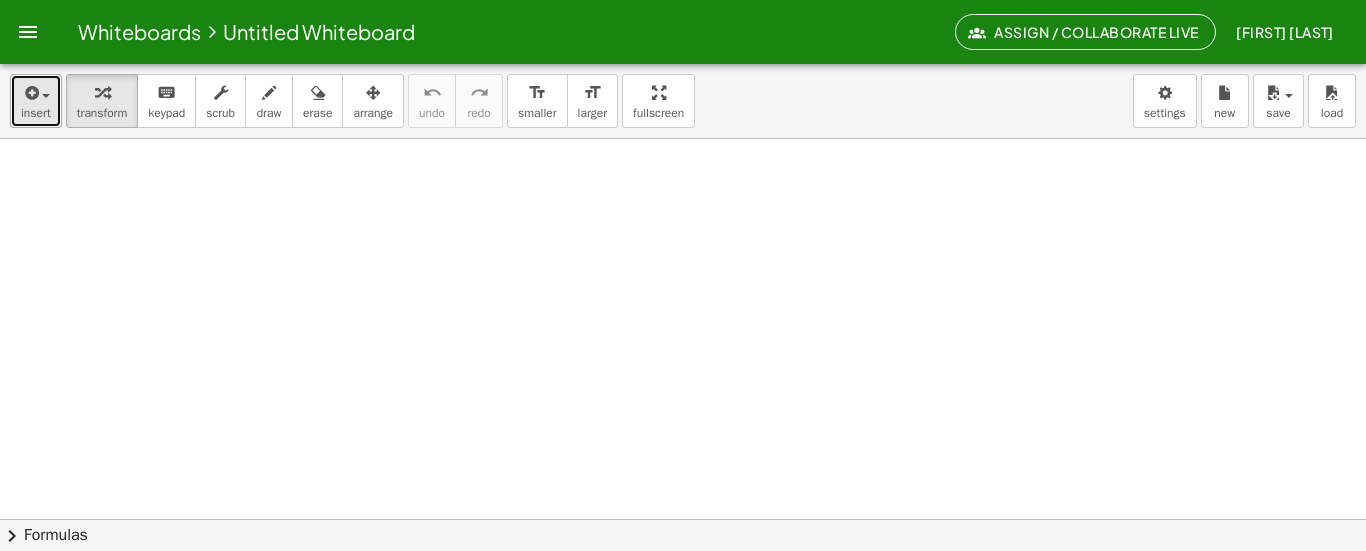 click on "insert" at bounding box center (36, 113) 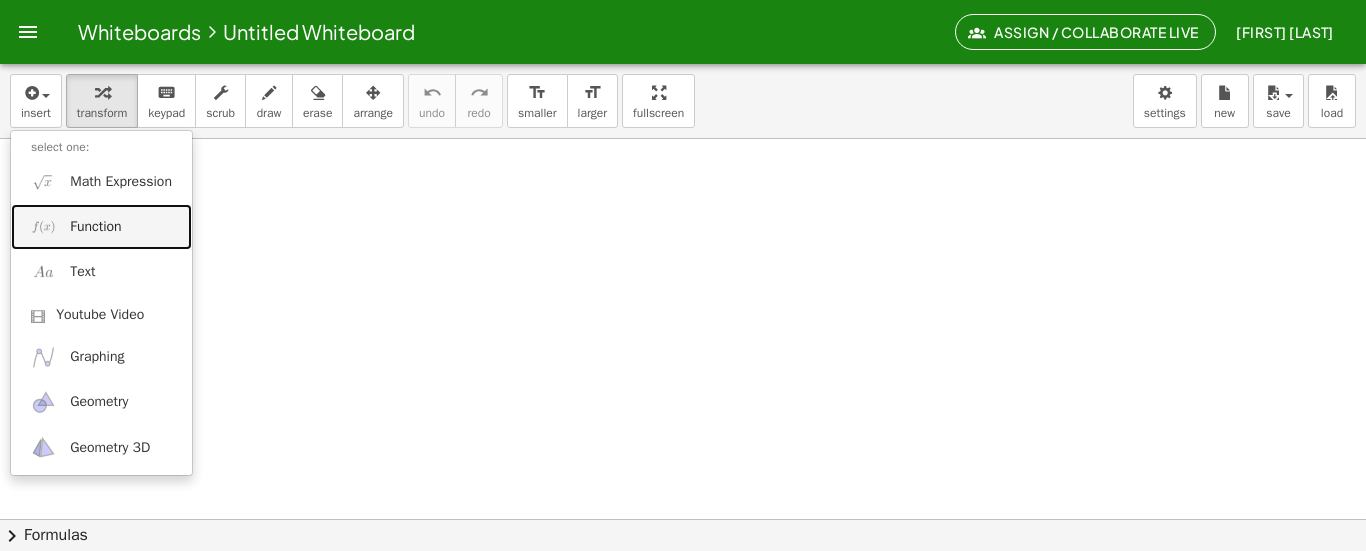 click on "Function" at bounding box center (101, 226) 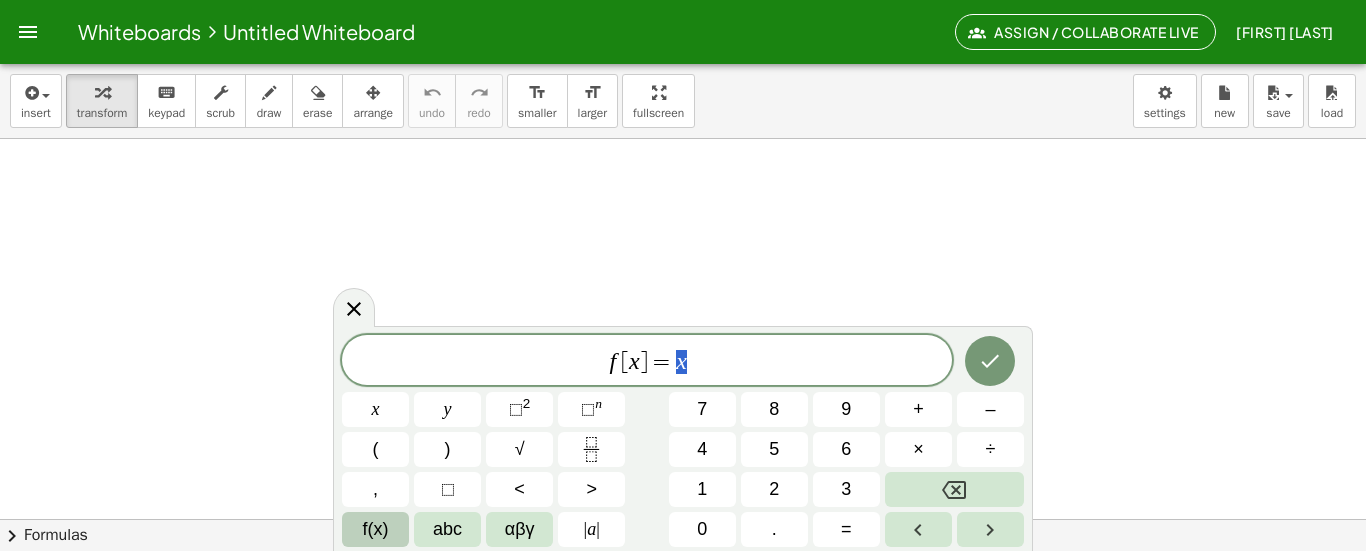 click on "f(x)" at bounding box center [375, 529] 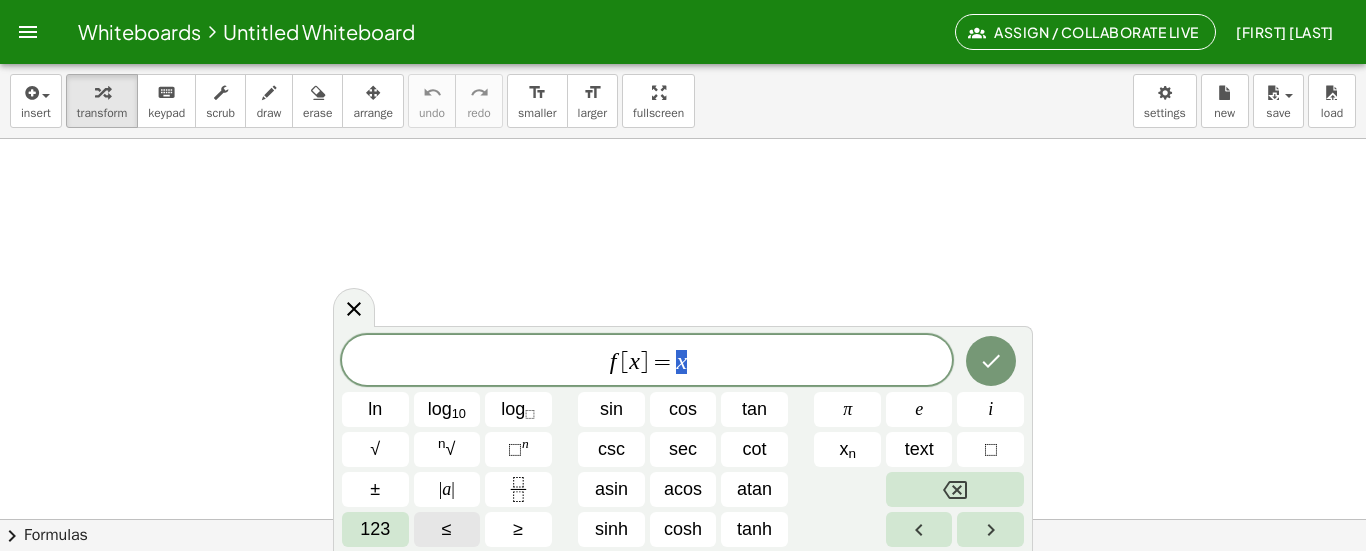 click on "123" at bounding box center (375, 529) 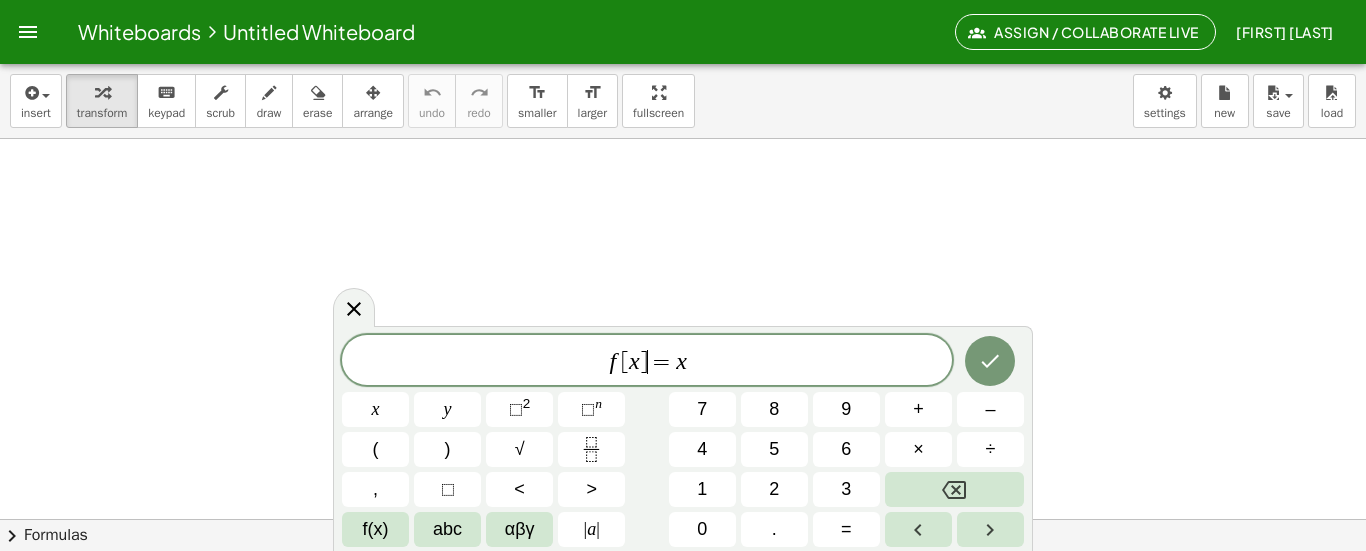 click on "=" at bounding box center (662, 362) 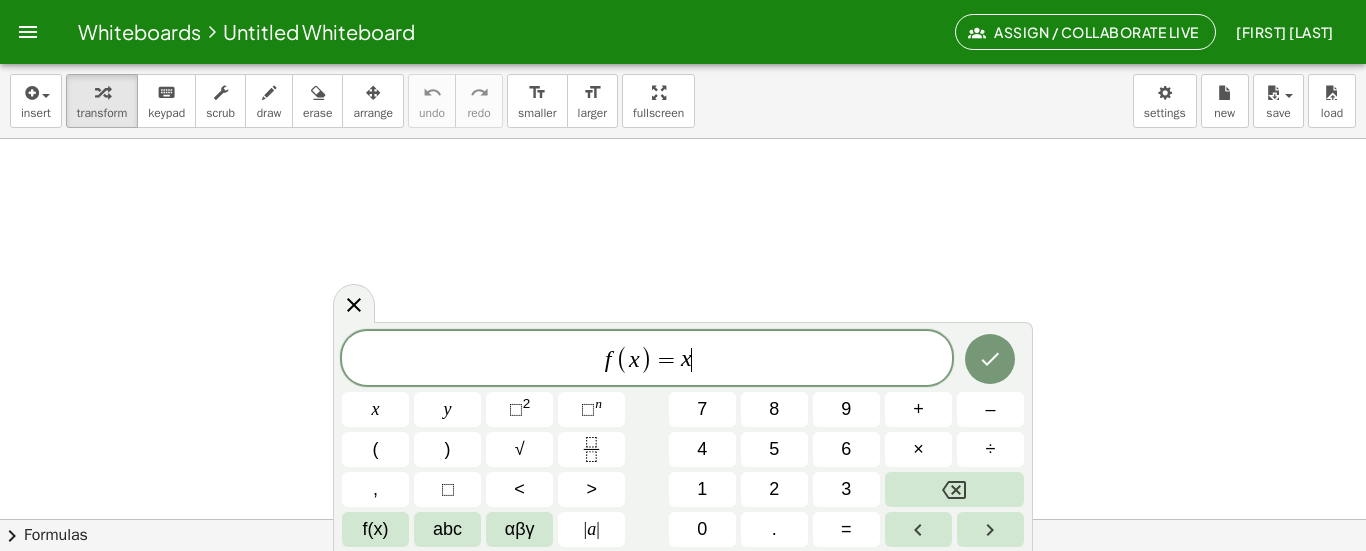 click on "f ( x ) = x ​" at bounding box center (647, 359) 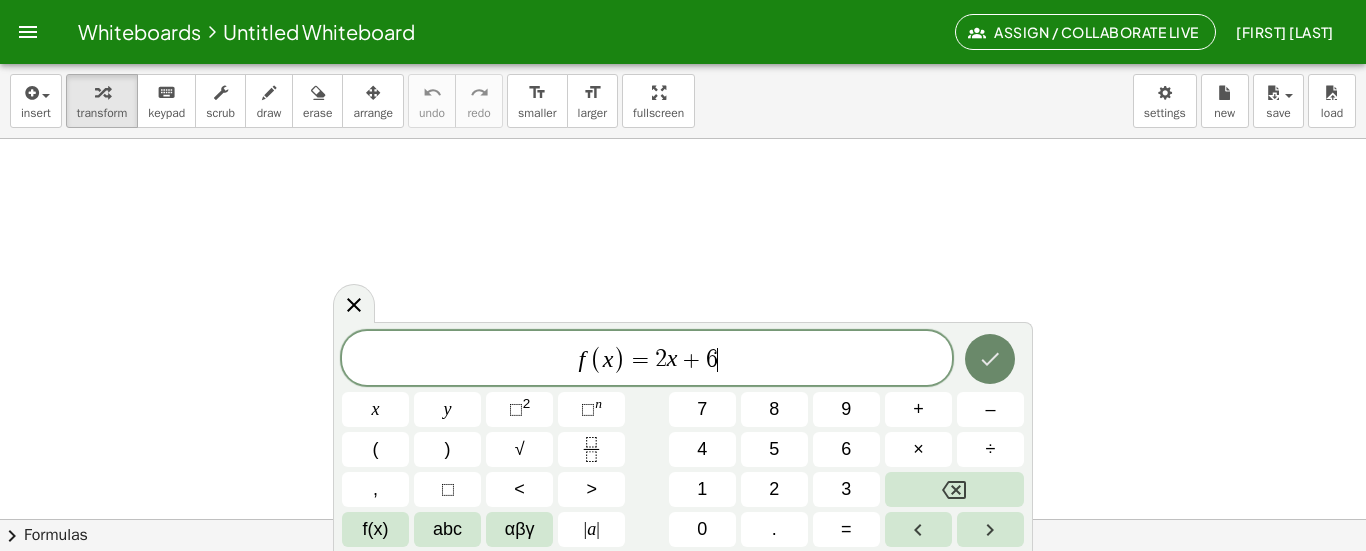 click at bounding box center [990, 359] 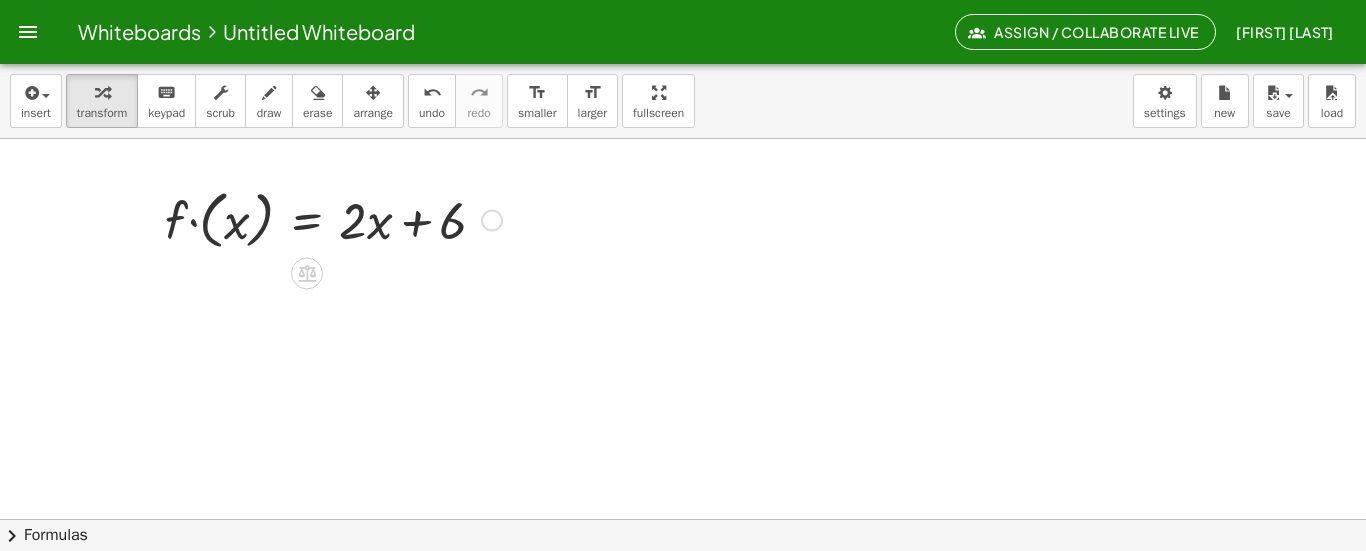 click at bounding box center [333, 218] 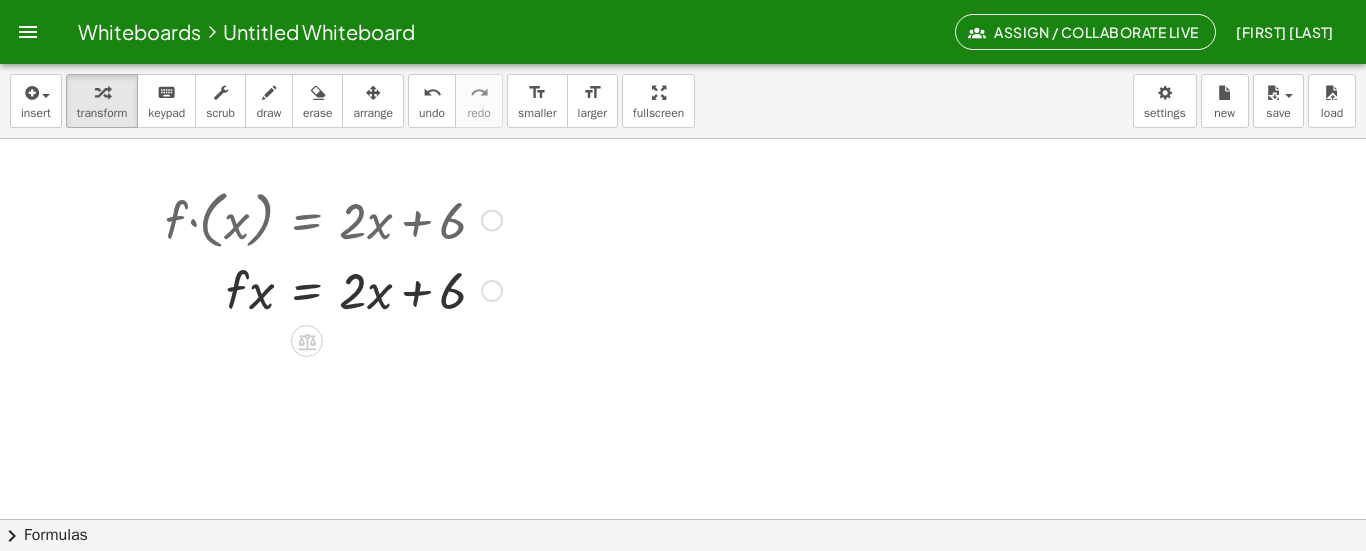 click at bounding box center (333, 218) 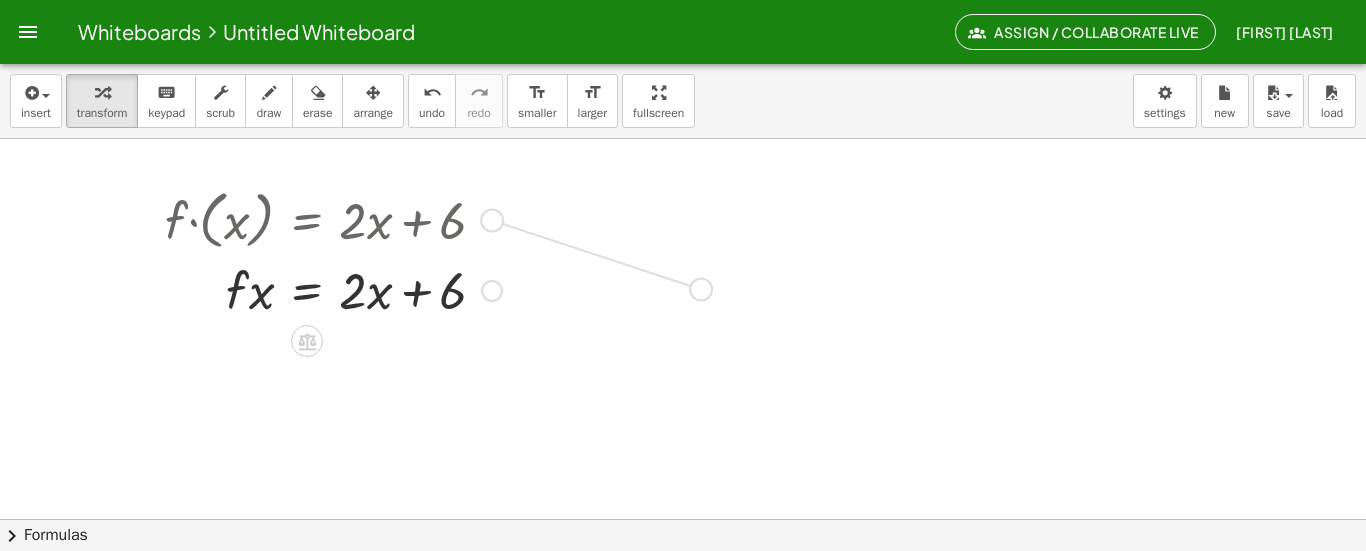 drag, startPoint x: 494, startPoint y: 225, endPoint x: 707, endPoint y: 294, distance: 223.8973 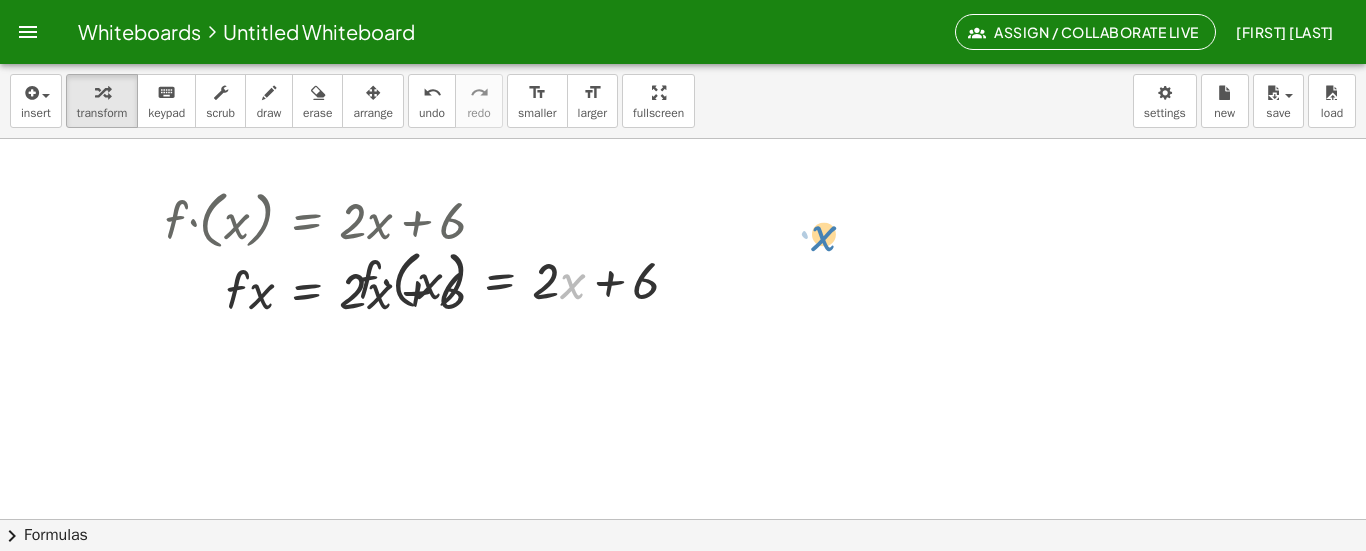 drag, startPoint x: 583, startPoint y: 287, endPoint x: 841, endPoint y: 239, distance: 262.42712 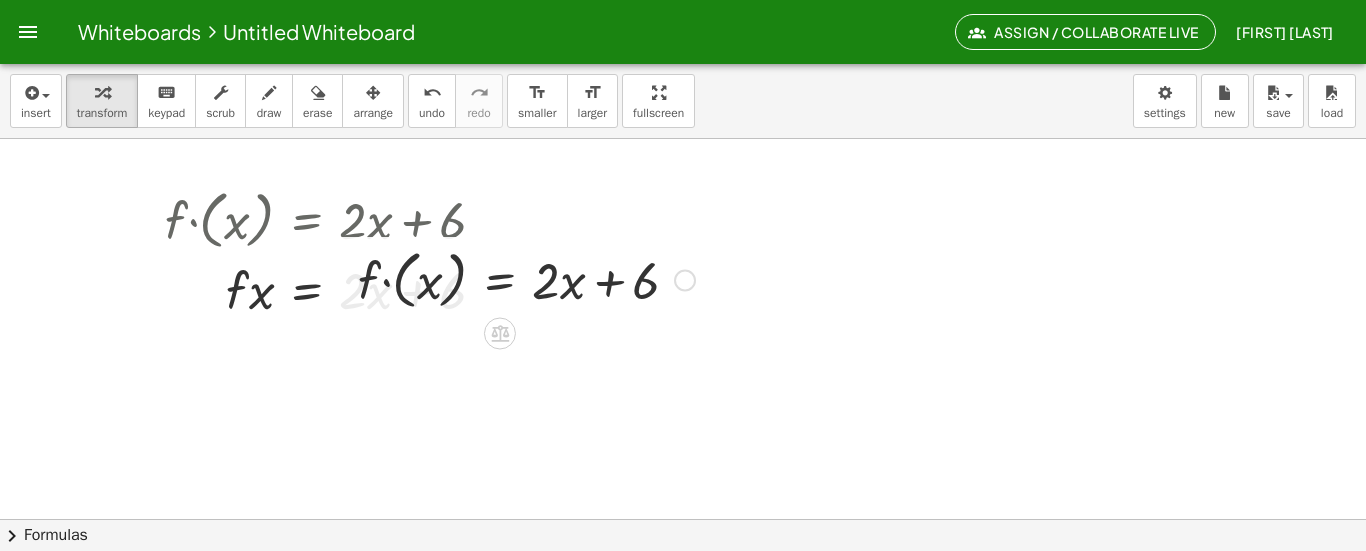 click at bounding box center [526, 278] 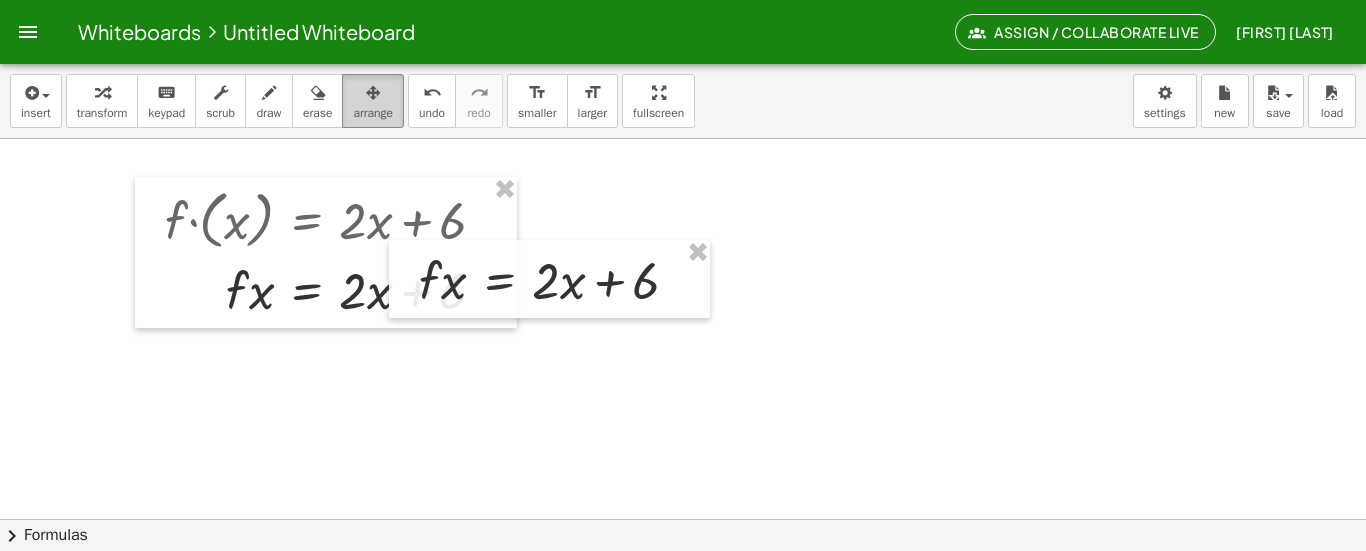 click on "arrange" at bounding box center [373, 101] 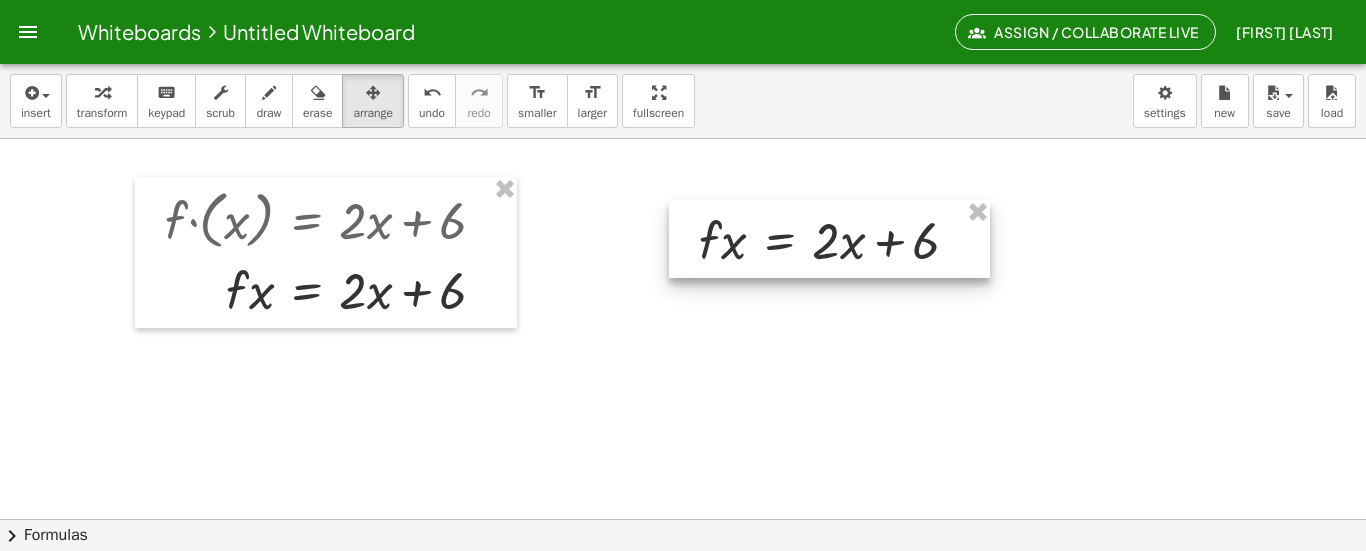 drag, startPoint x: 555, startPoint y: 271, endPoint x: 845, endPoint y: 229, distance: 293.0256 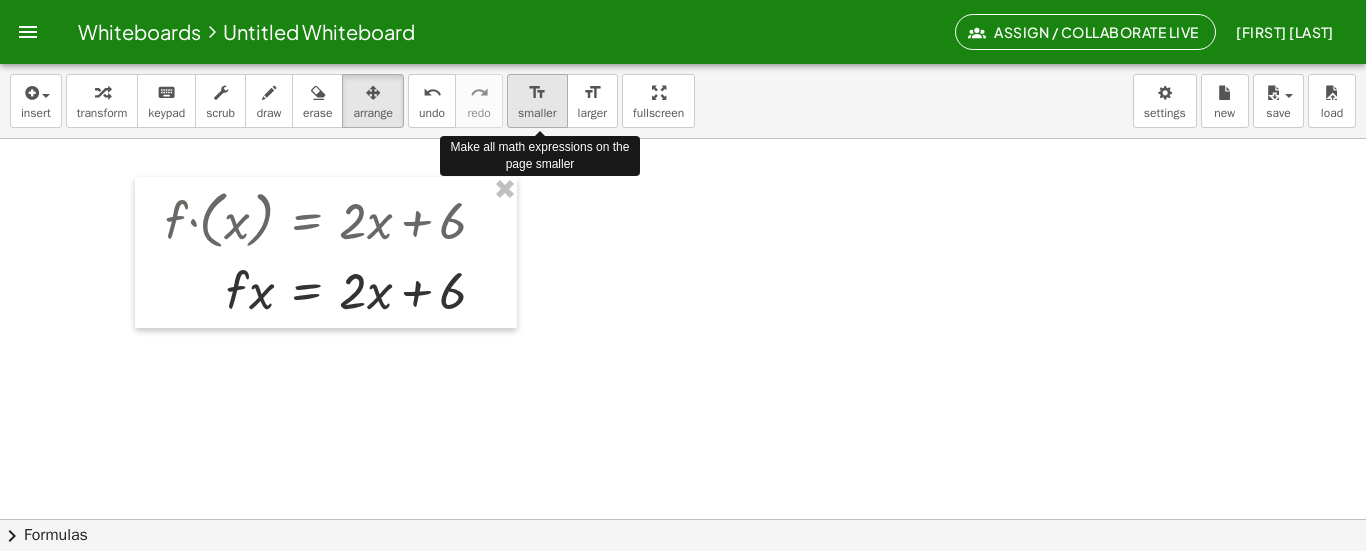 click on "format_size smaller" at bounding box center (537, 101) 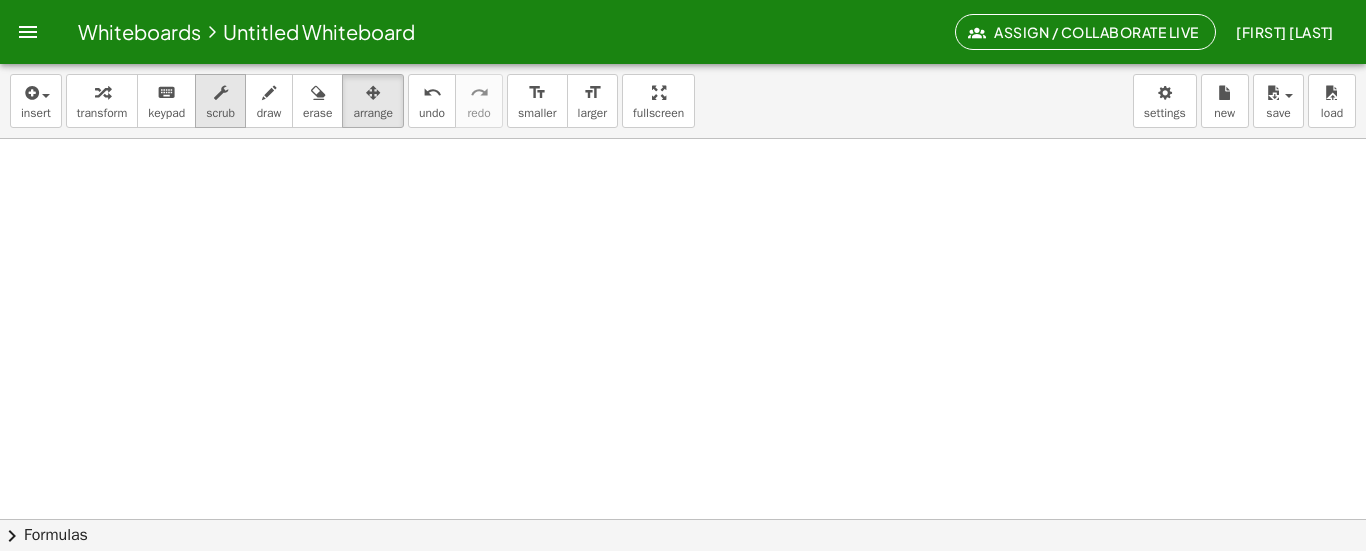 click on "scrub" at bounding box center (220, 113) 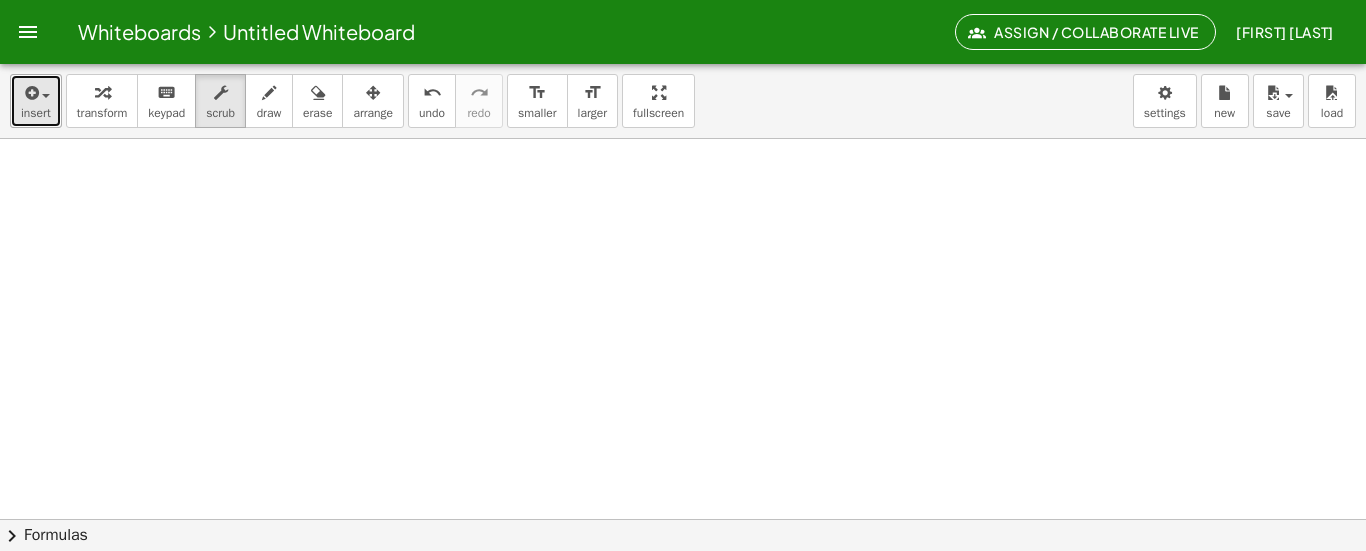 click on "insert" at bounding box center [36, 101] 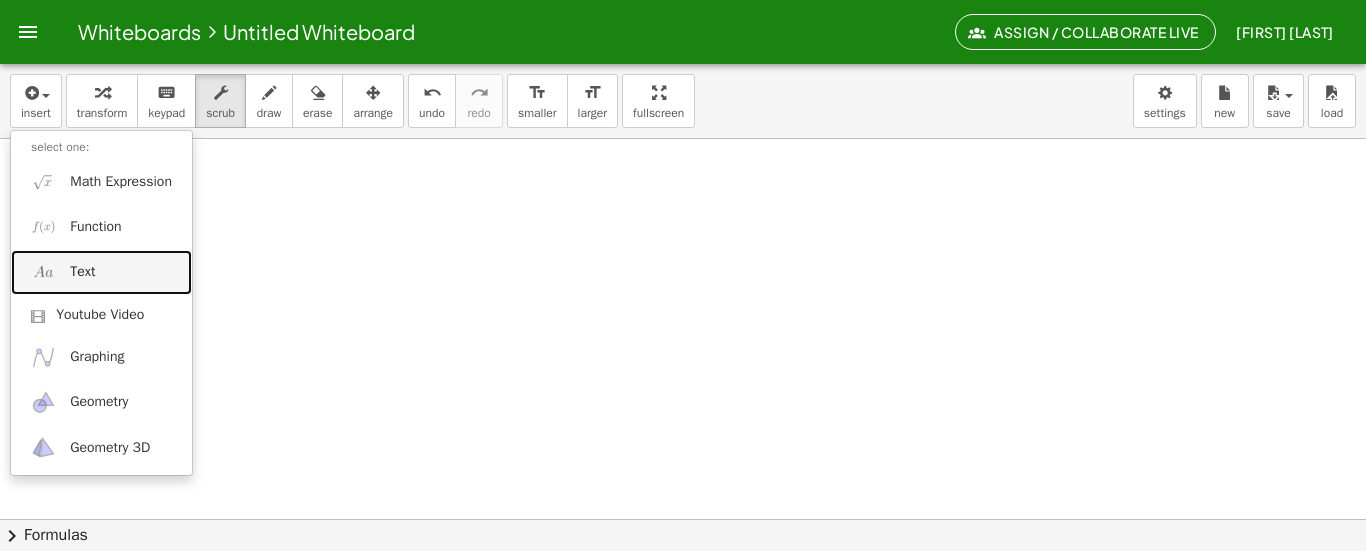 click on "Text" at bounding box center (101, 272) 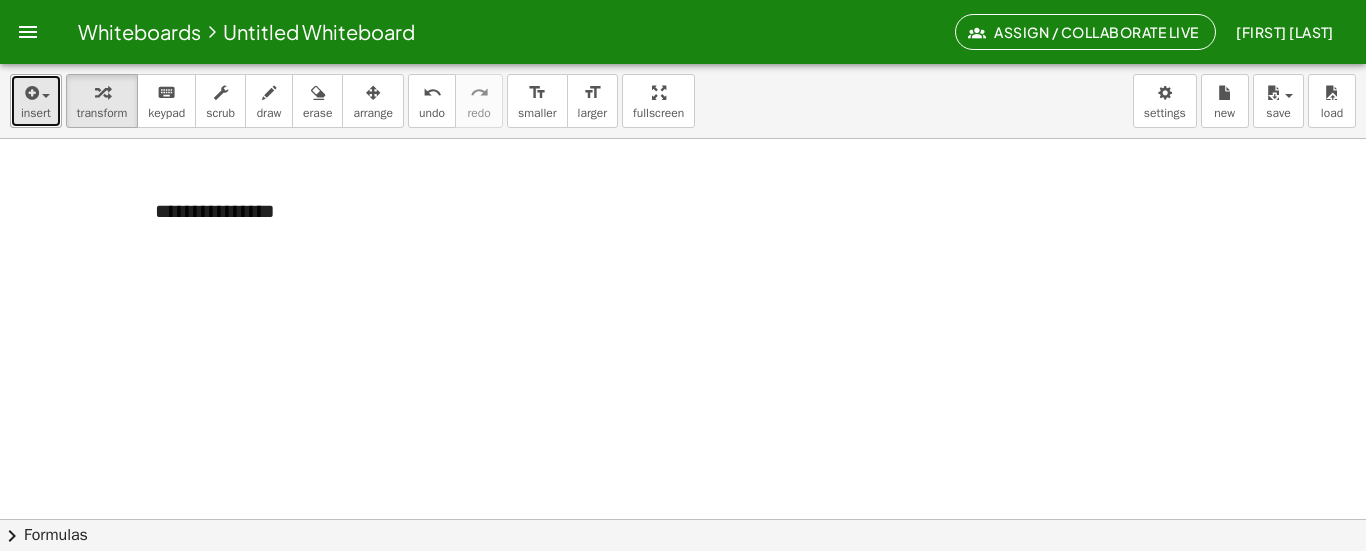 click on "insert" at bounding box center [36, 113] 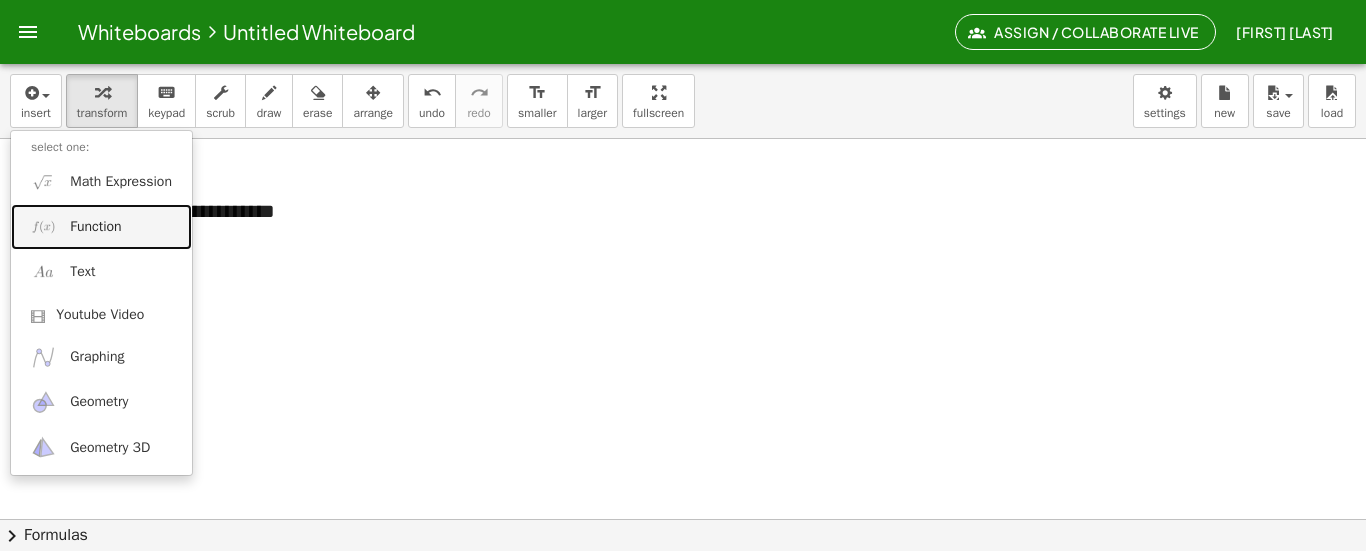 click on "Function" at bounding box center (101, 226) 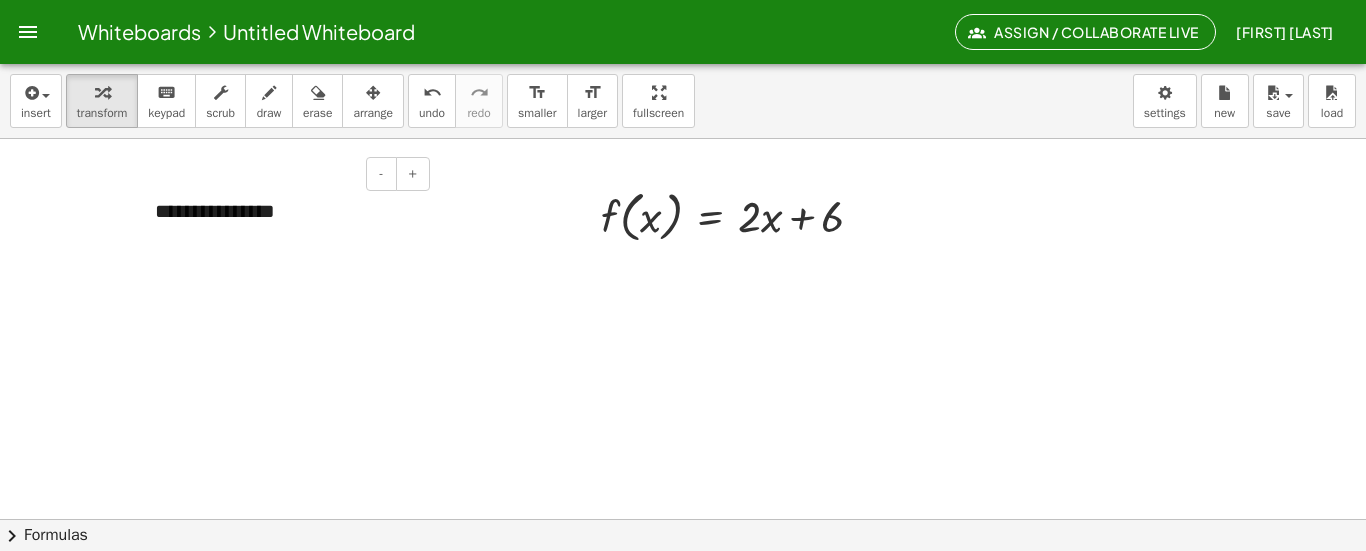 click on "**********" at bounding box center [285, 211] 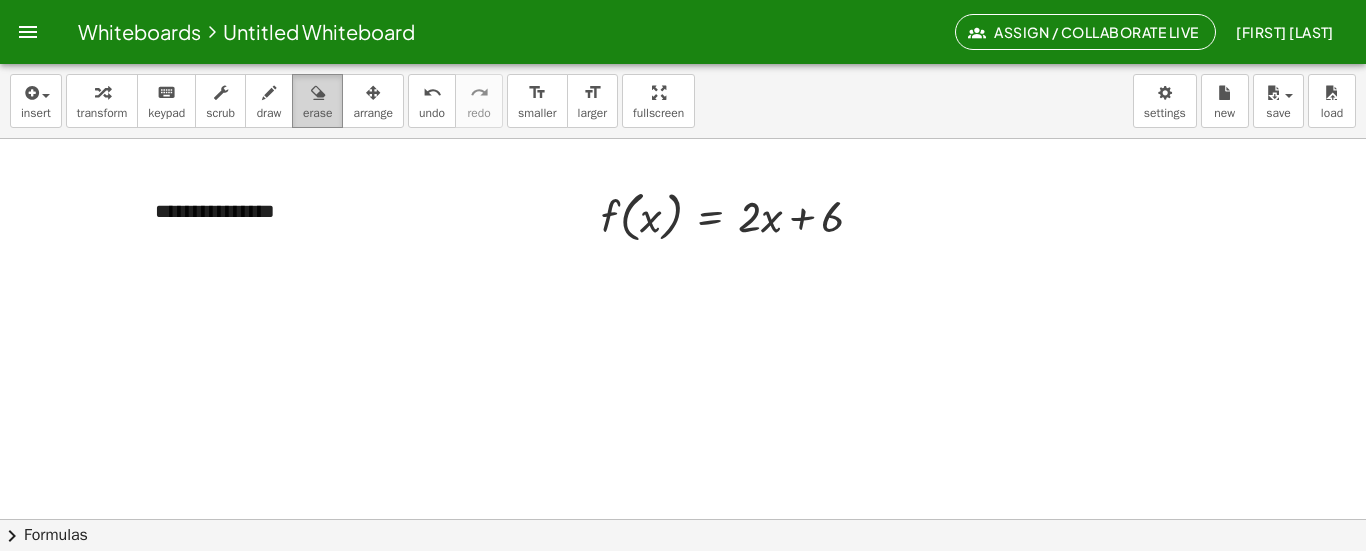 click on "erase" at bounding box center (317, 113) 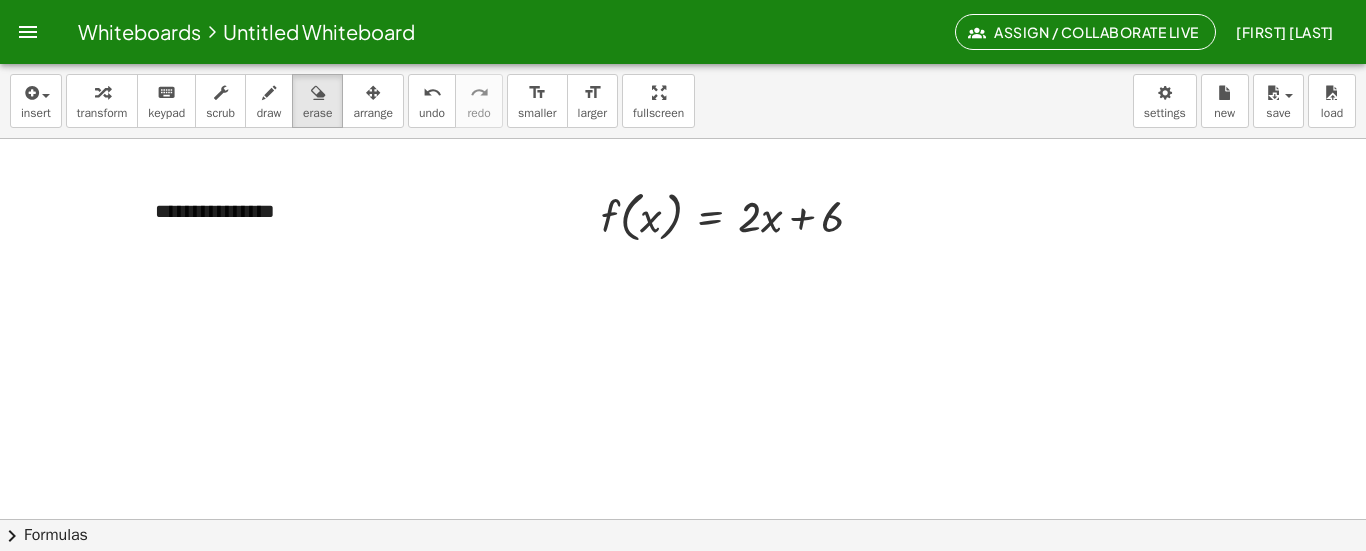 click at bounding box center (683, 583) 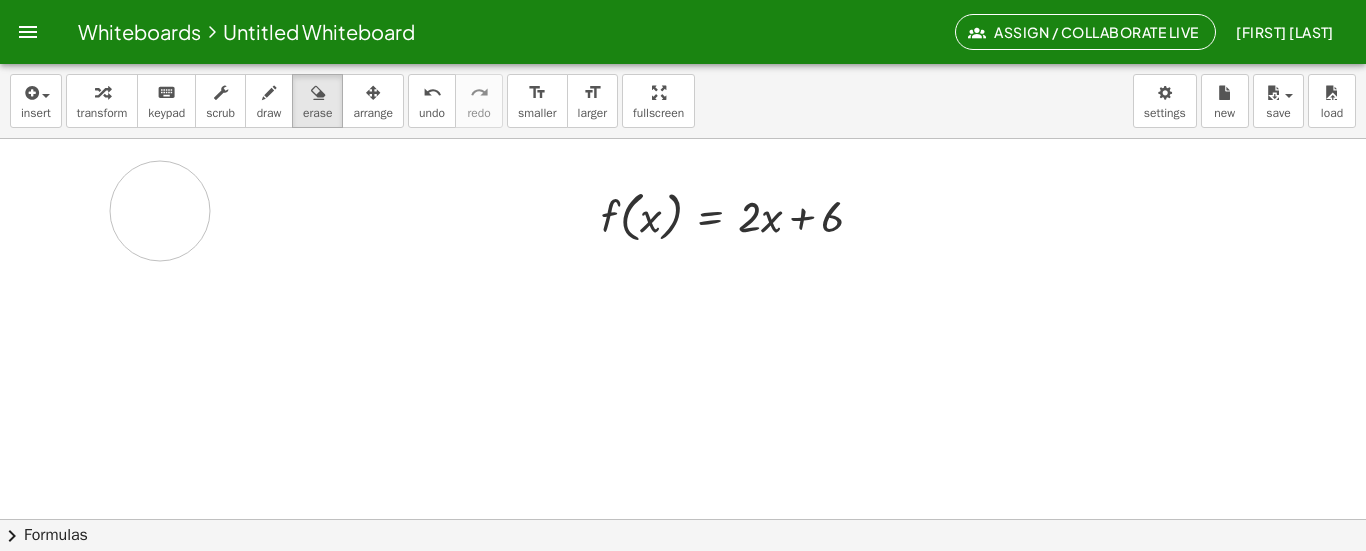 drag, startPoint x: 275, startPoint y: 210, endPoint x: 160, endPoint y: 211, distance: 115.00435 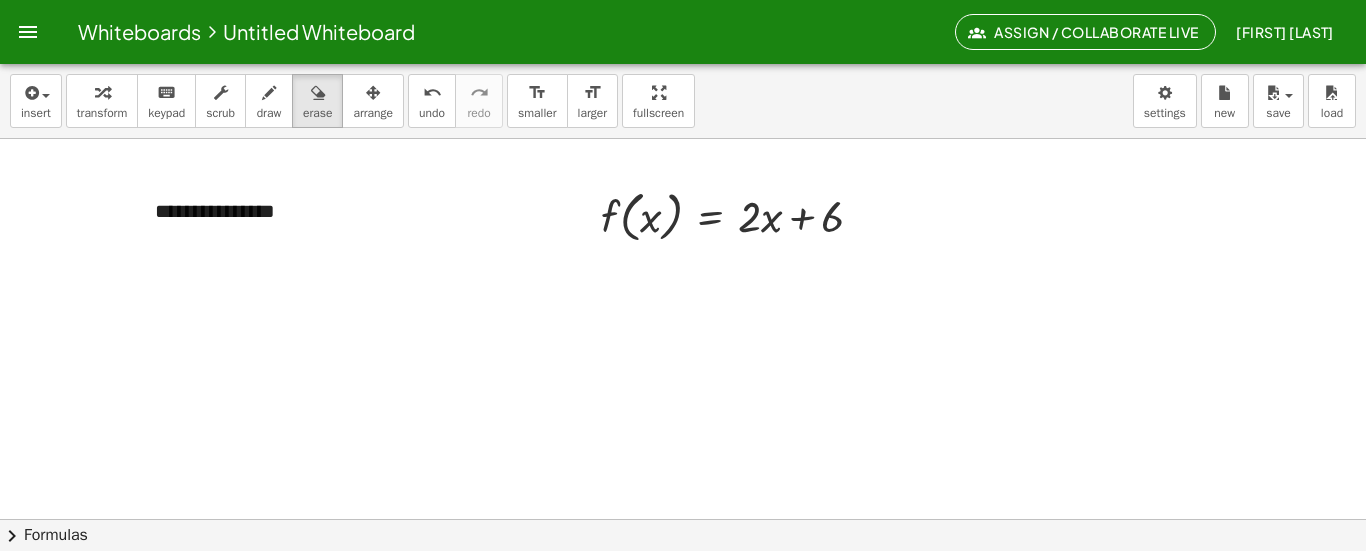 click at bounding box center [683, 583] 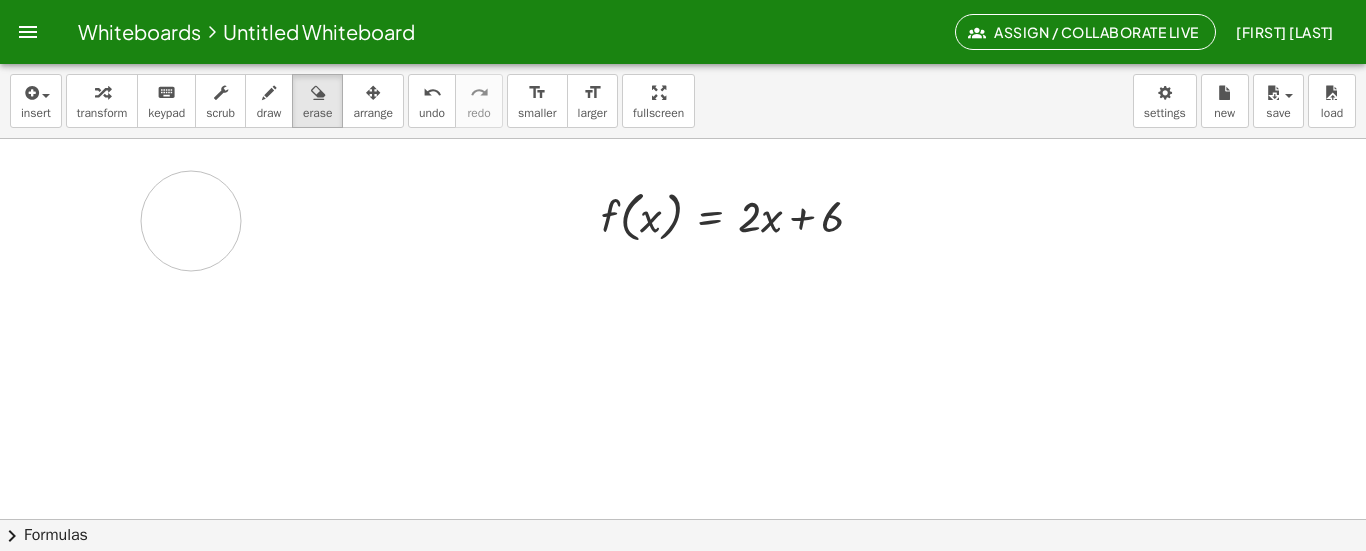 drag, startPoint x: 160, startPoint y: 211, endPoint x: 184, endPoint y: 221, distance: 26 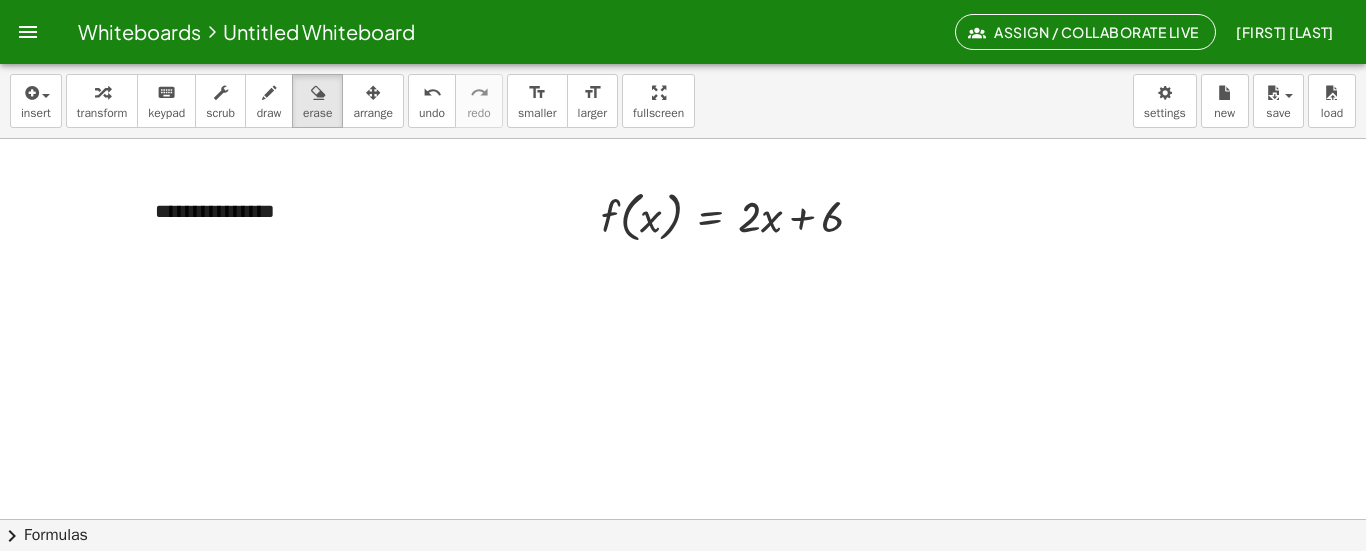 click at bounding box center (683, 583) 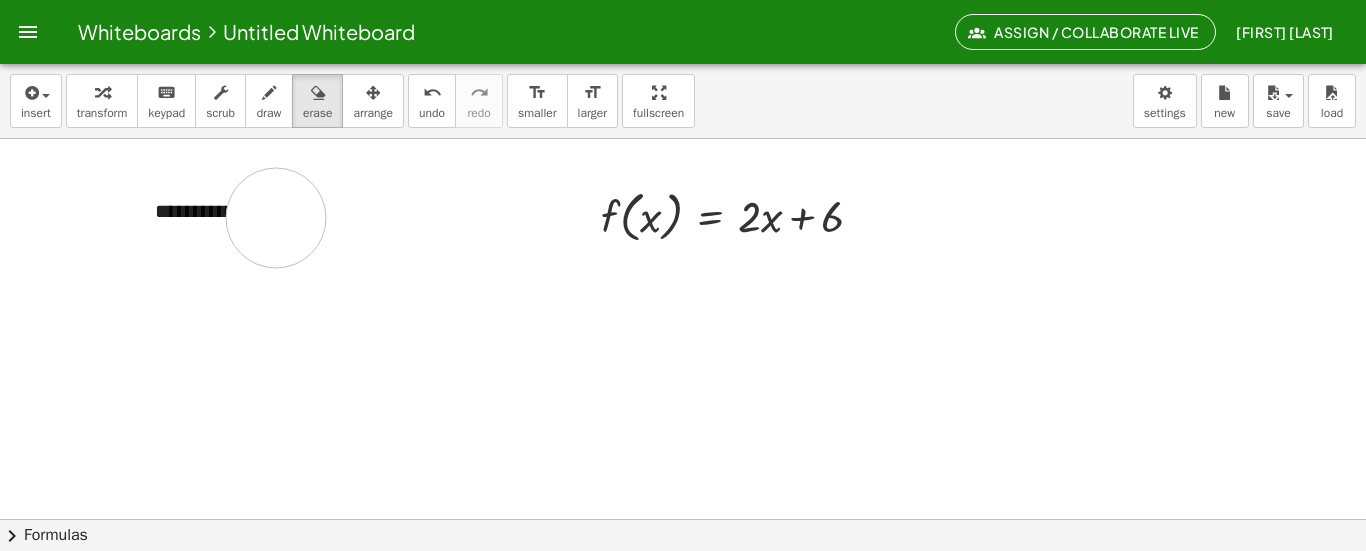 click at bounding box center [683, 583] 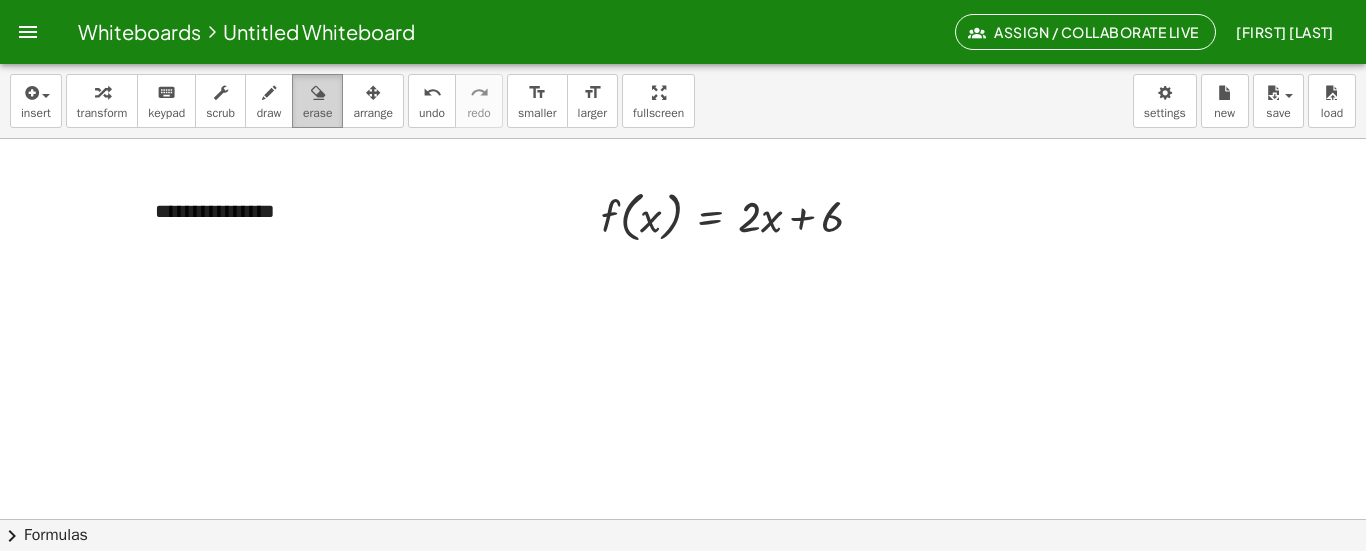 click on "erase" at bounding box center [317, 113] 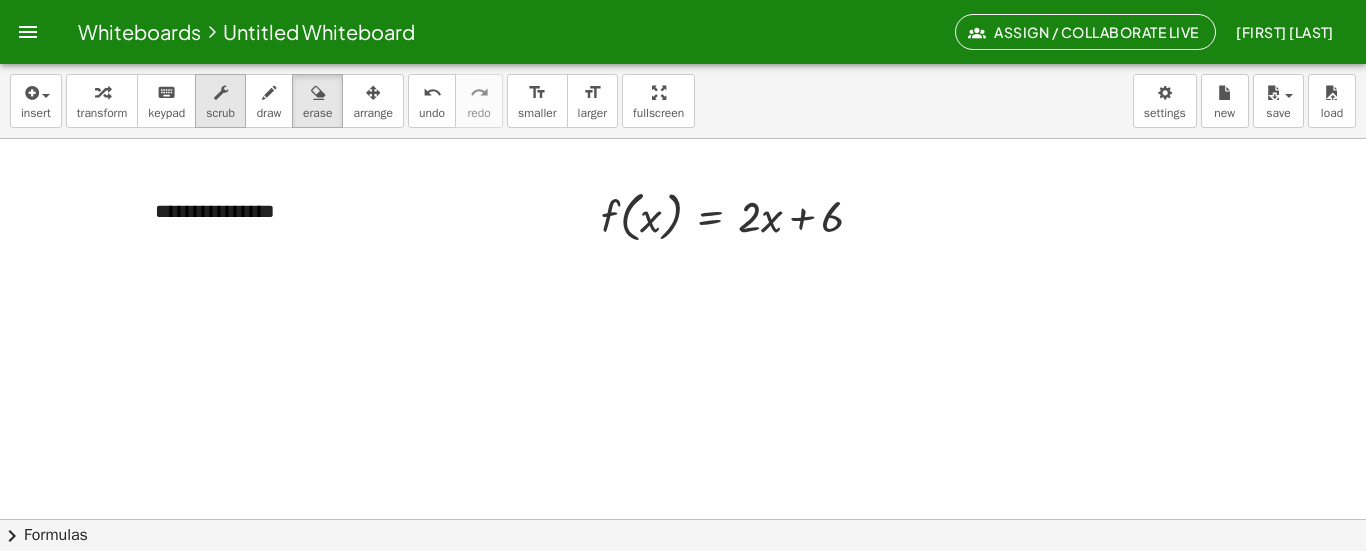 click on "scrub" at bounding box center (220, 113) 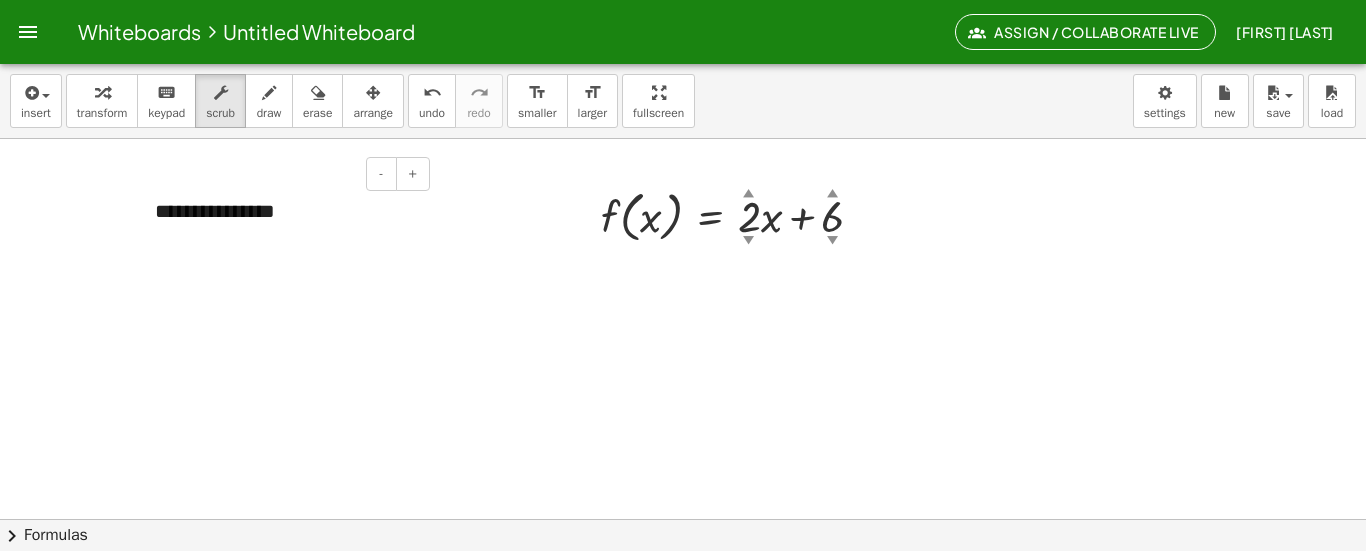 click on "**********" at bounding box center [285, 211] 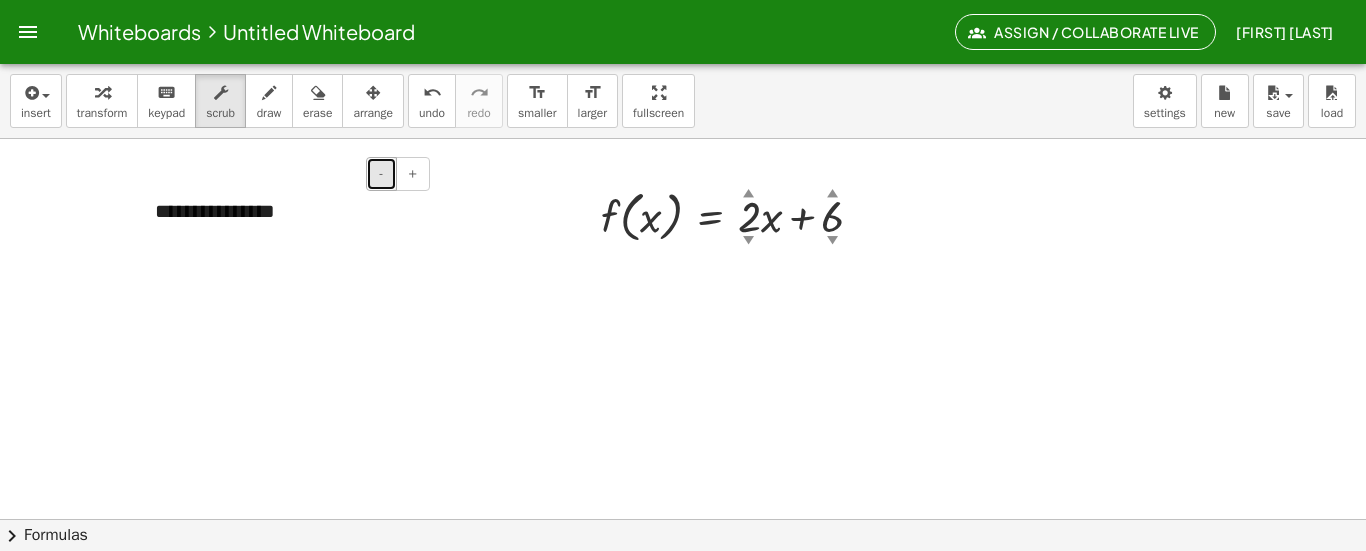 click on "-" at bounding box center (381, 174) 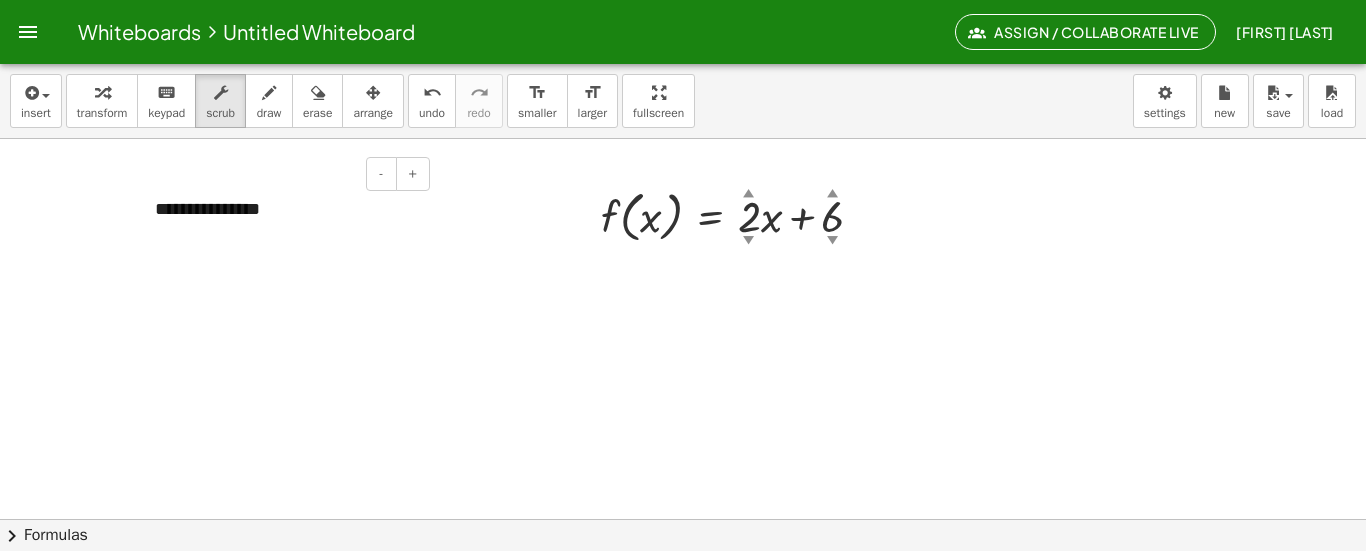 click on "**********" at bounding box center [285, 210] 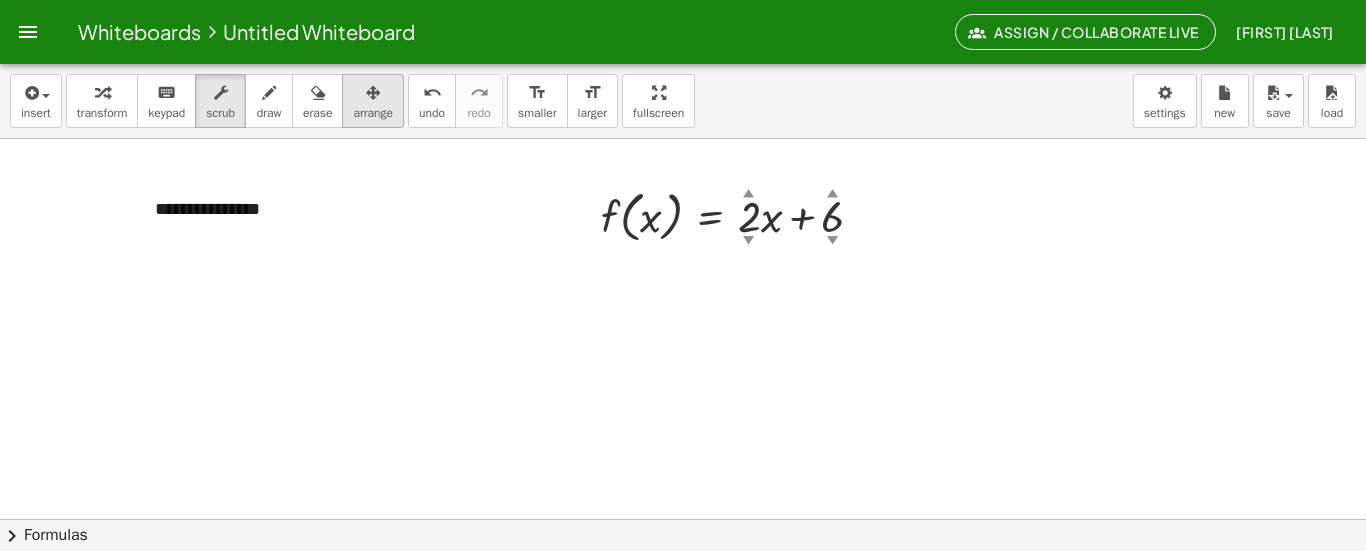 click at bounding box center (373, 92) 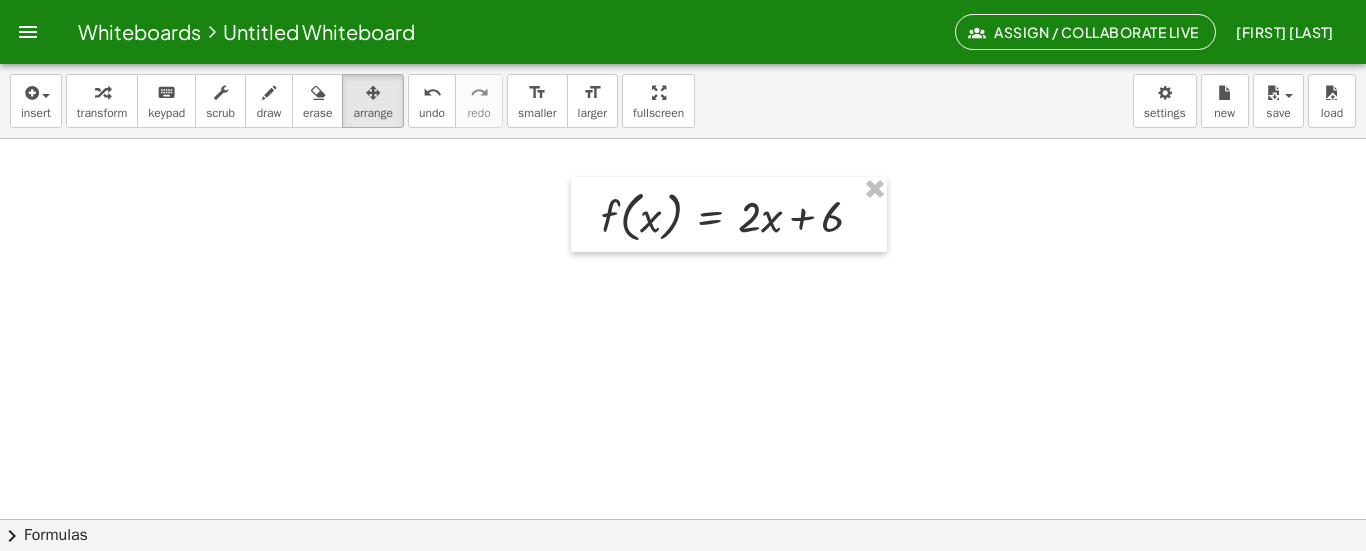 click at bounding box center [683, 583] 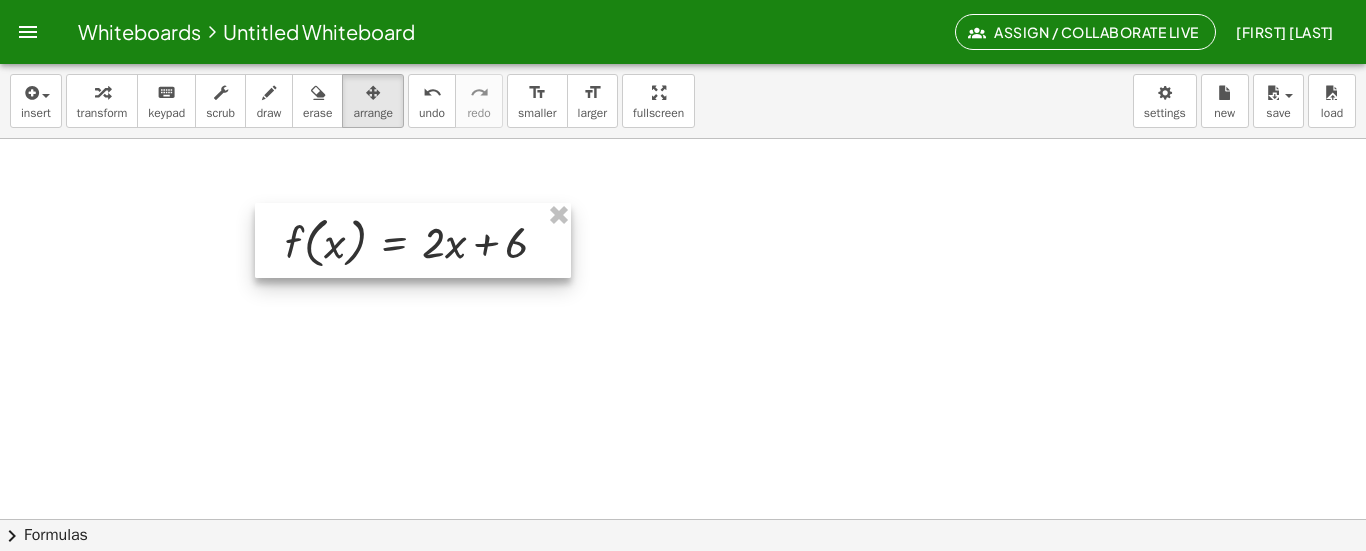 drag, startPoint x: 735, startPoint y: 231, endPoint x: 419, endPoint y: 257, distance: 317.0678 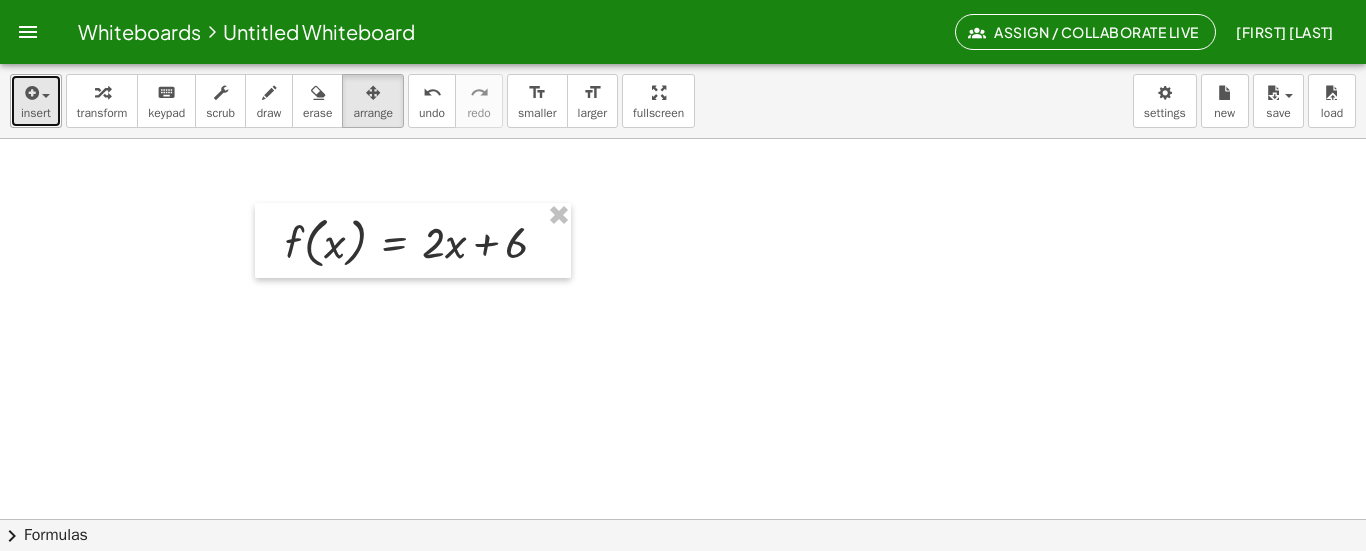 click on "insert" at bounding box center (36, 101) 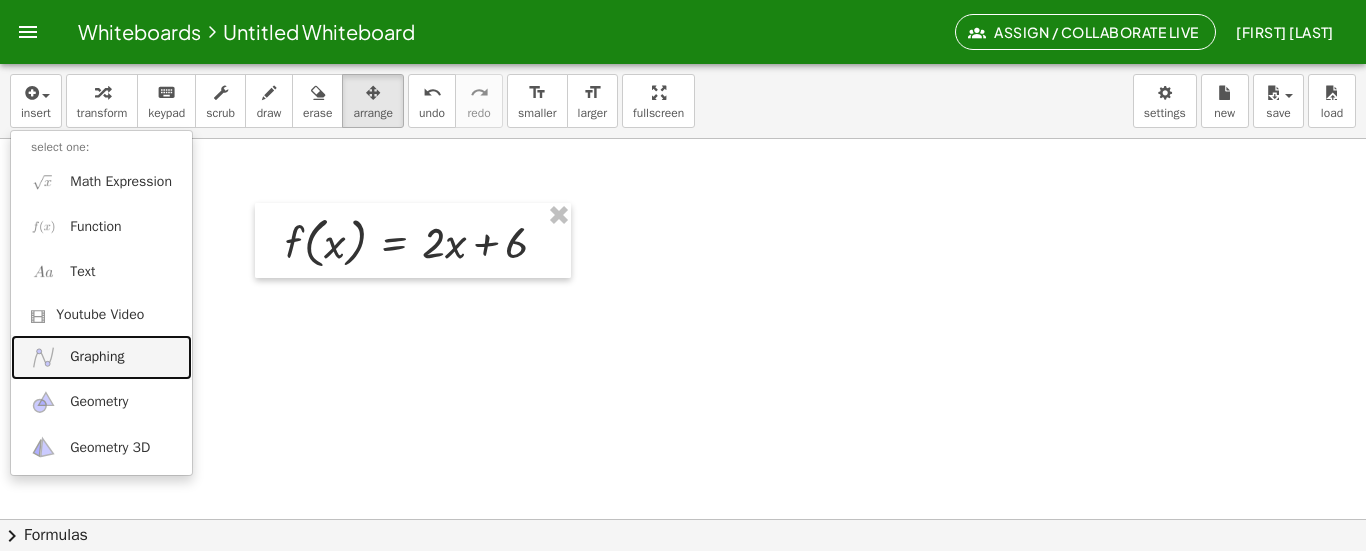 click on "Graphing" at bounding box center (97, 357) 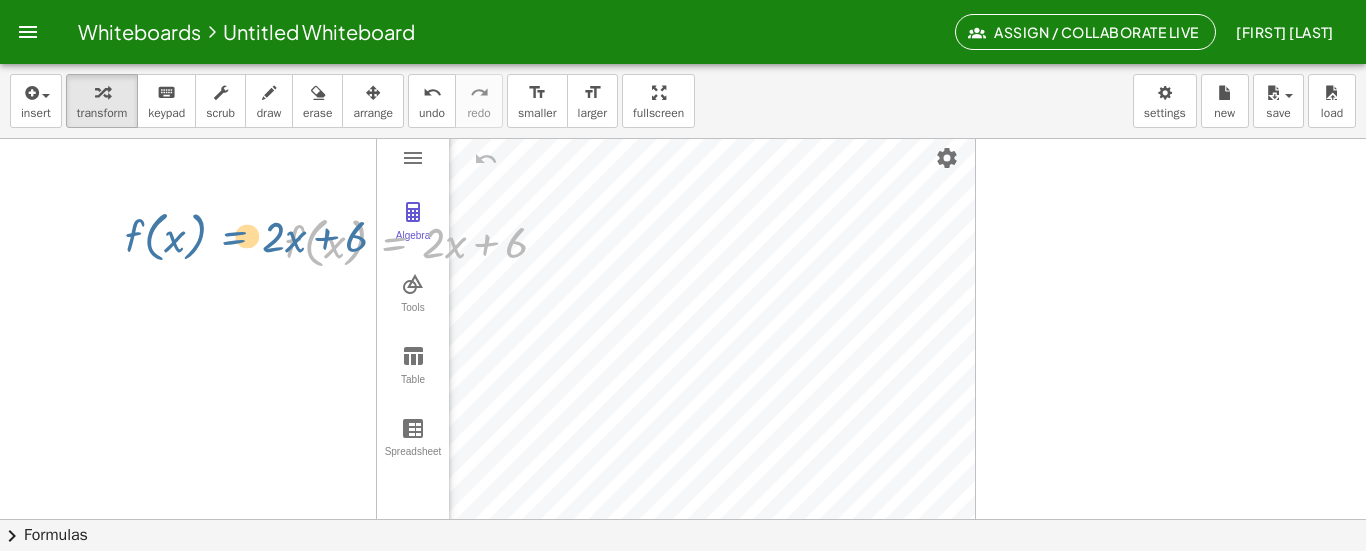 drag, startPoint x: 369, startPoint y: 246, endPoint x: 206, endPoint y: 240, distance: 163.1104 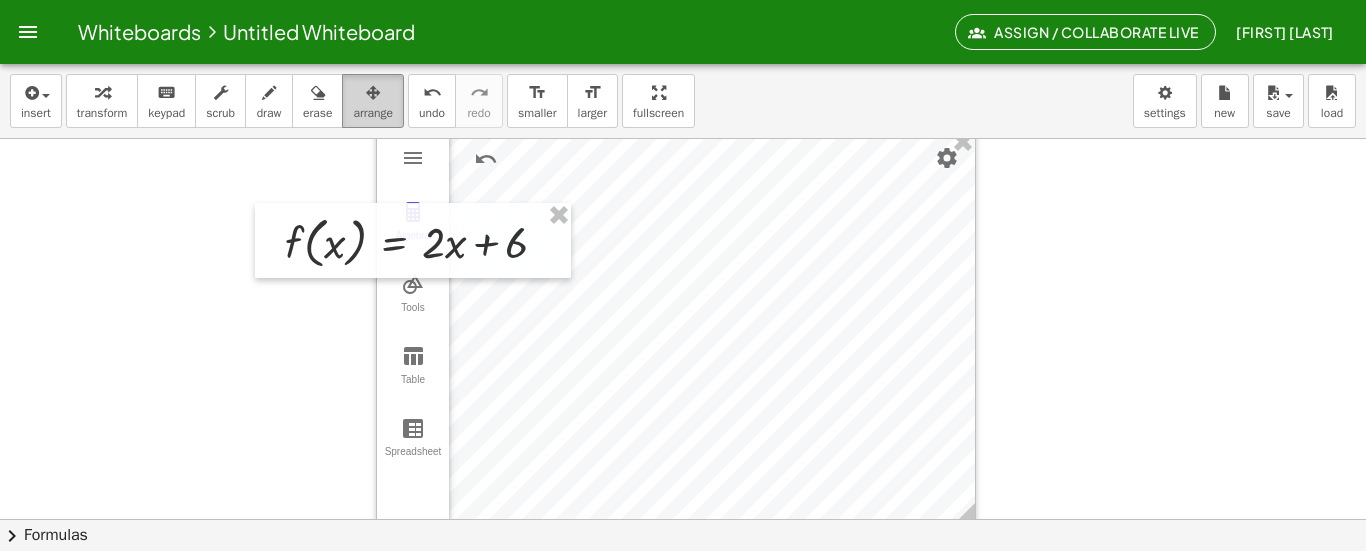 click on "arrange" at bounding box center (373, 113) 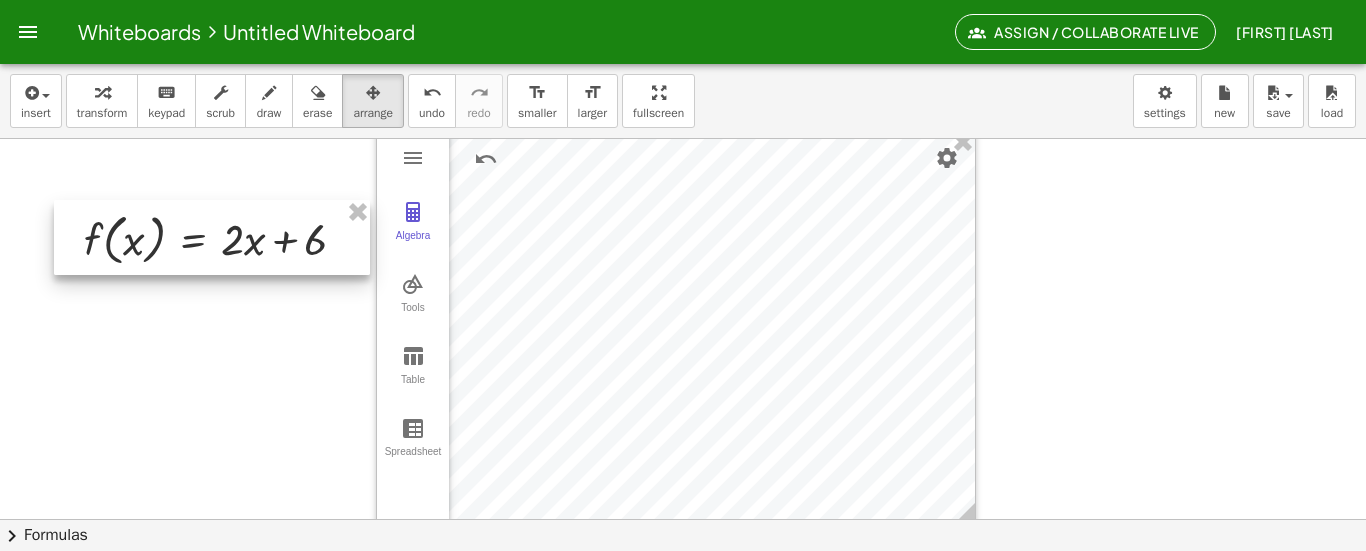 drag, startPoint x: 420, startPoint y: 232, endPoint x: 218, endPoint y: 229, distance: 202.02228 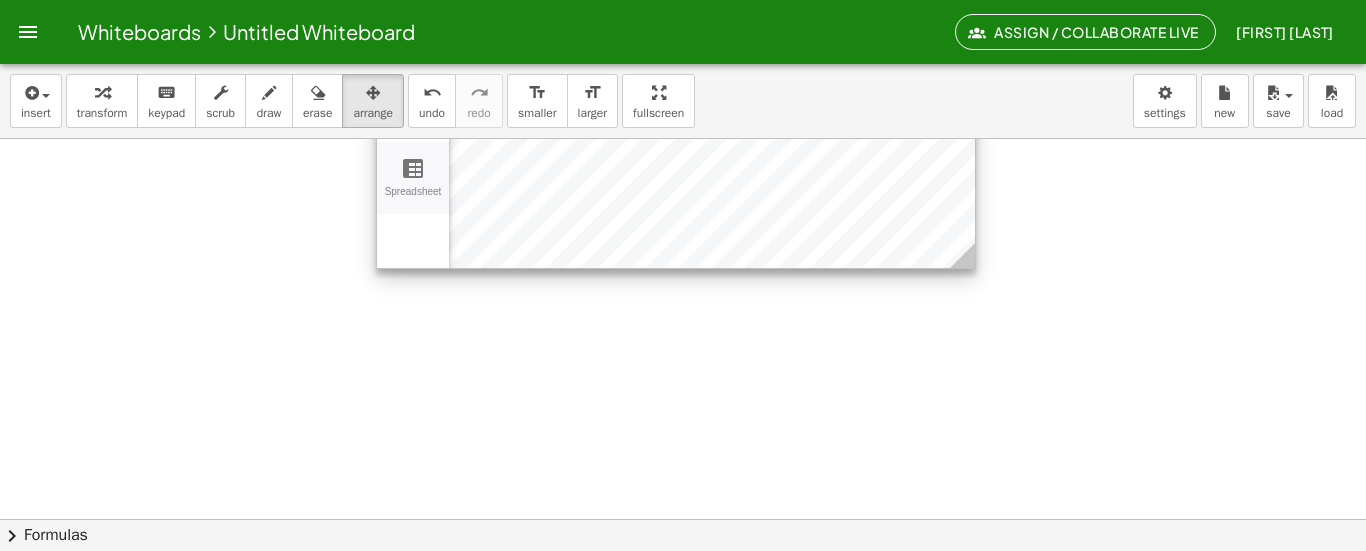 scroll, scrollTop: 0, scrollLeft: 0, axis: both 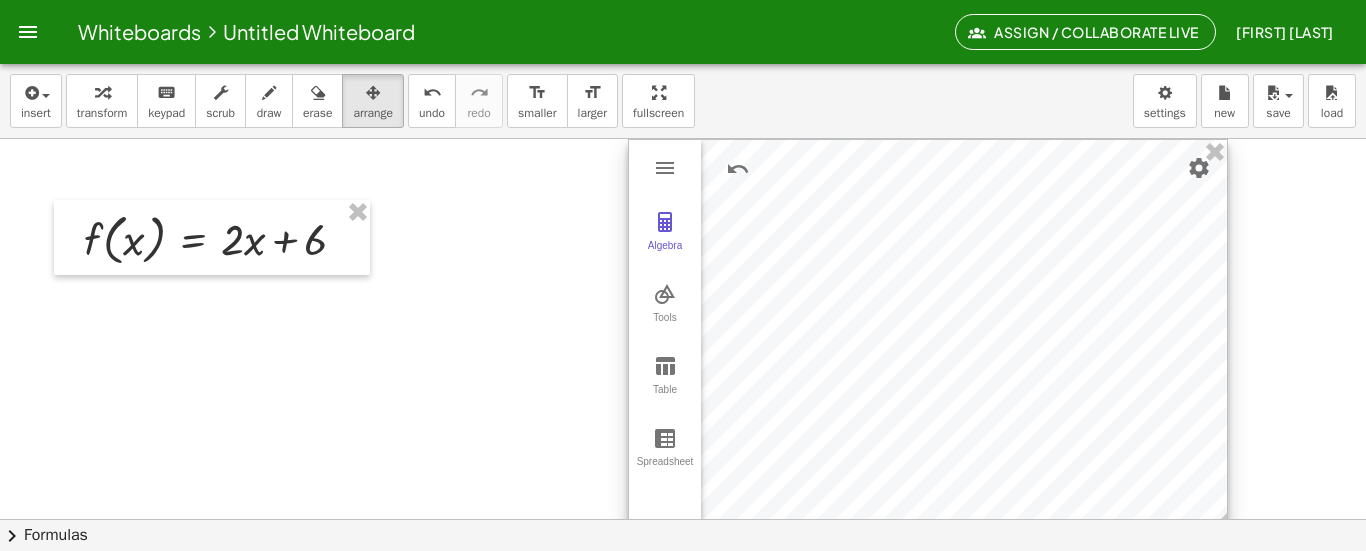 drag, startPoint x: 663, startPoint y: 265, endPoint x: 915, endPoint y: 233, distance: 254.02362 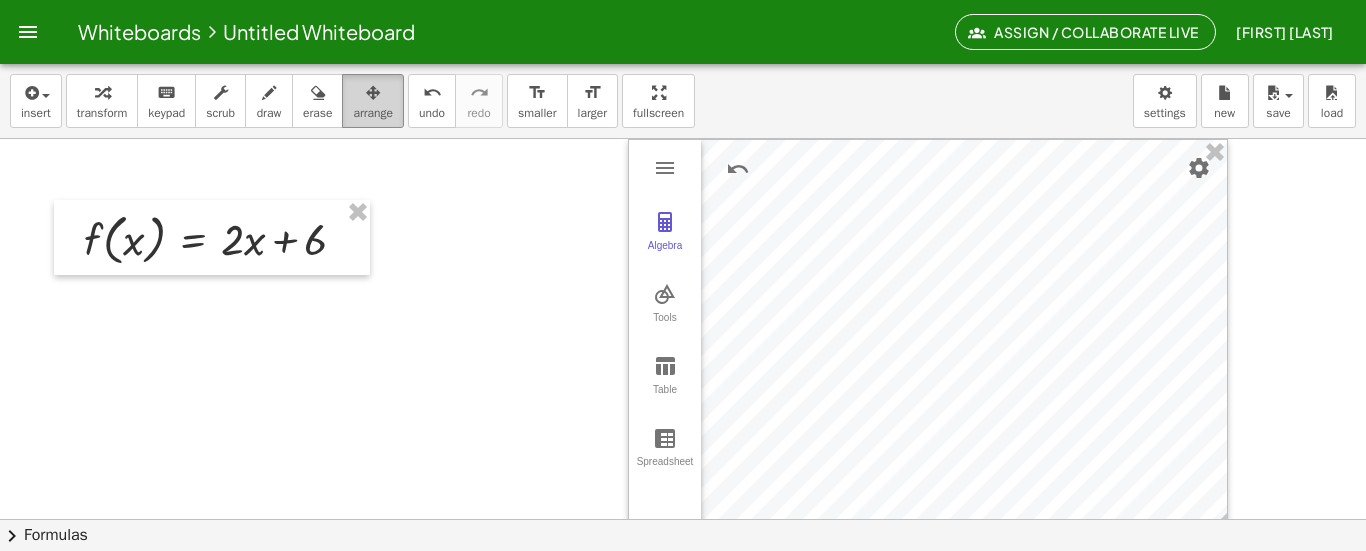 click on "arrange" at bounding box center (373, 113) 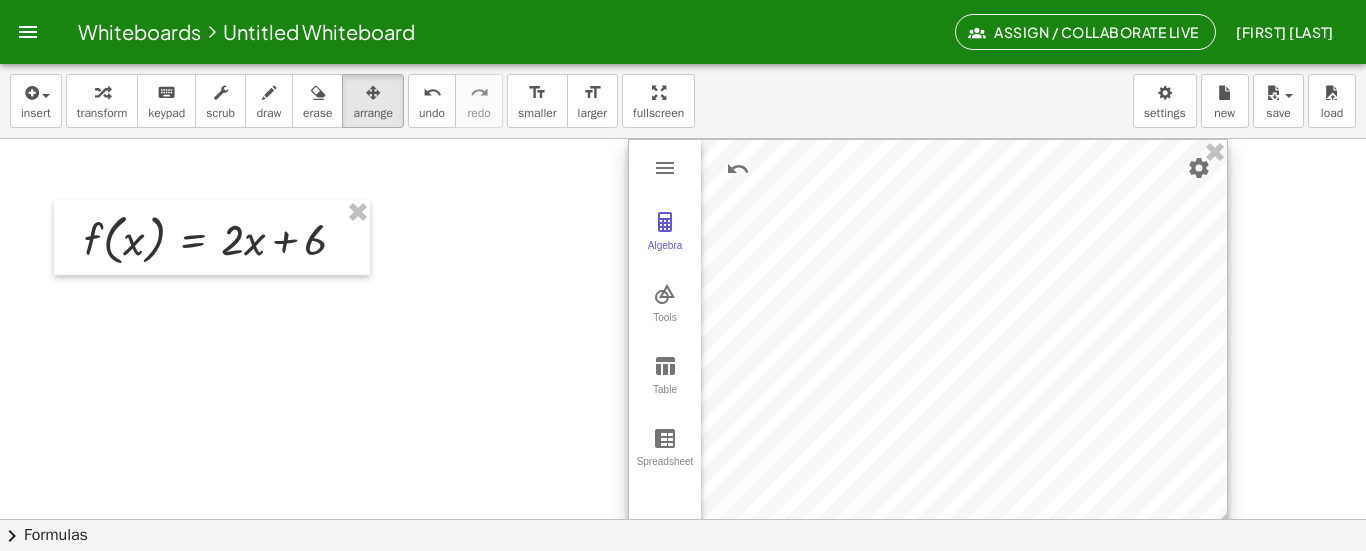 click at bounding box center (928, 339) 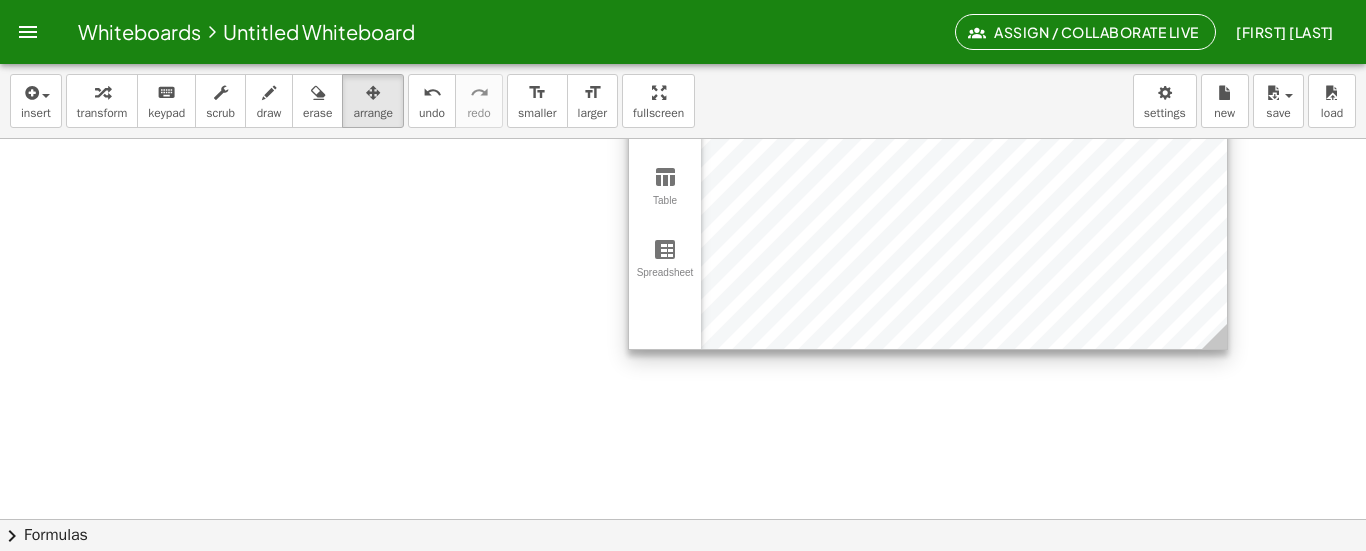 scroll, scrollTop: 193, scrollLeft: 0, axis: vertical 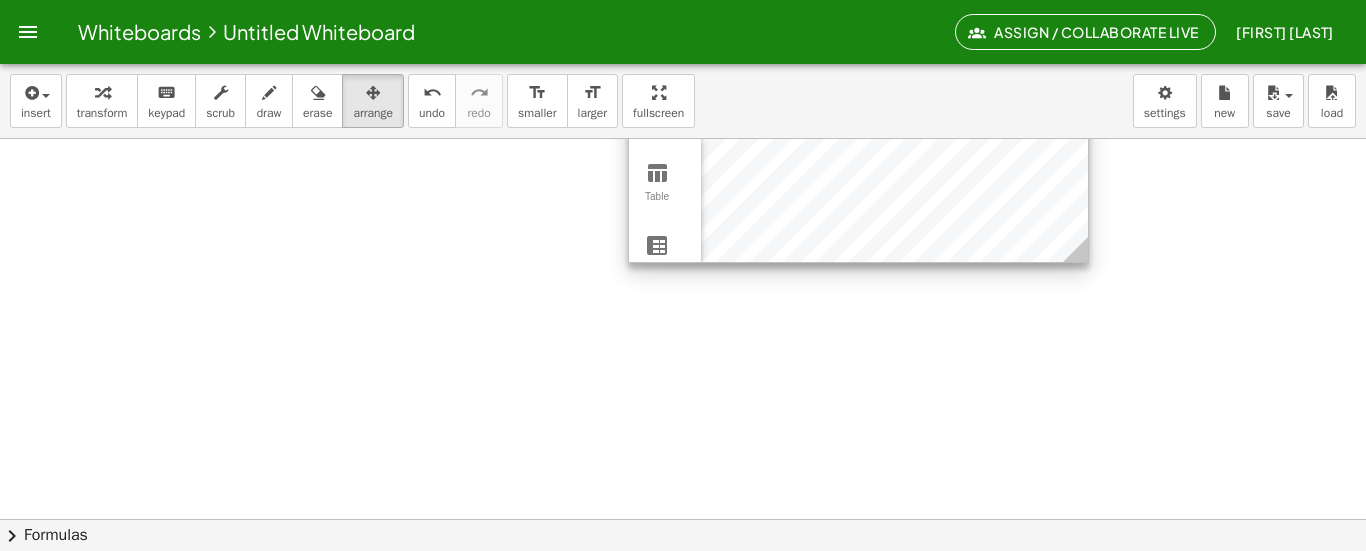 drag, startPoint x: 1222, startPoint y: 339, endPoint x: 1071, endPoint y: 248, distance: 176.30087 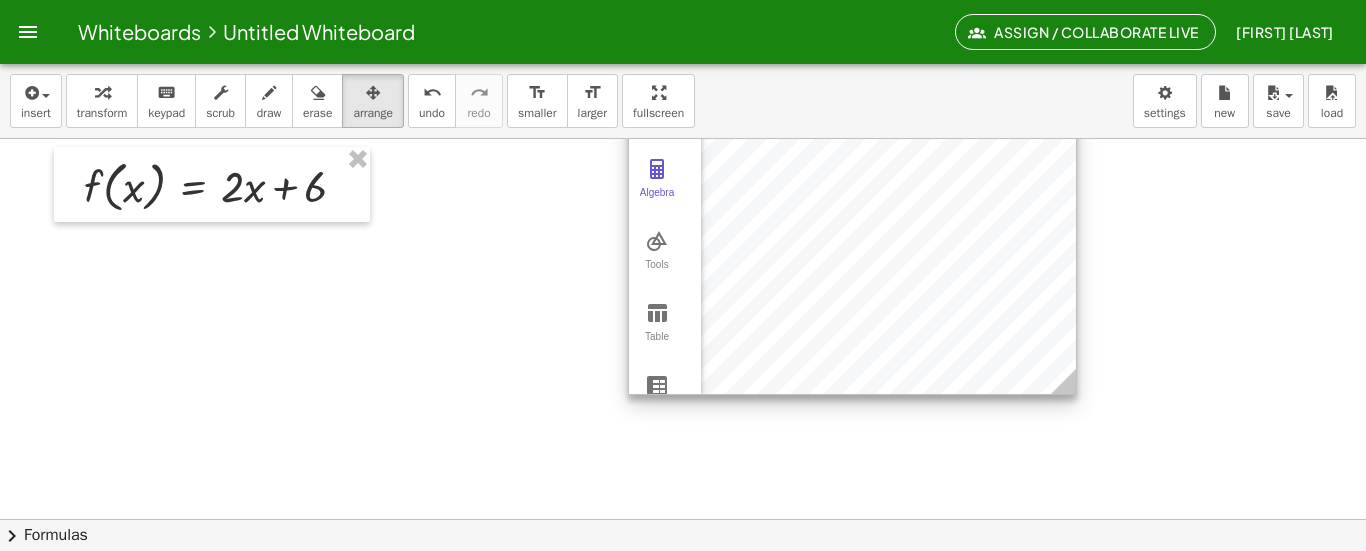 scroll, scrollTop: 0, scrollLeft: 0, axis: both 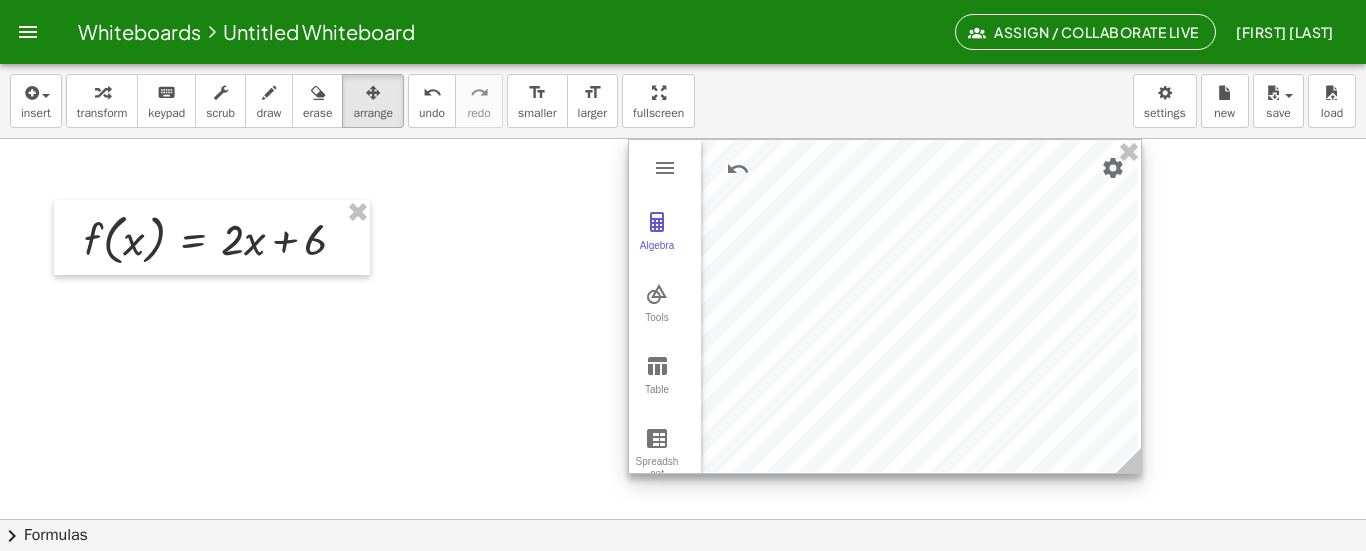 drag, startPoint x: 1067, startPoint y: 438, endPoint x: 1135, endPoint y: 466, distance: 73.53911 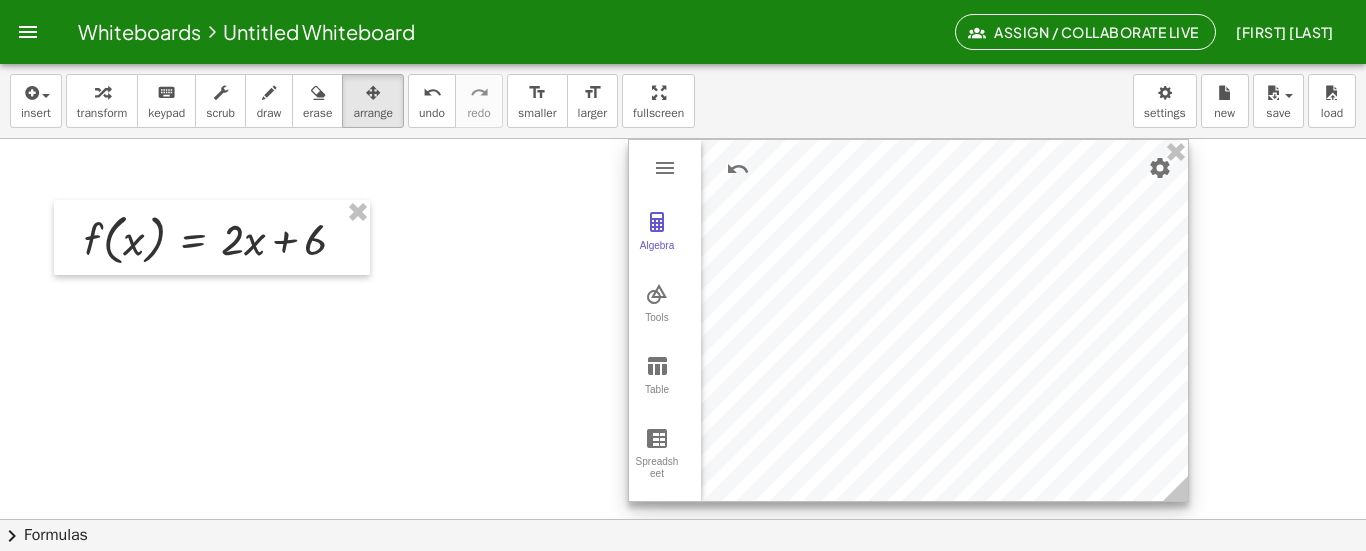 drag, startPoint x: 1135, startPoint y: 466, endPoint x: 1179, endPoint y: 492, distance: 51.10773 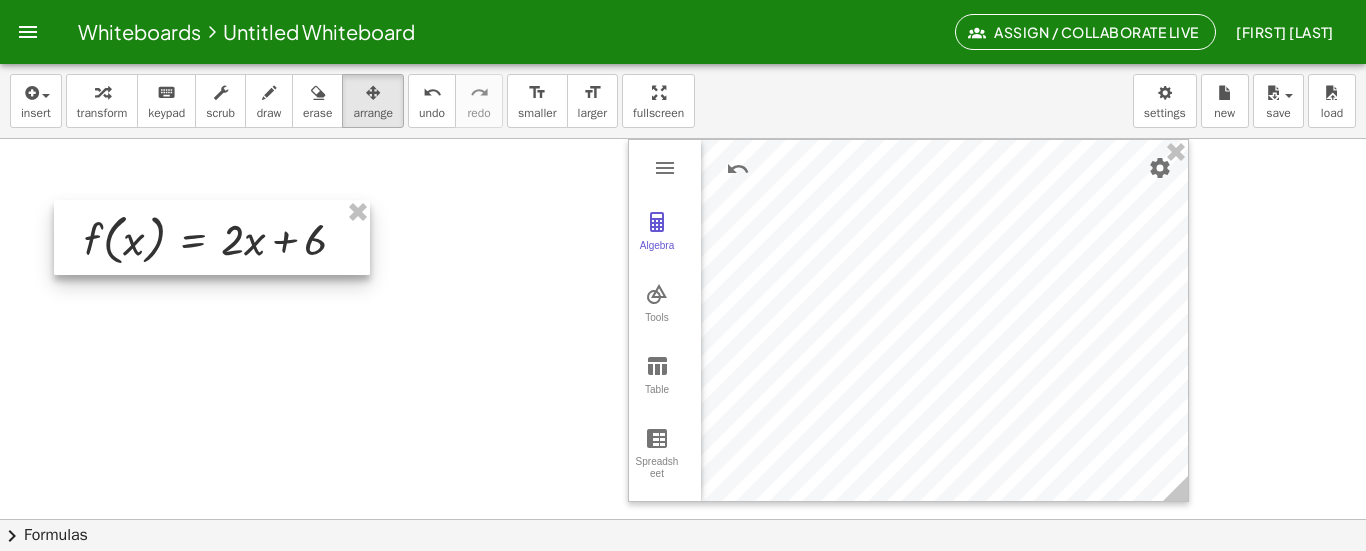 click at bounding box center [212, 237] 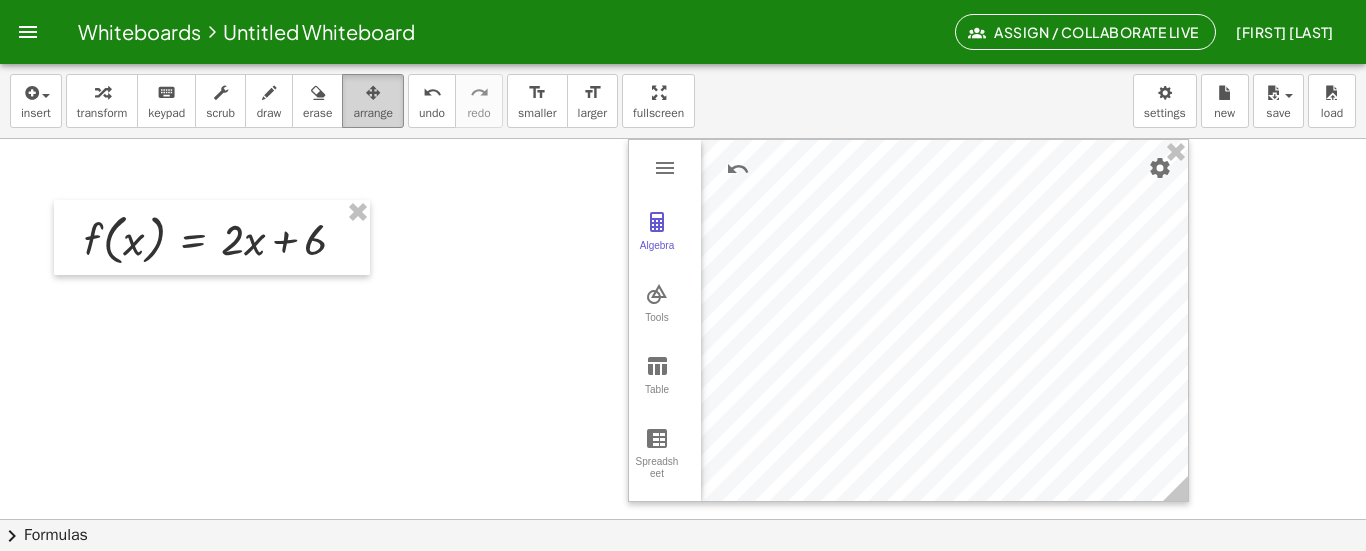 click at bounding box center [373, 93] 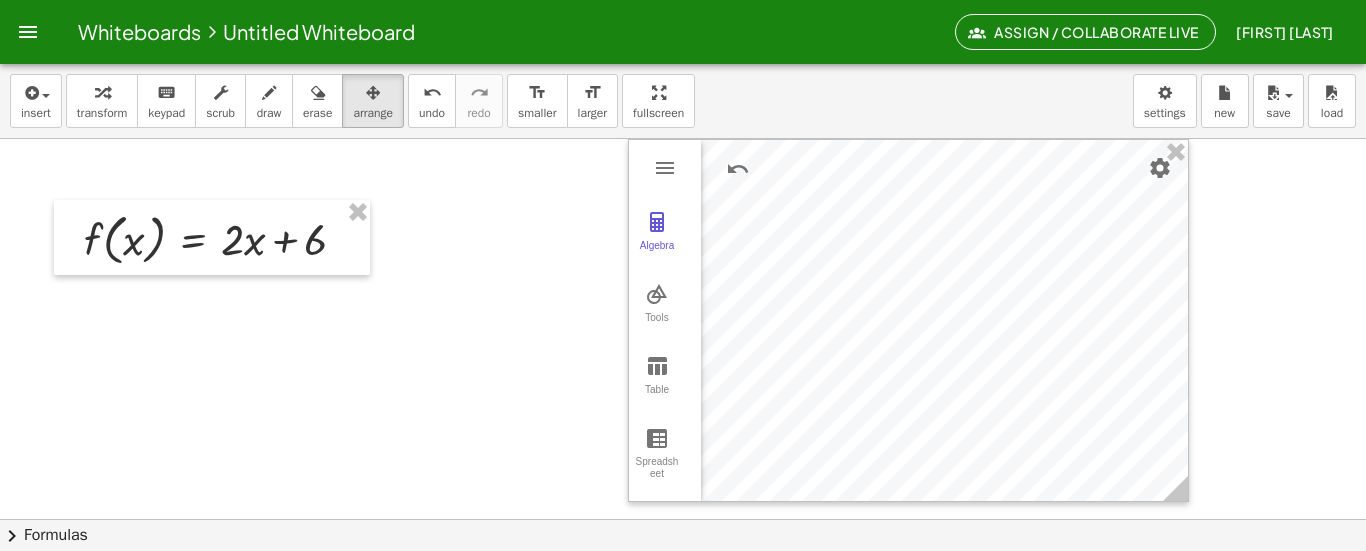 click at bounding box center [683, 519] 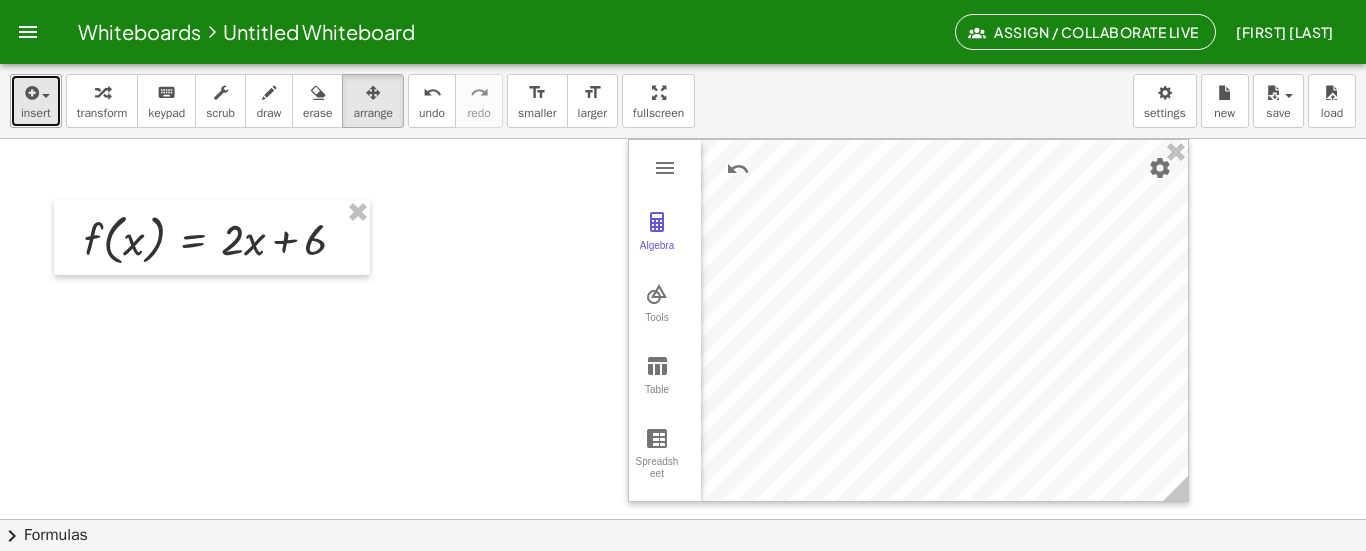 click on "insert" at bounding box center (36, 101) 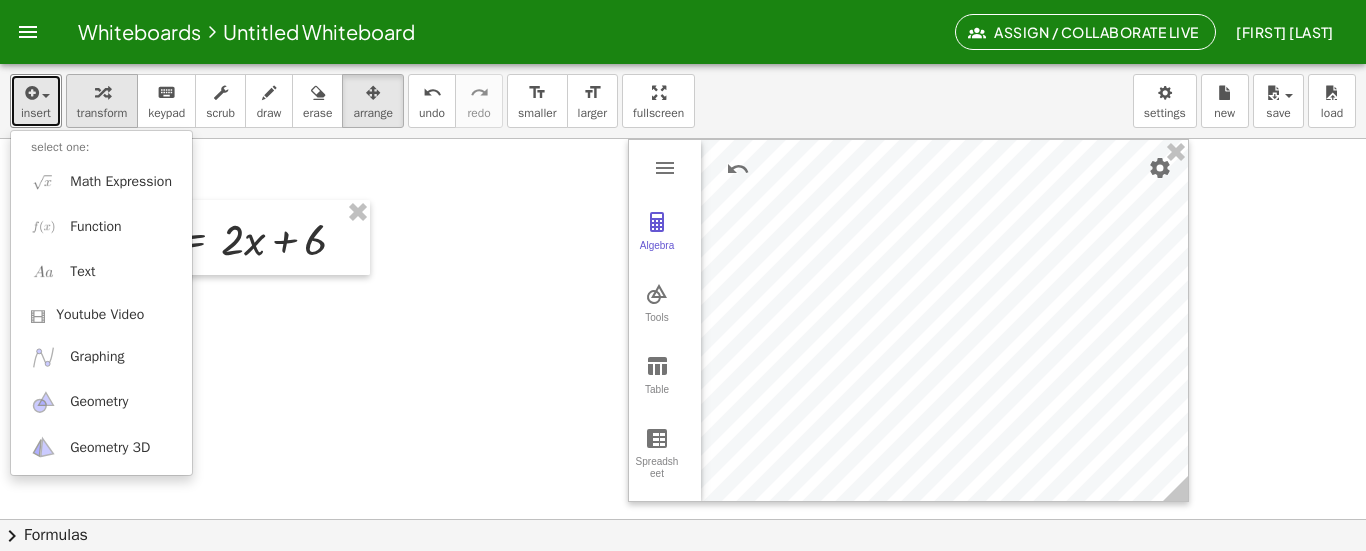 click at bounding box center (102, 92) 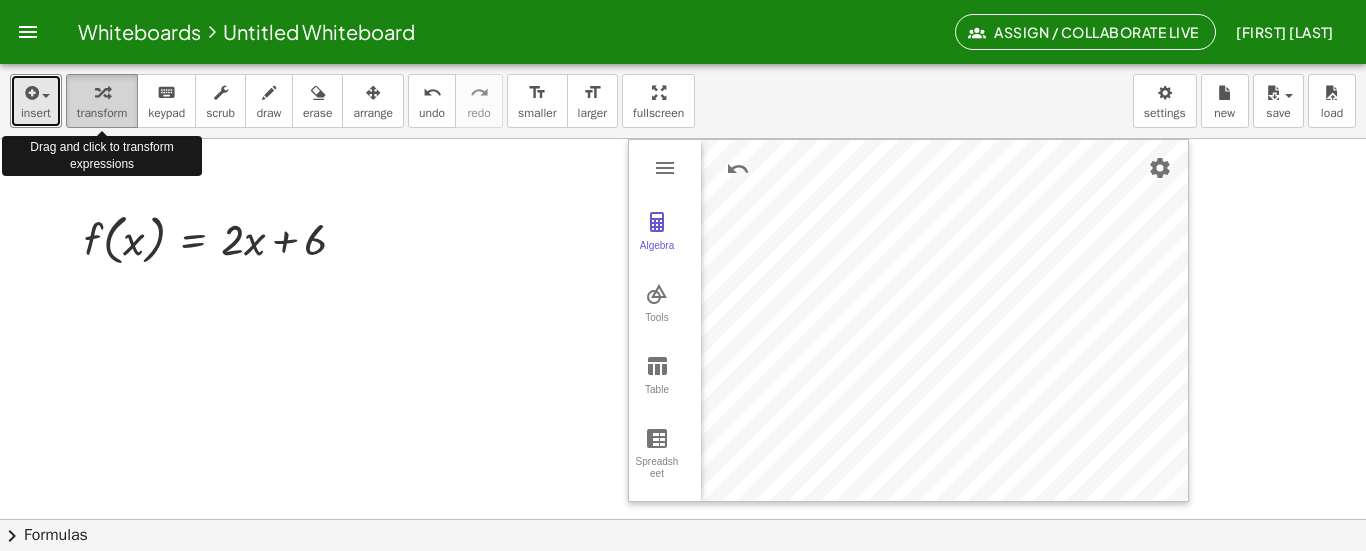 click at bounding box center (102, 92) 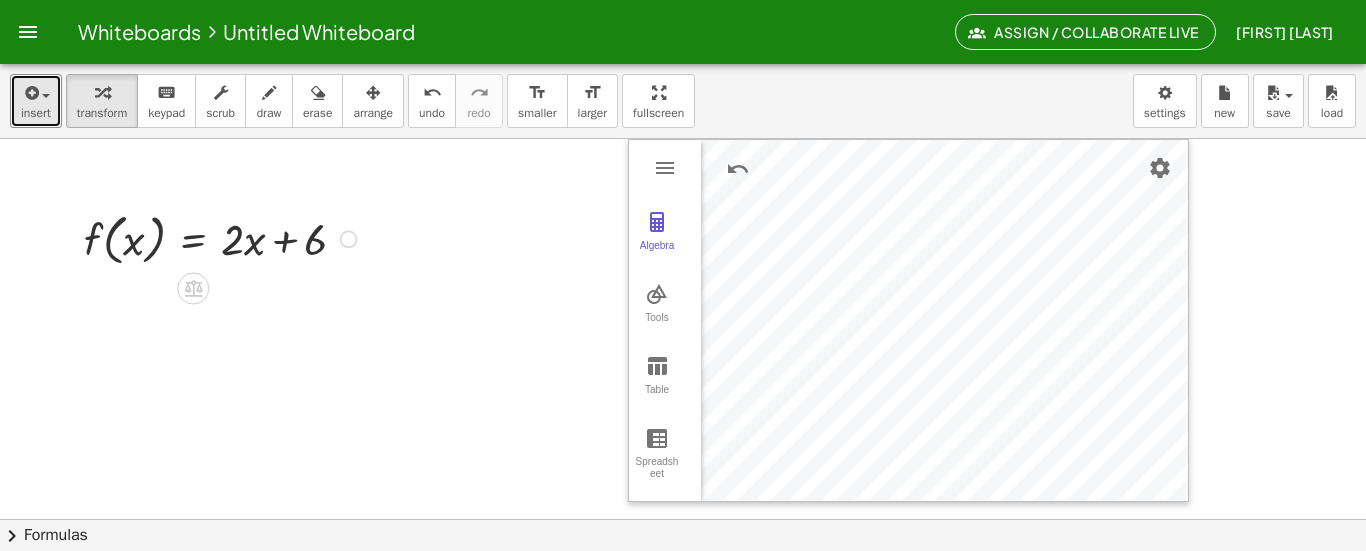 click at bounding box center (349, 239) 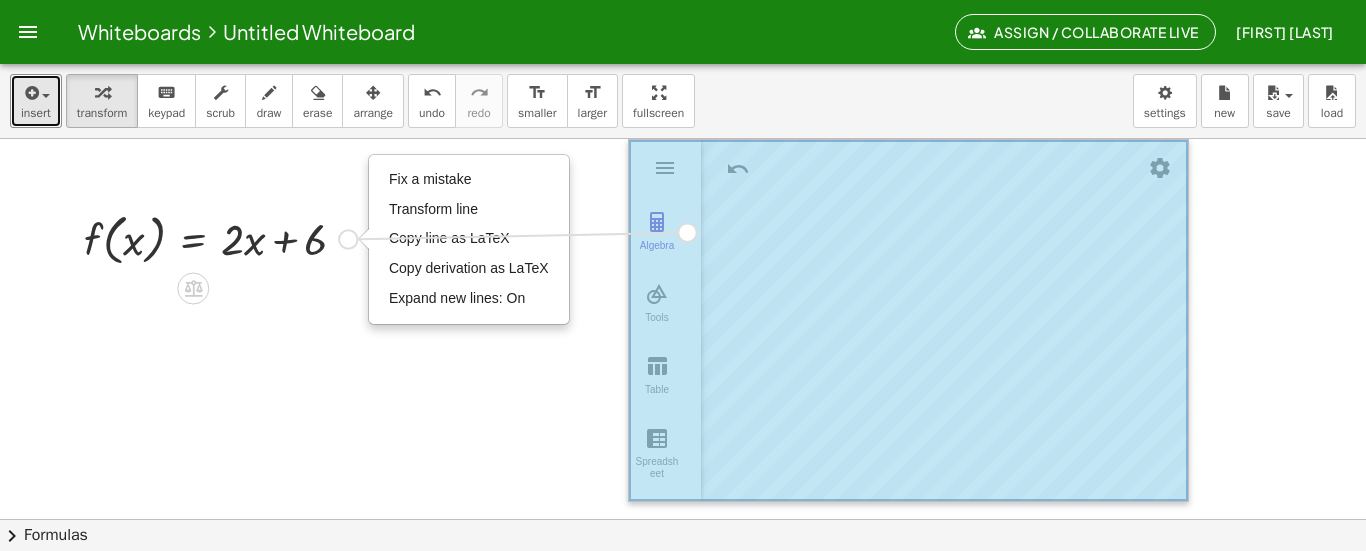 drag, startPoint x: 345, startPoint y: 240, endPoint x: 701, endPoint y: 231, distance: 356.11374 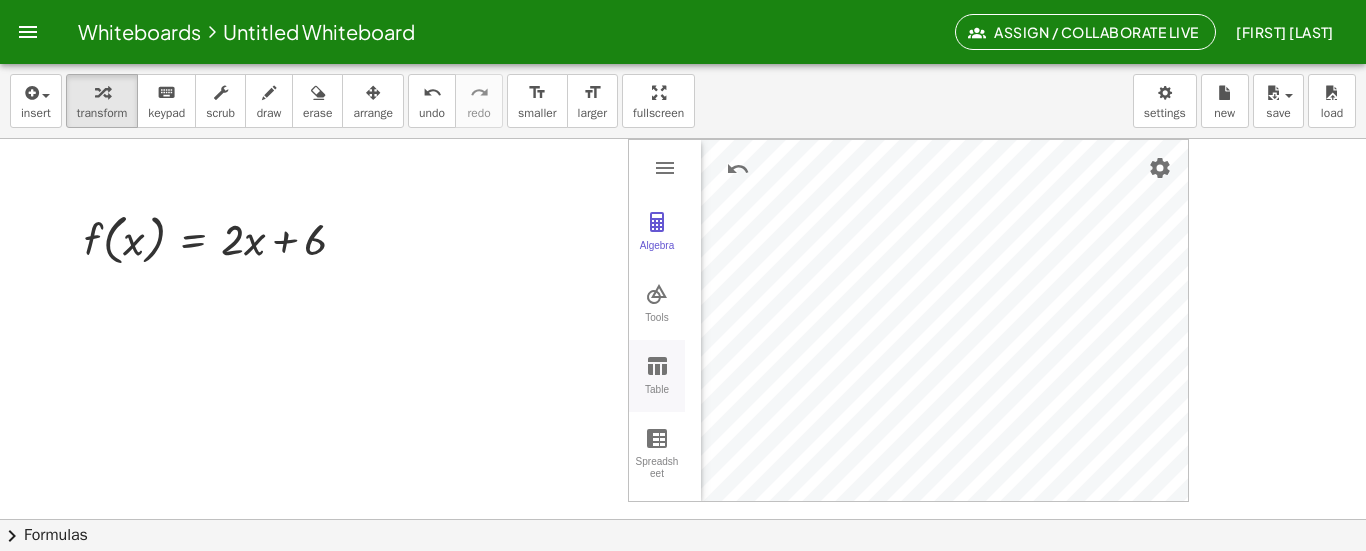 click on "Table" at bounding box center (657, 398) 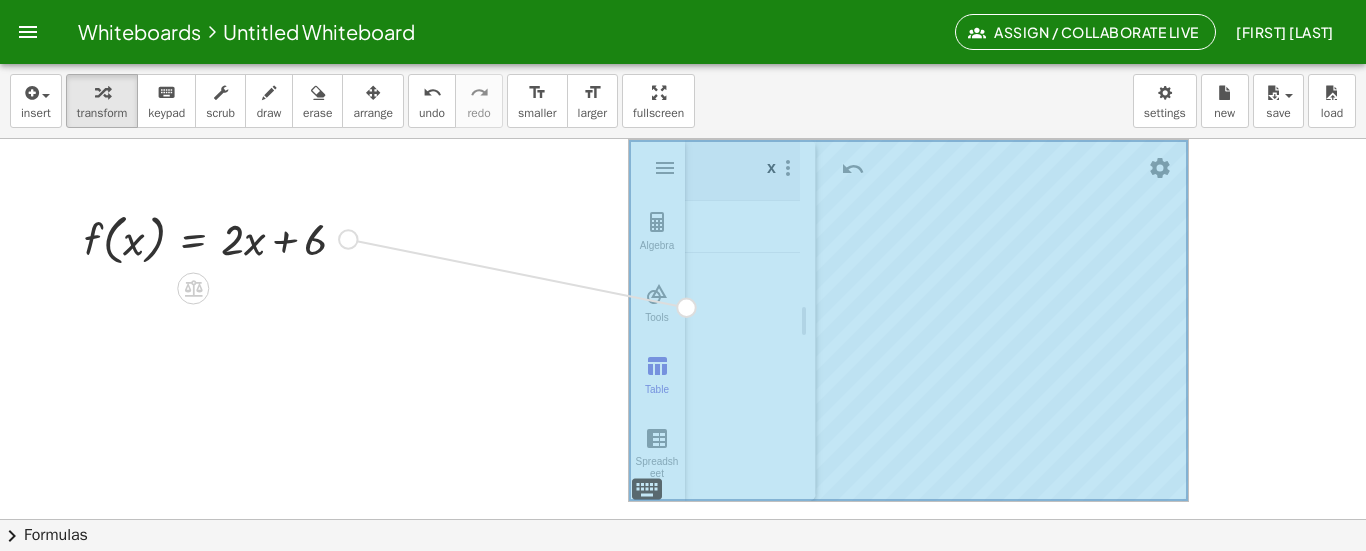 drag, startPoint x: 352, startPoint y: 236, endPoint x: 705, endPoint y: 305, distance: 359.68042 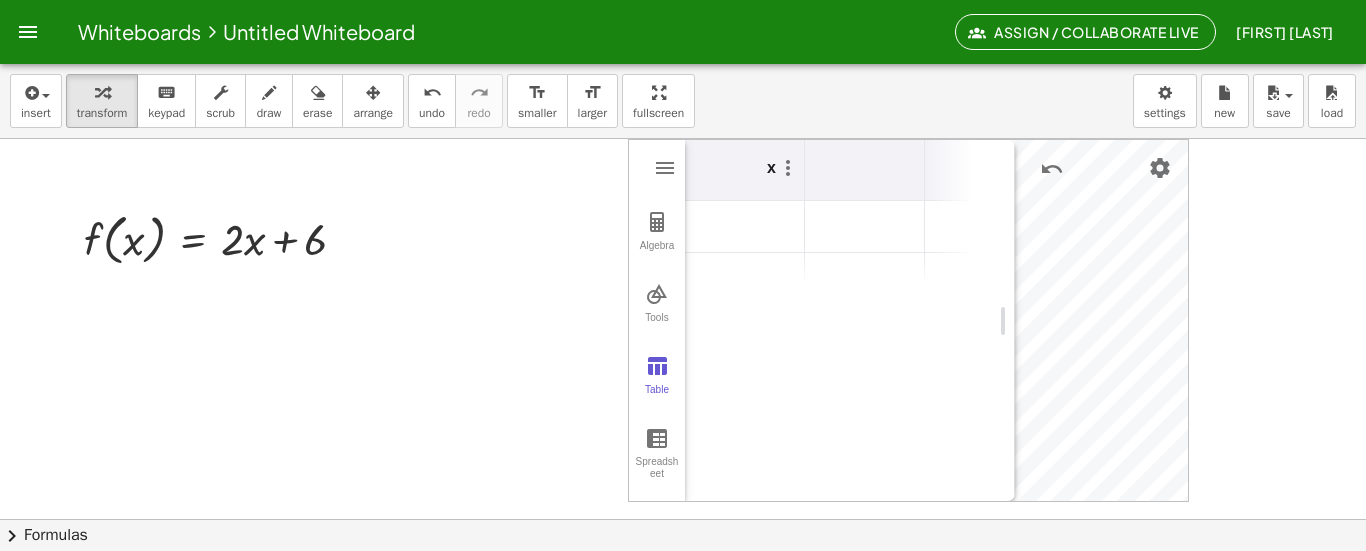 drag, startPoint x: 811, startPoint y: 323, endPoint x: 1027, endPoint y: 322, distance: 216.00232 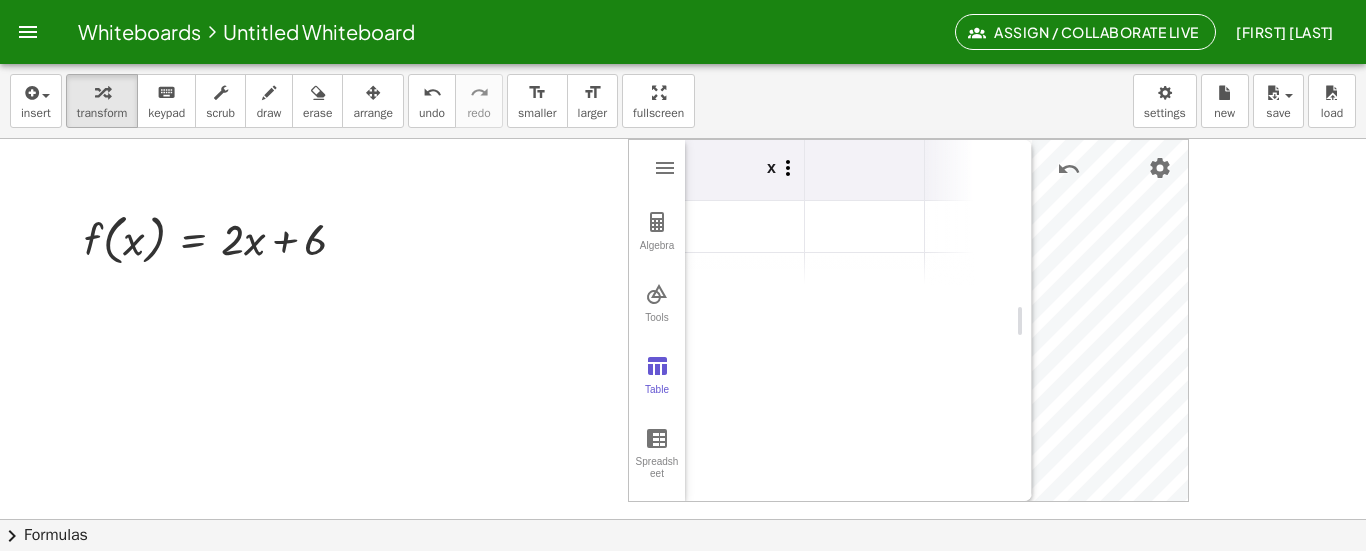 click at bounding box center (788, 168) 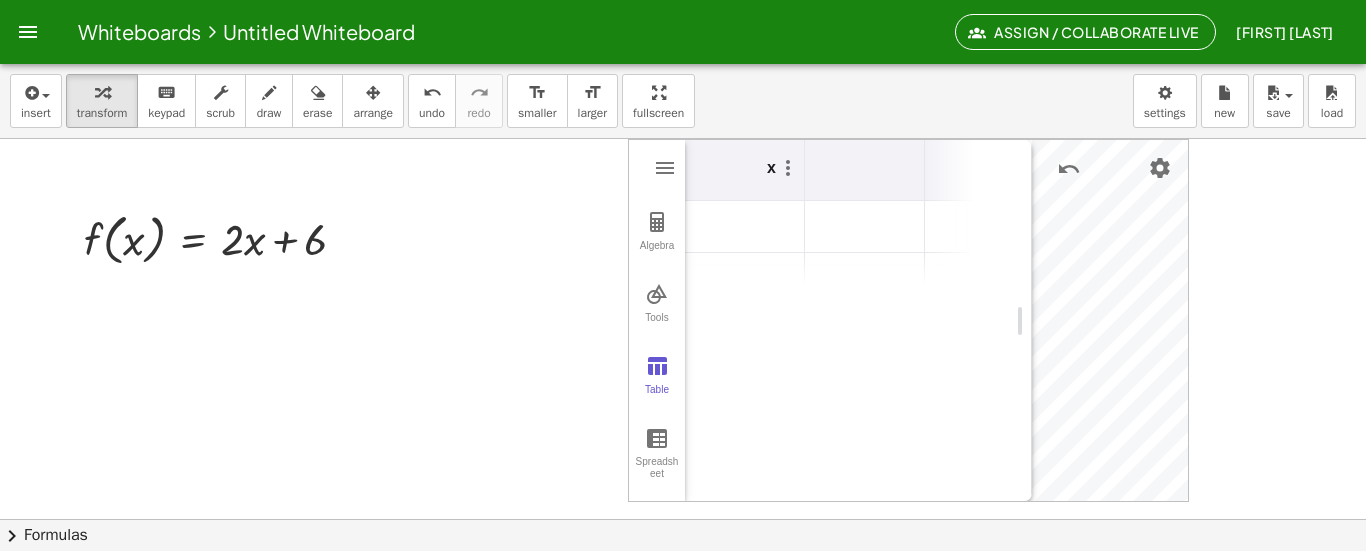 click on "x" at bounding box center (745, 170) 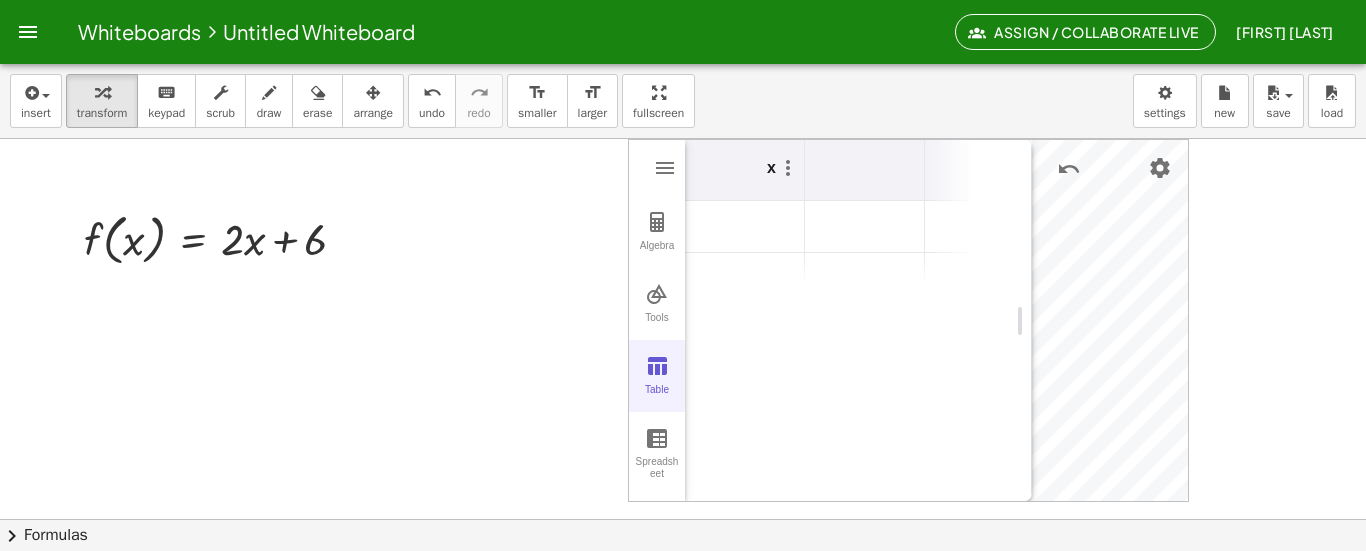 click on "Table" at bounding box center (657, 398) 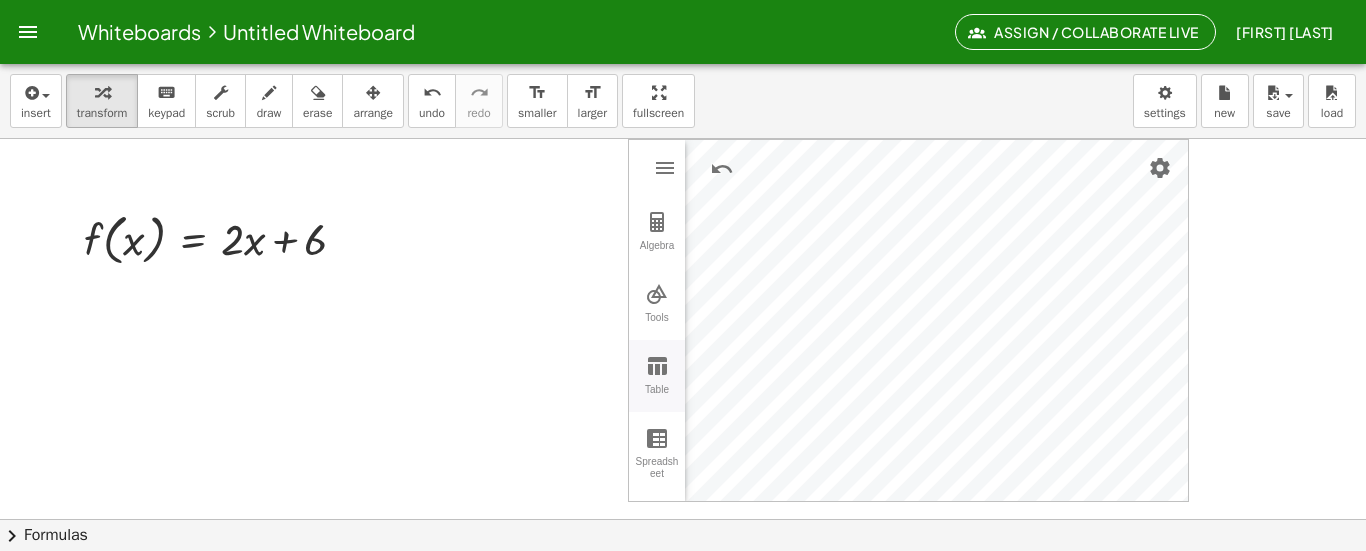click on "Table" at bounding box center (657, 398) 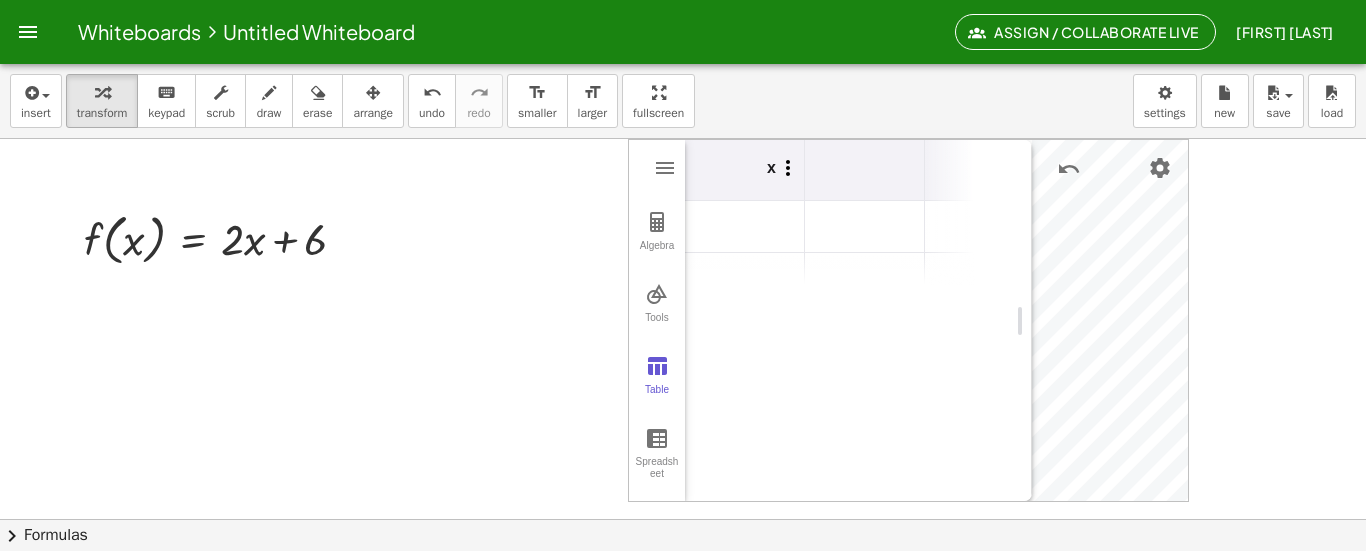 click at bounding box center (788, 168) 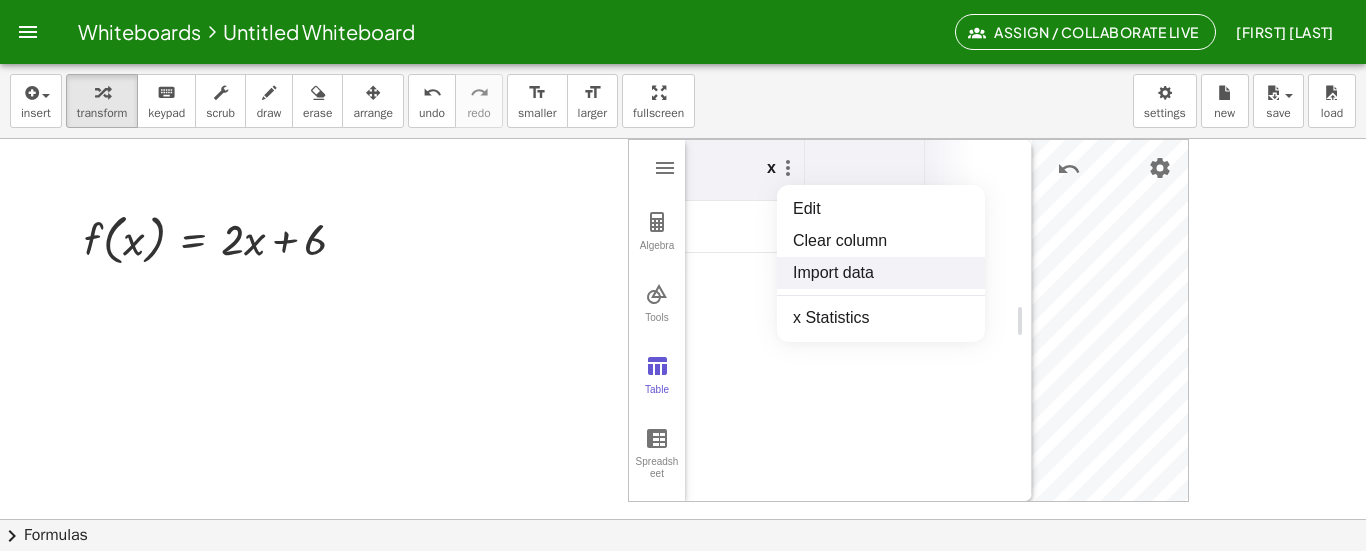 click on "x" at bounding box center (850, 320) 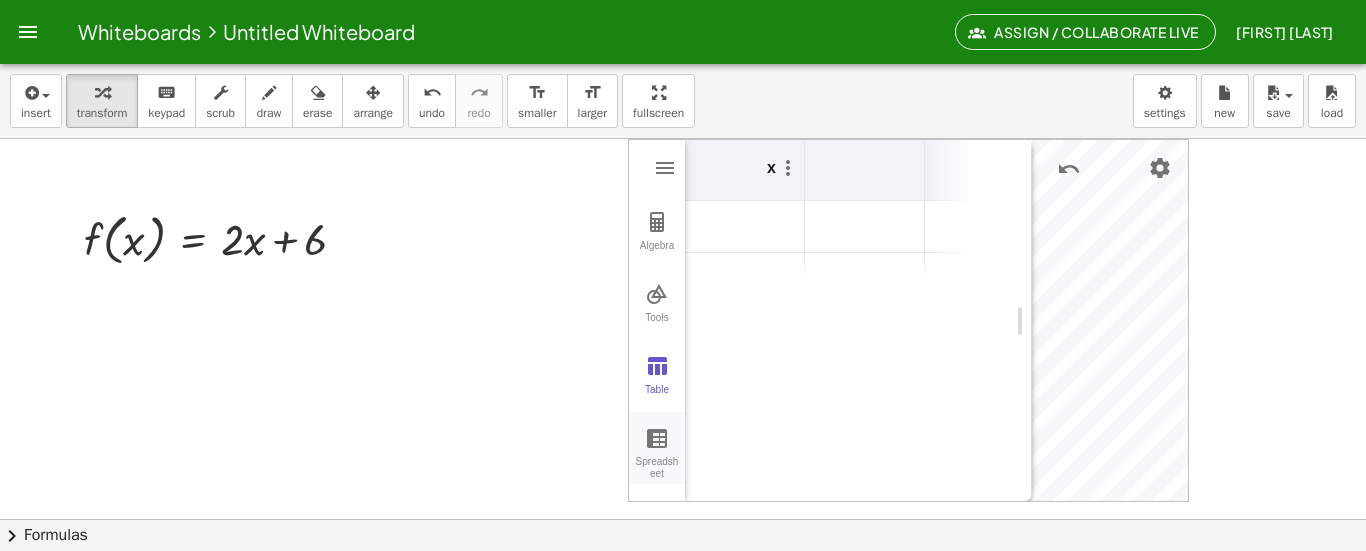 click at bounding box center [657, 438] 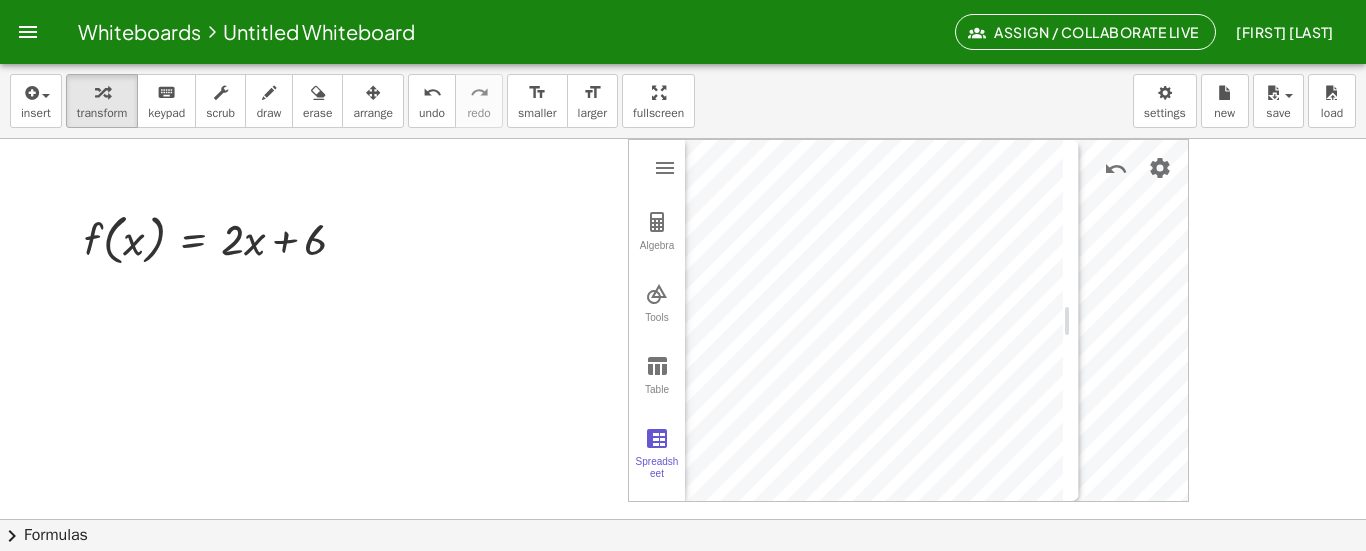 drag, startPoint x: 1026, startPoint y: 312, endPoint x: 1073, endPoint y: 312, distance: 47 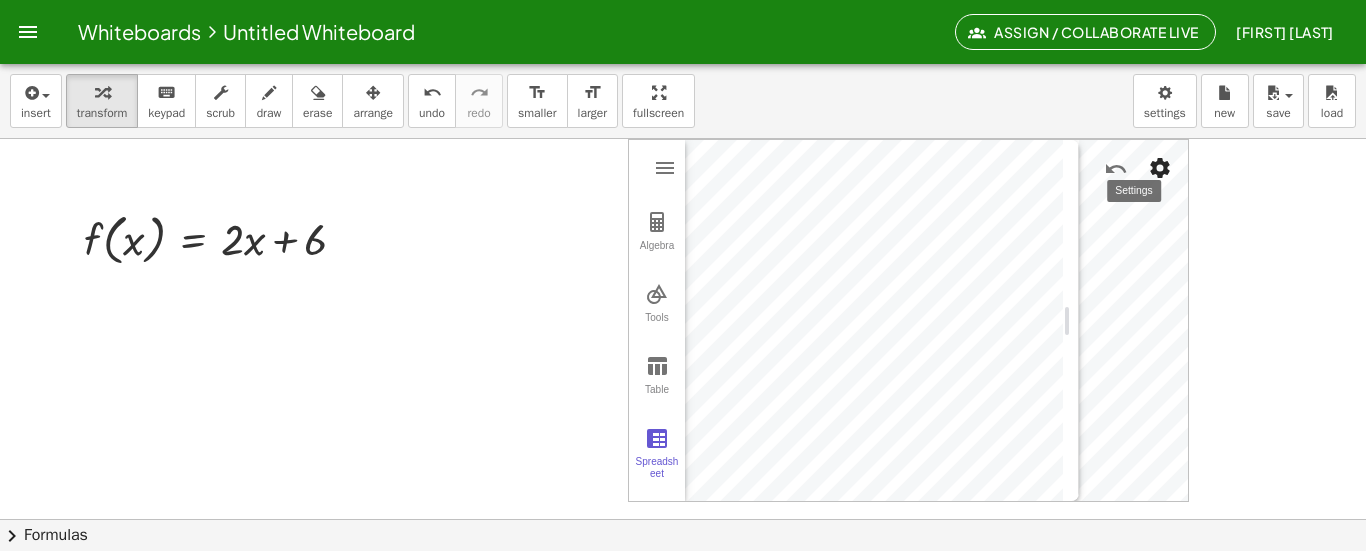 click at bounding box center [1160, 168] 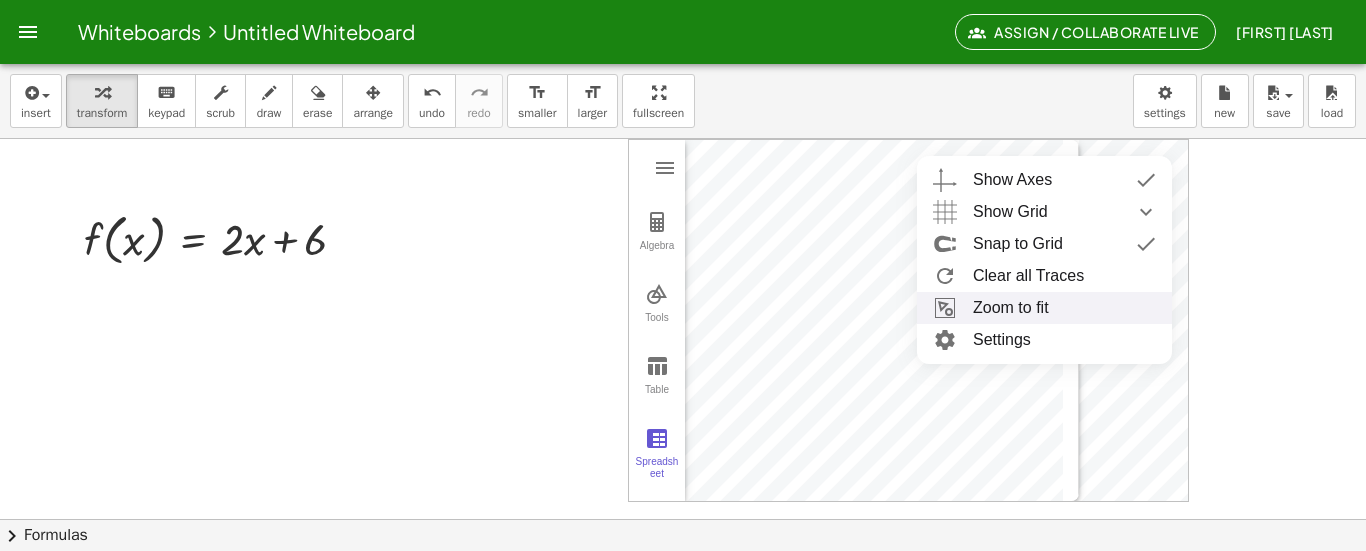 click on "Zoom to fit" at bounding box center [1044, 308] 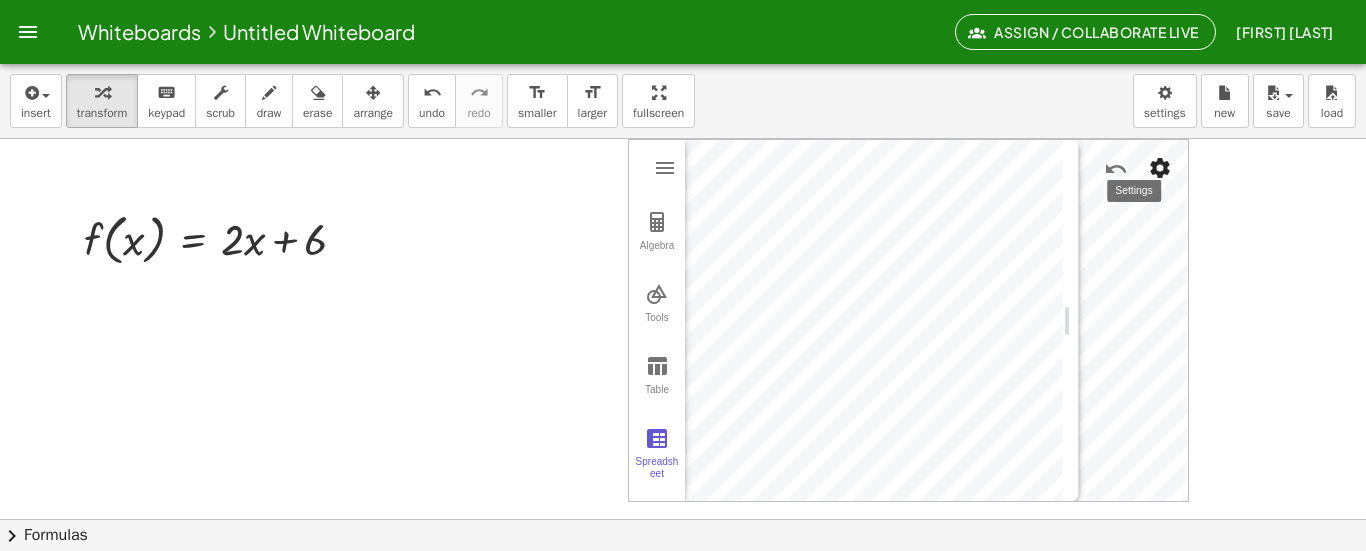 click at bounding box center (1160, 168) 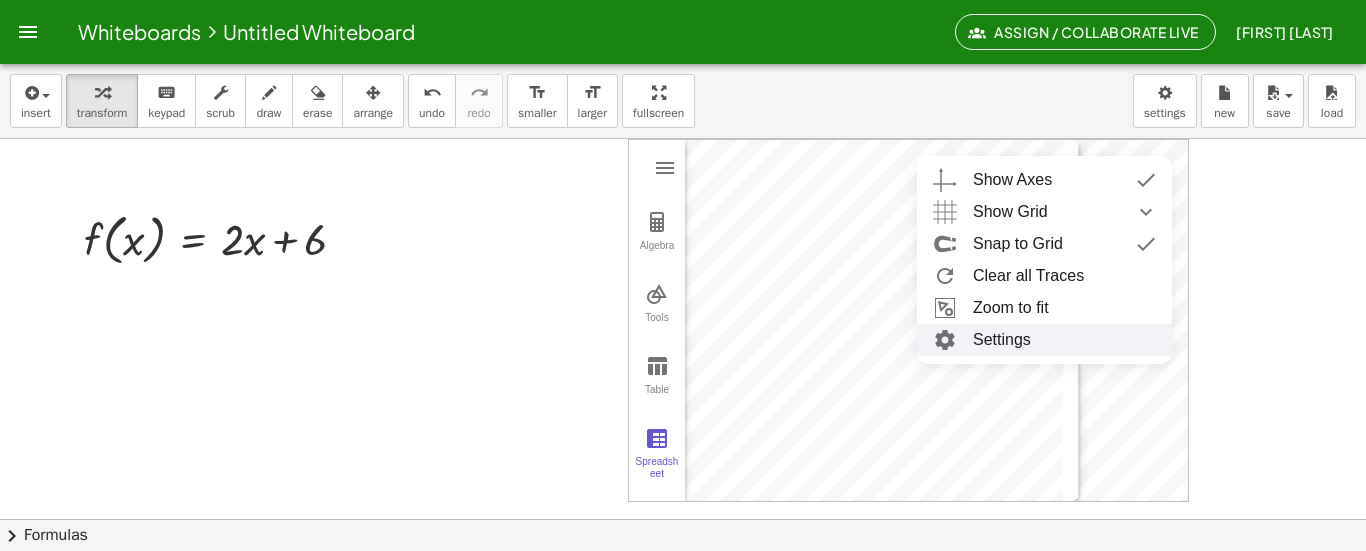 click on "Settings" at bounding box center (1044, 340) 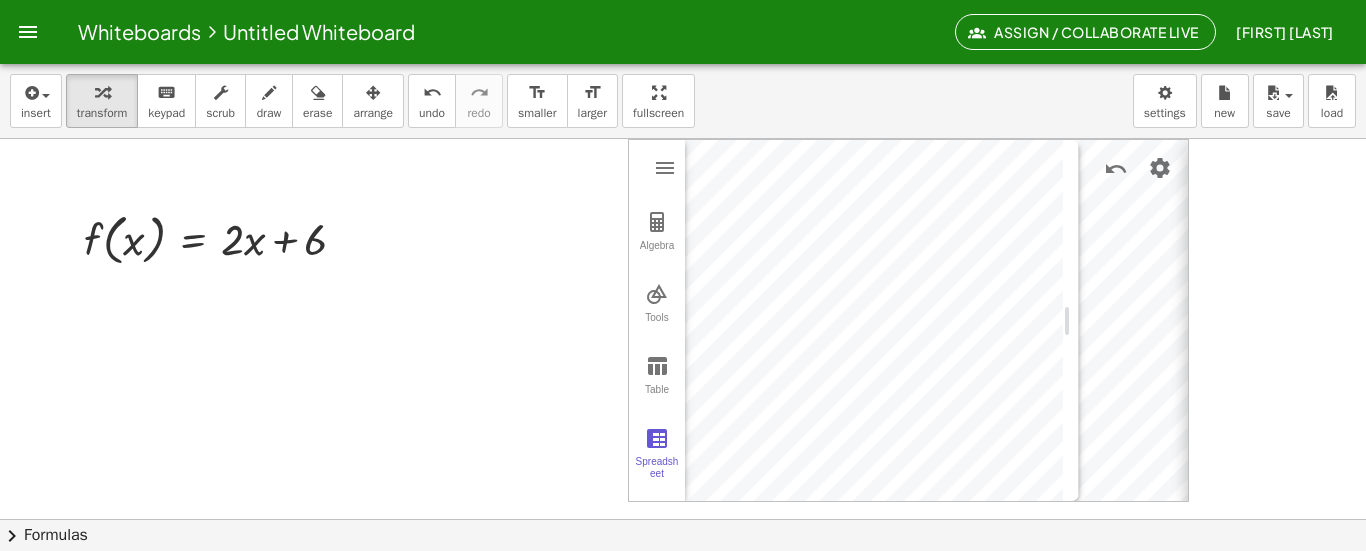 click on "**********" at bounding box center [1438, 321] 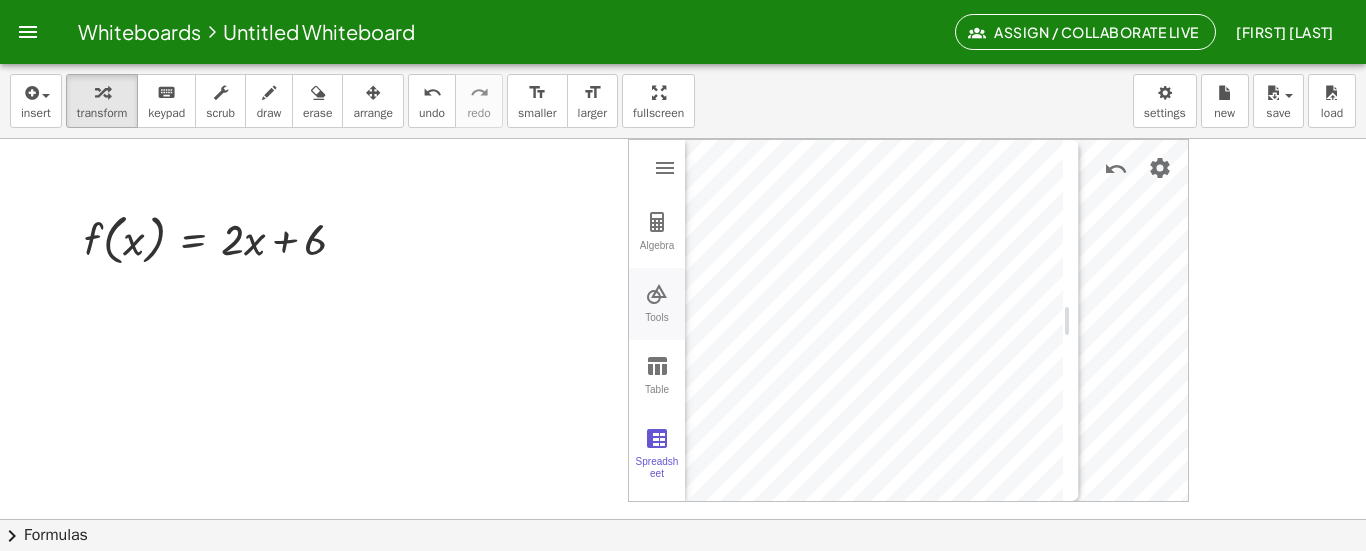 click at bounding box center [657, 294] 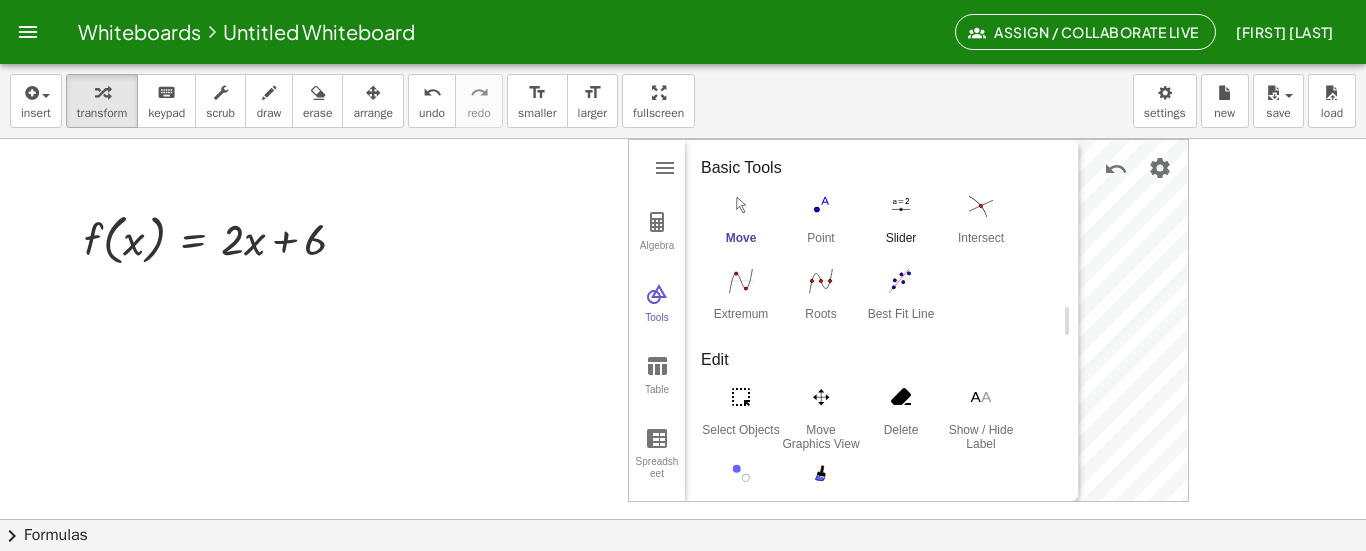click on "Slider" at bounding box center (901, 224) 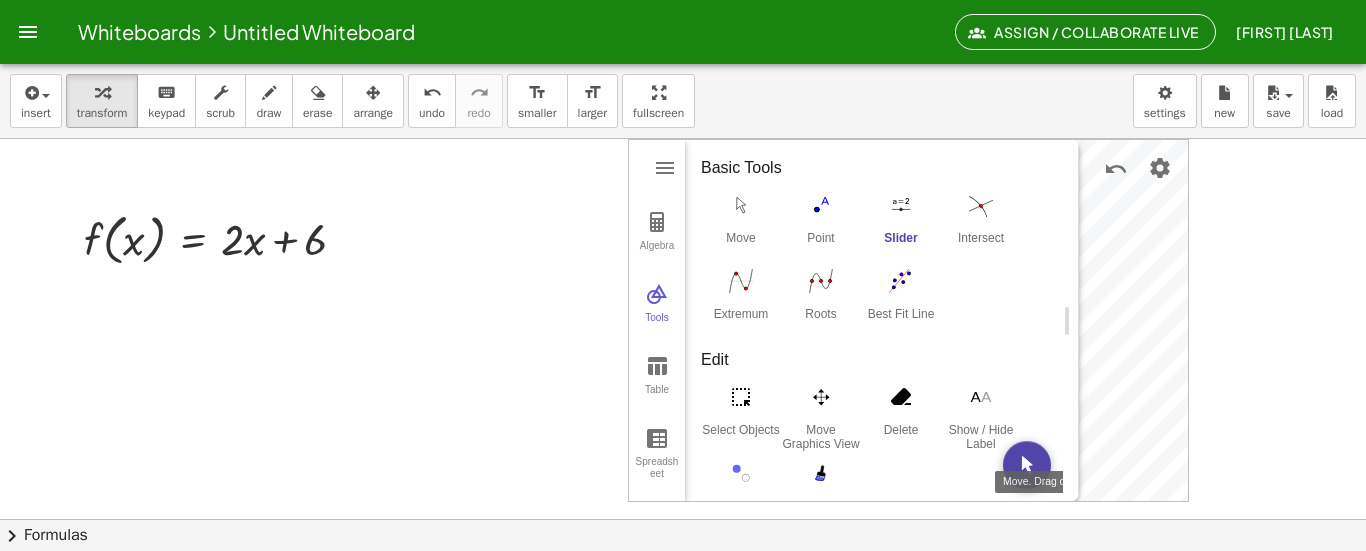 click at bounding box center [1027, 465] 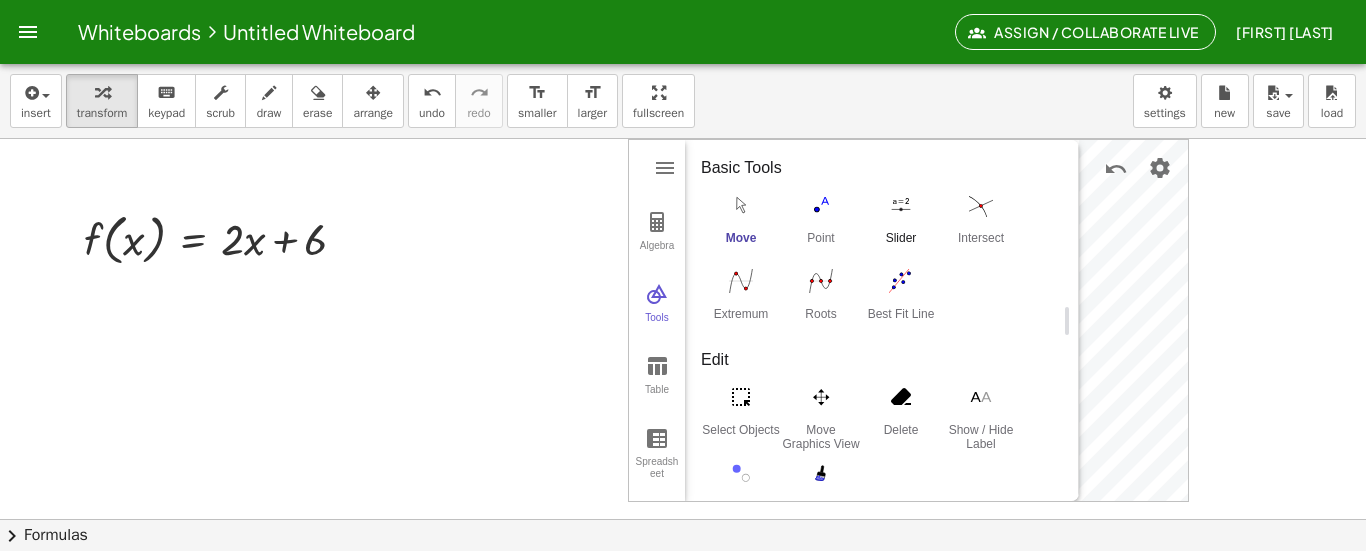 click on "Slider" at bounding box center (901, 224) 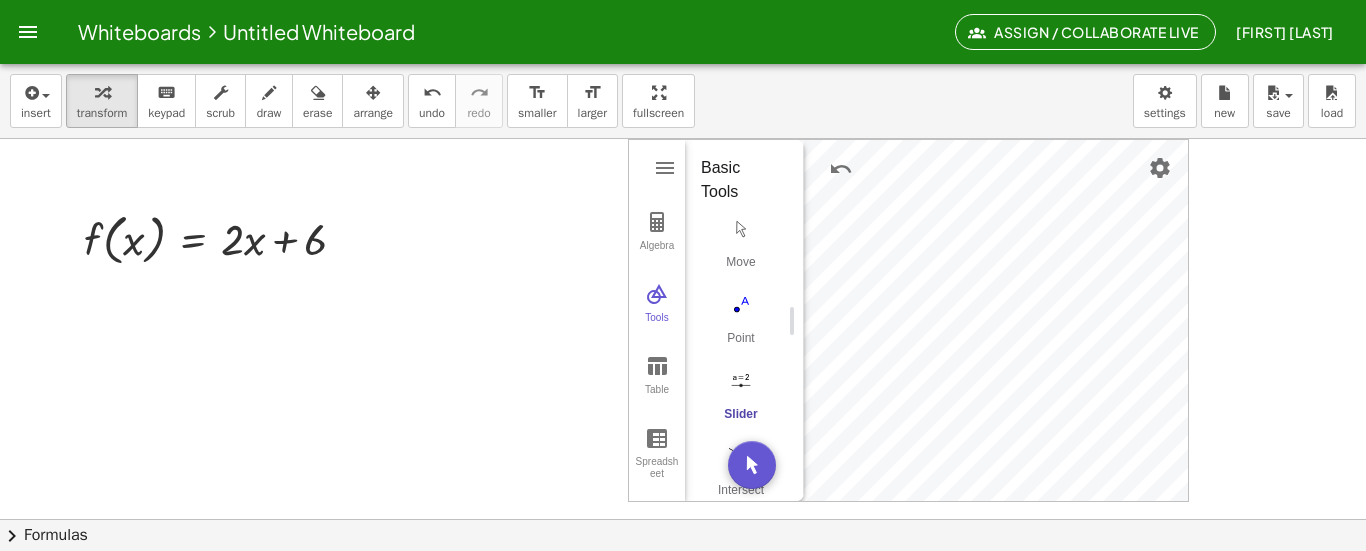 drag, startPoint x: 1069, startPoint y: 307, endPoint x: 795, endPoint y: 299, distance: 274.11676 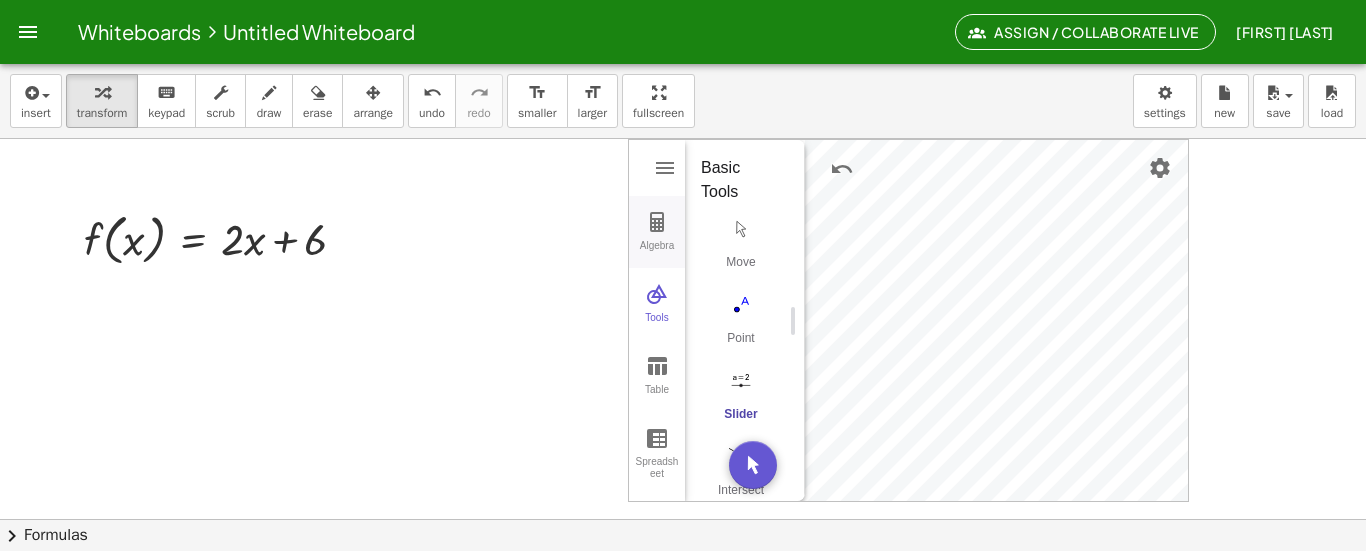 click on "Algebra" at bounding box center [657, 254] 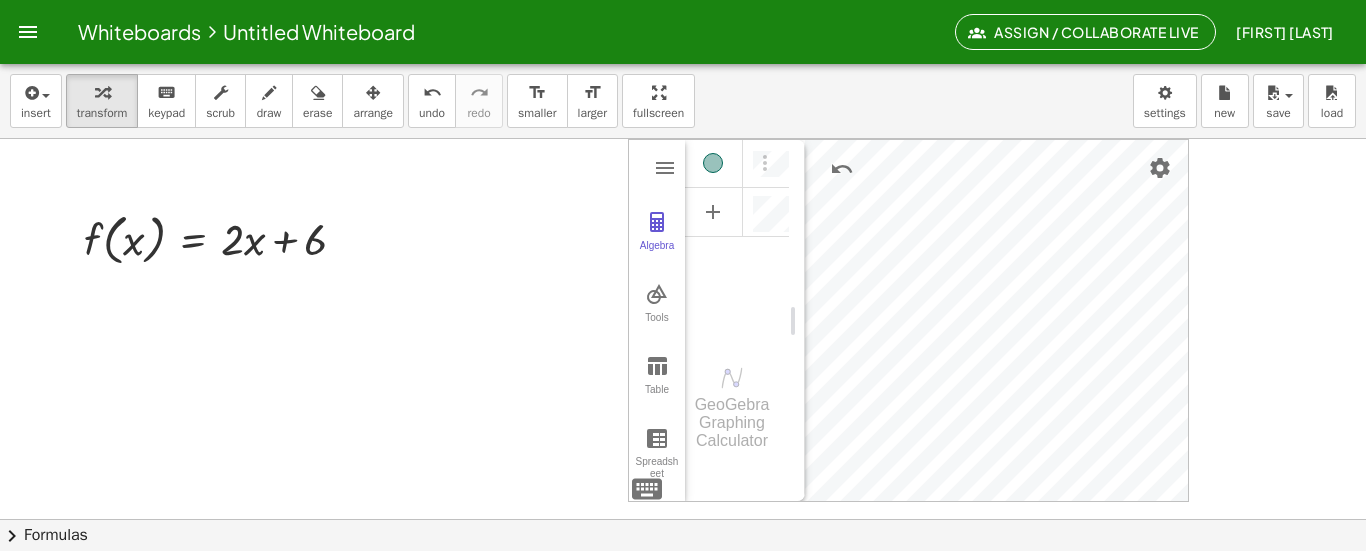 click at bounding box center (714, 163) 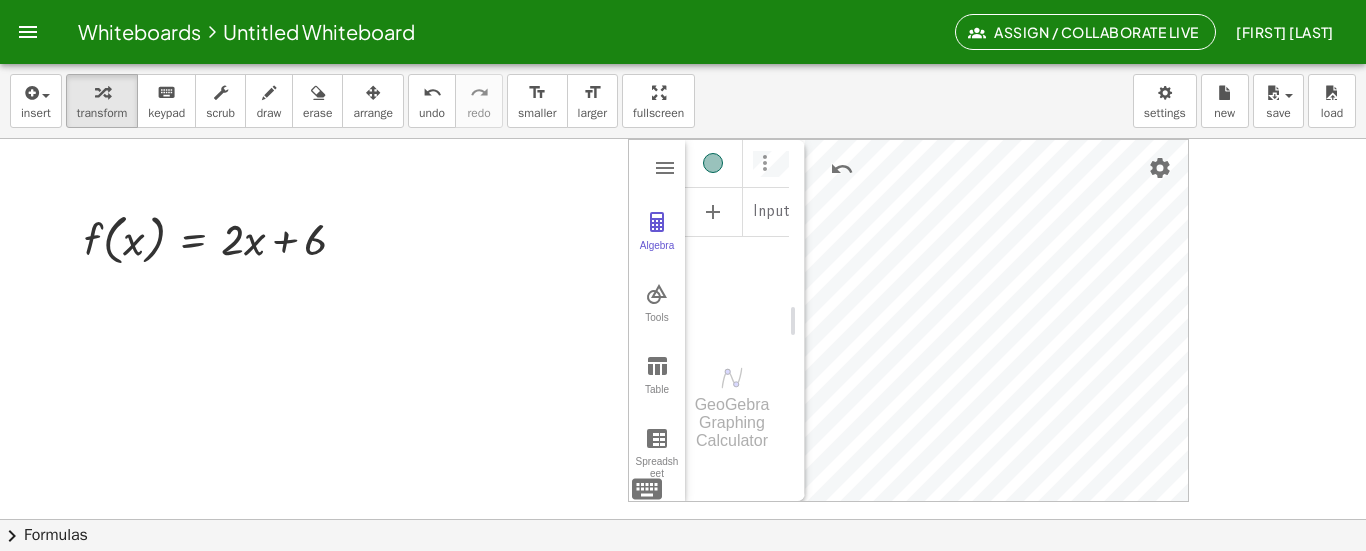 click at bounding box center [765, 163] 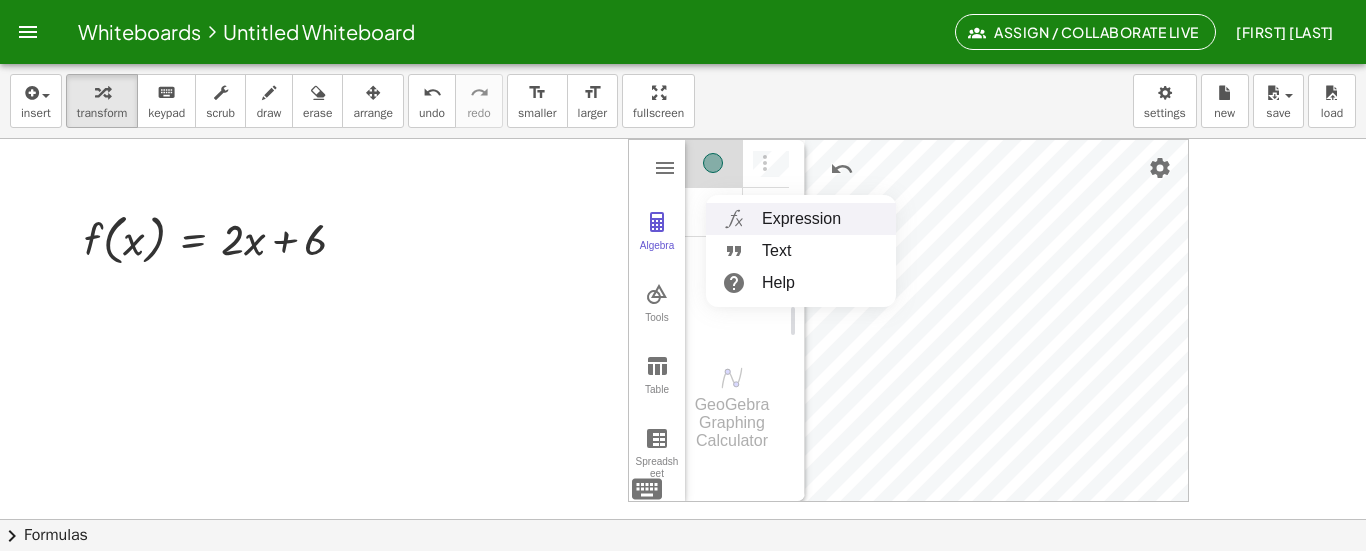 click on "Expression" at bounding box center (801, 219) 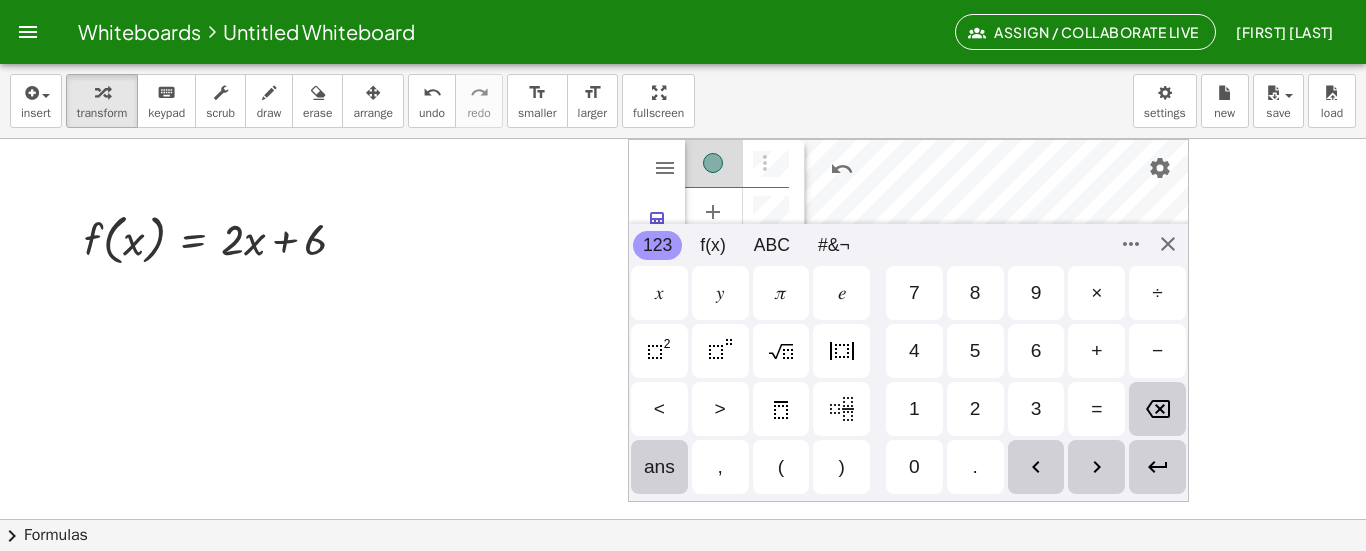 scroll, scrollTop: 11, scrollLeft: 0, axis: vertical 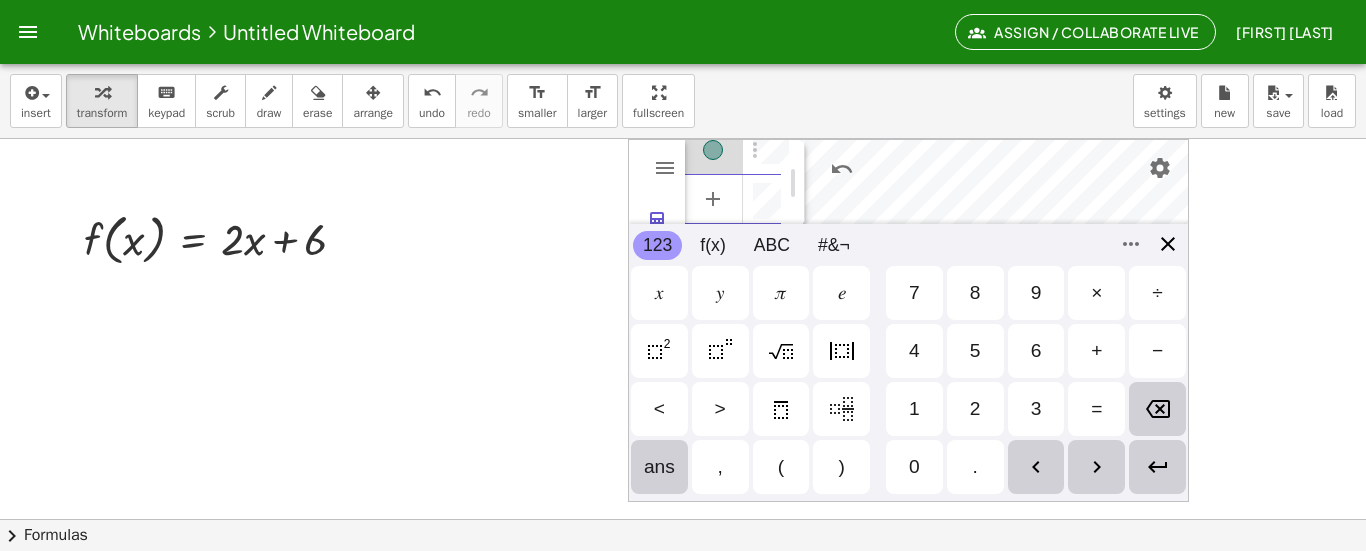 click on "Algebra Tools Table Spreadsheet GeoGebra Graphing Calculator Basic Tools Move Point Slider Intersect Extremum Roots Best Fit Line Edit Select Objects Move Graphics View Delete Show / Hide Label Show / Hide Object Copy Visual Style Media Text Points Point Intersect Point on Object Attach / Detach Point Extremum Roots Complex Number List Lines Line Ray Vector Others Pen Freehand Function Button Check Box Input Box x   123 123 f(x) ABC #&¬ 𝑥 𝑦 𝜋 𝑒 7 8 9 × ÷ 4 5 6 + − < > 1 2 3 = ans , ( ) 0 . 𝑥 𝑦 𝑧 𝜋 7 8 9 × ÷ 𝑒 4 5 6 + − < > 1 2 3 = ( ) , 0 ." at bounding box center [908, 320] 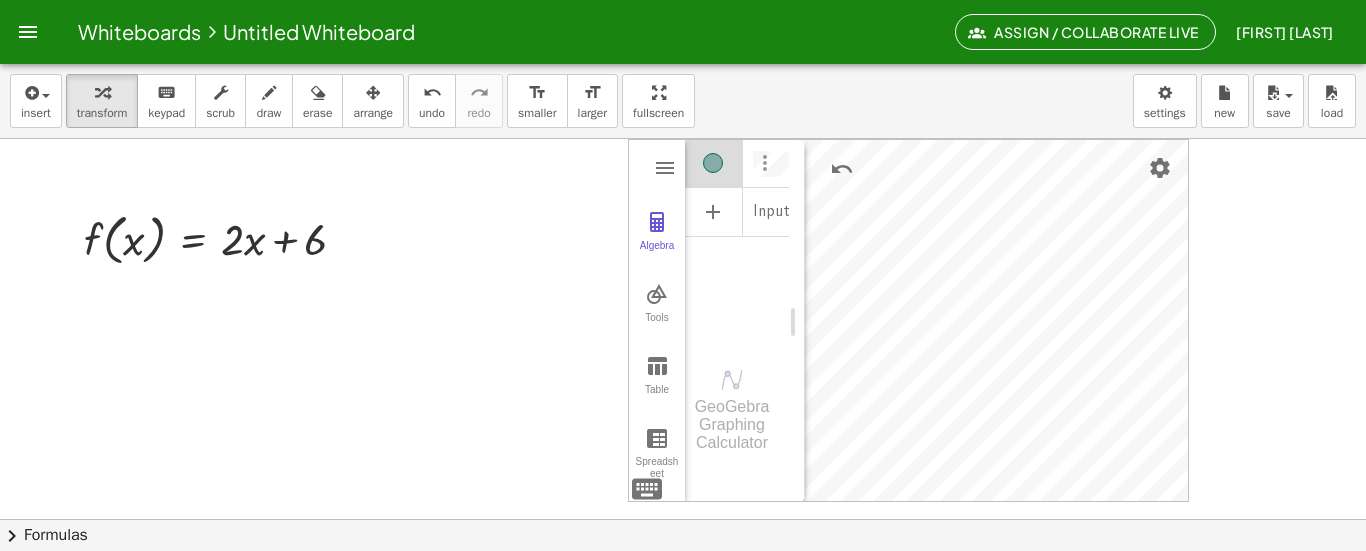 click at bounding box center [765, 163] 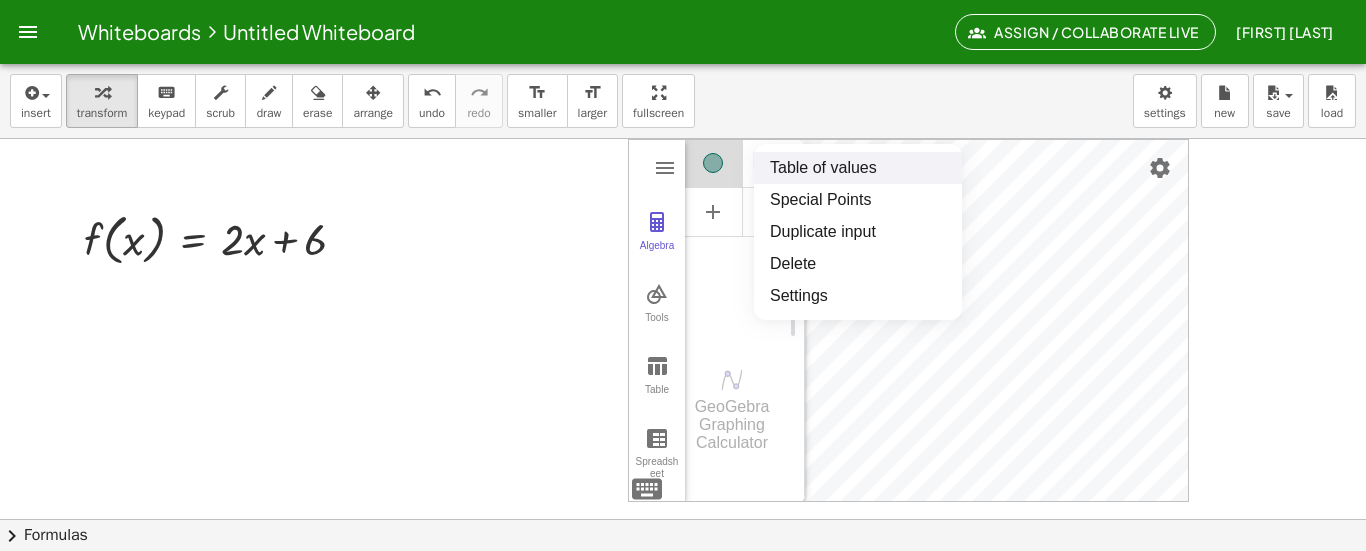 click on "Table of values" at bounding box center (858, 168) 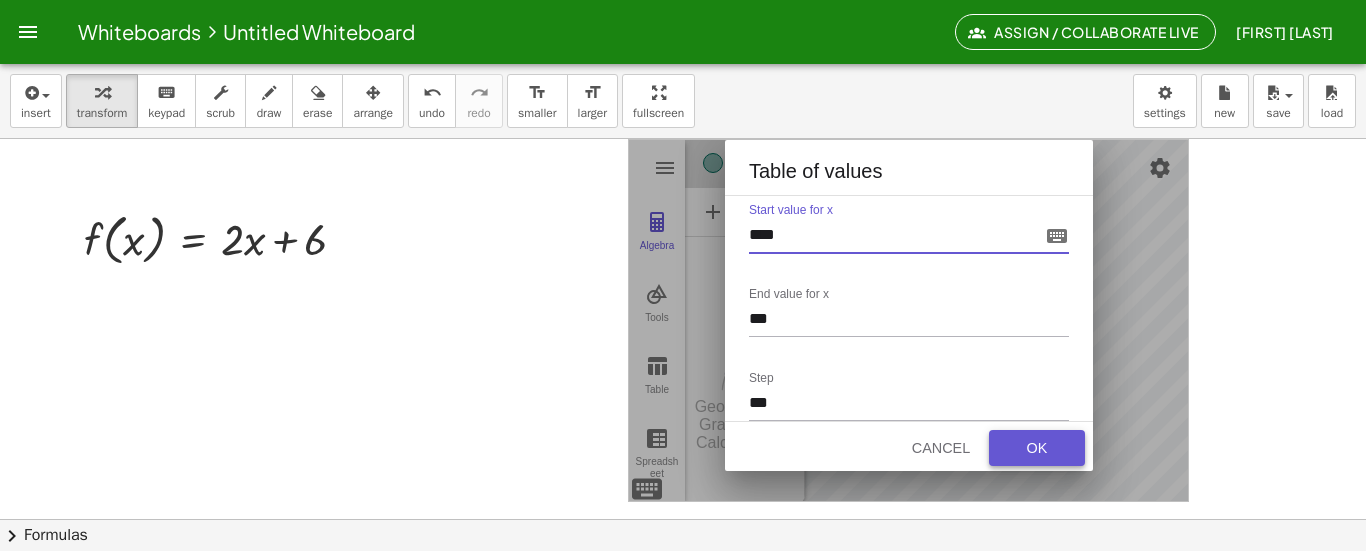 click on "OK" at bounding box center (1037, 448) 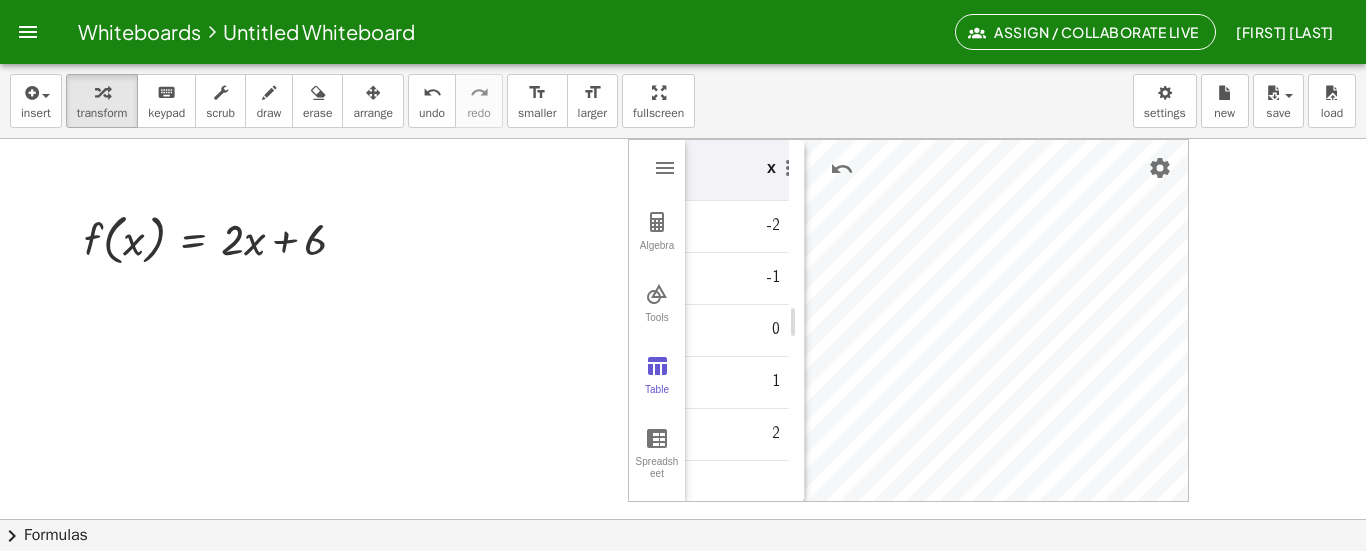 scroll, scrollTop: 0, scrollLeft: 136, axis: horizontal 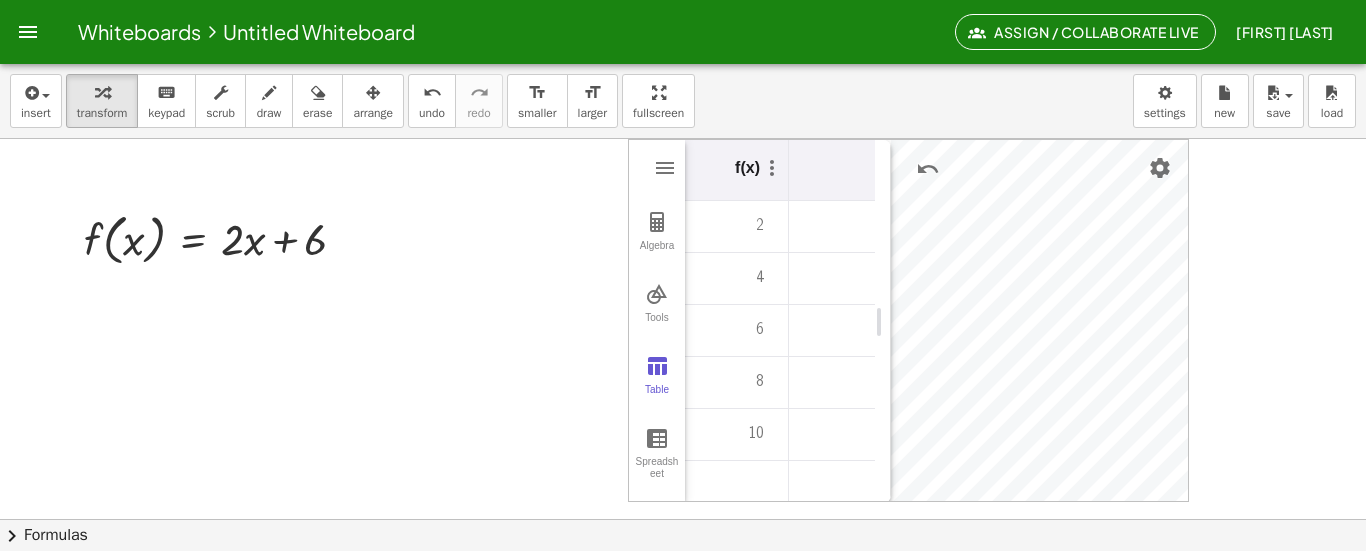 drag, startPoint x: 797, startPoint y: 335, endPoint x: 886, endPoint y: 303, distance: 94.57801 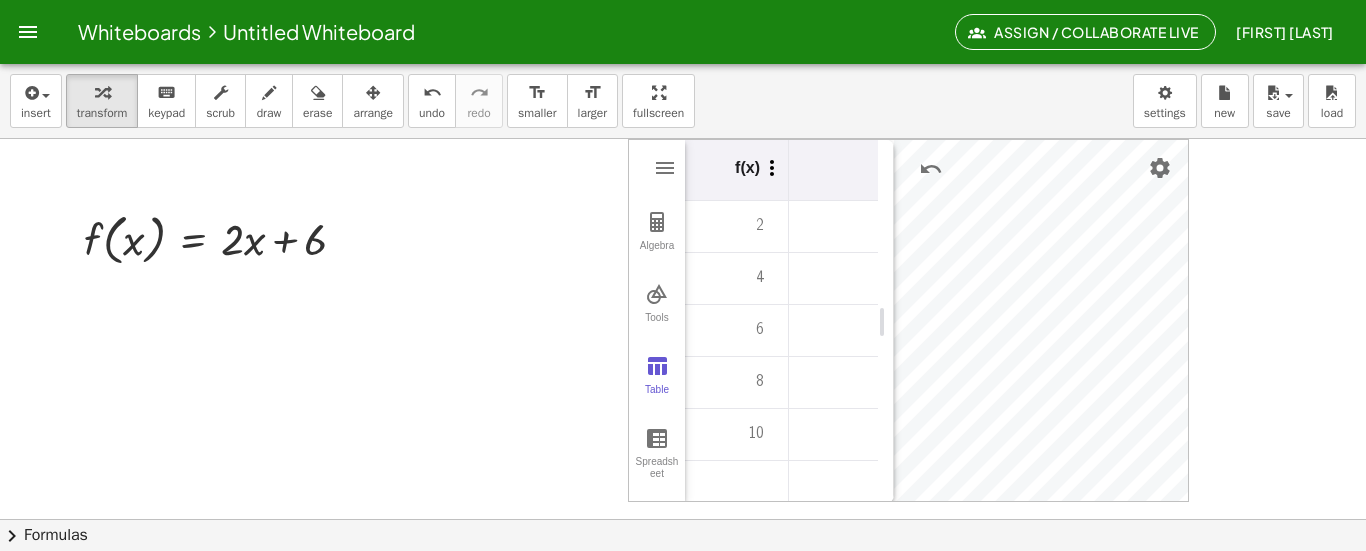 click at bounding box center (772, 168) 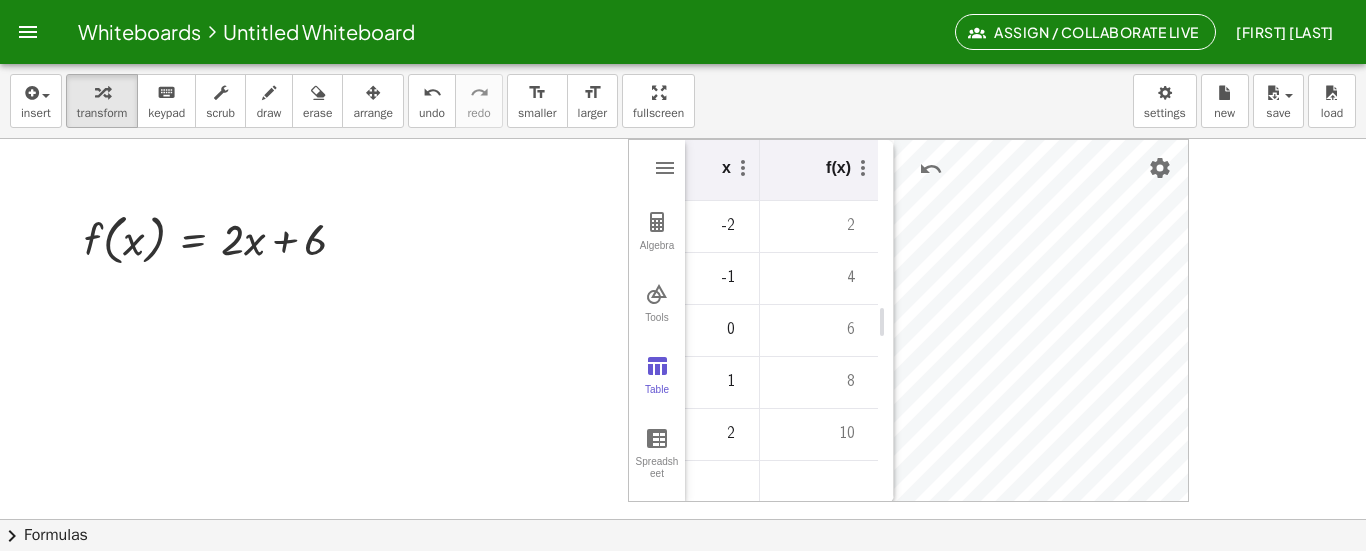 scroll, scrollTop: 0, scrollLeft: 48, axis: horizontal 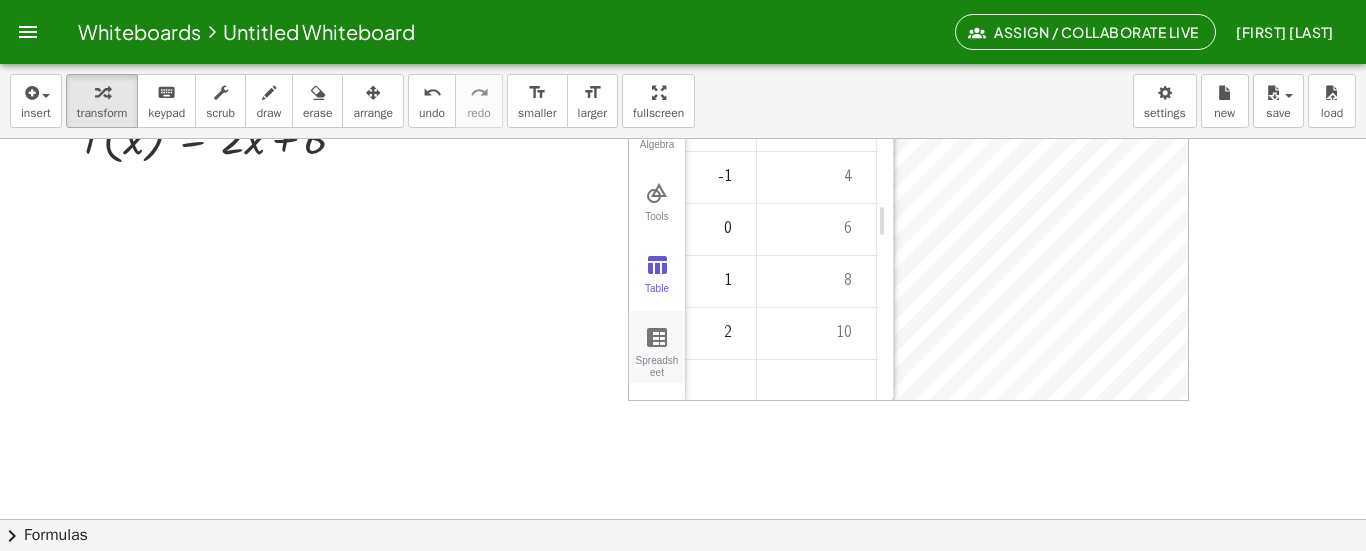 drag, startPoint x: 682, startPoint y: 105, endPoint x: 682, endPoint y: 274, distance: 169 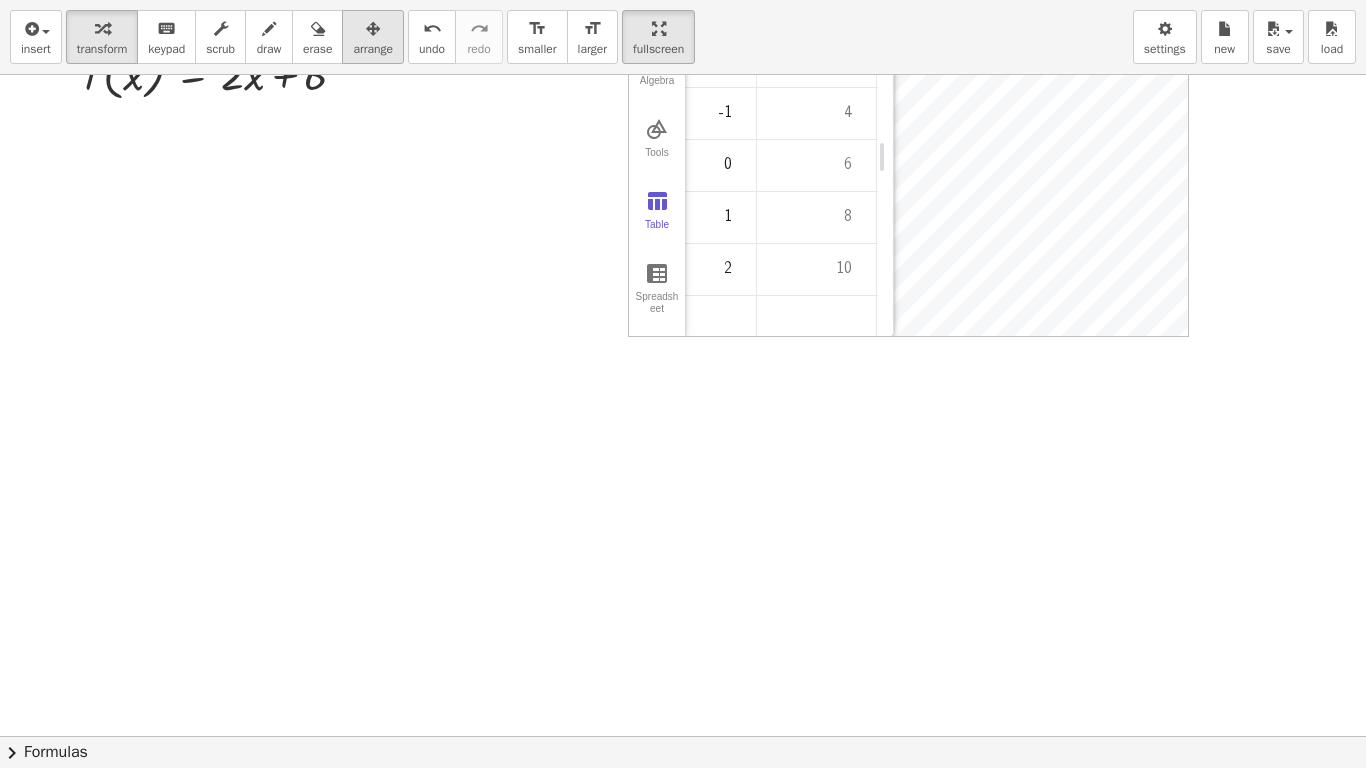 click at bounding box center [373, 28] 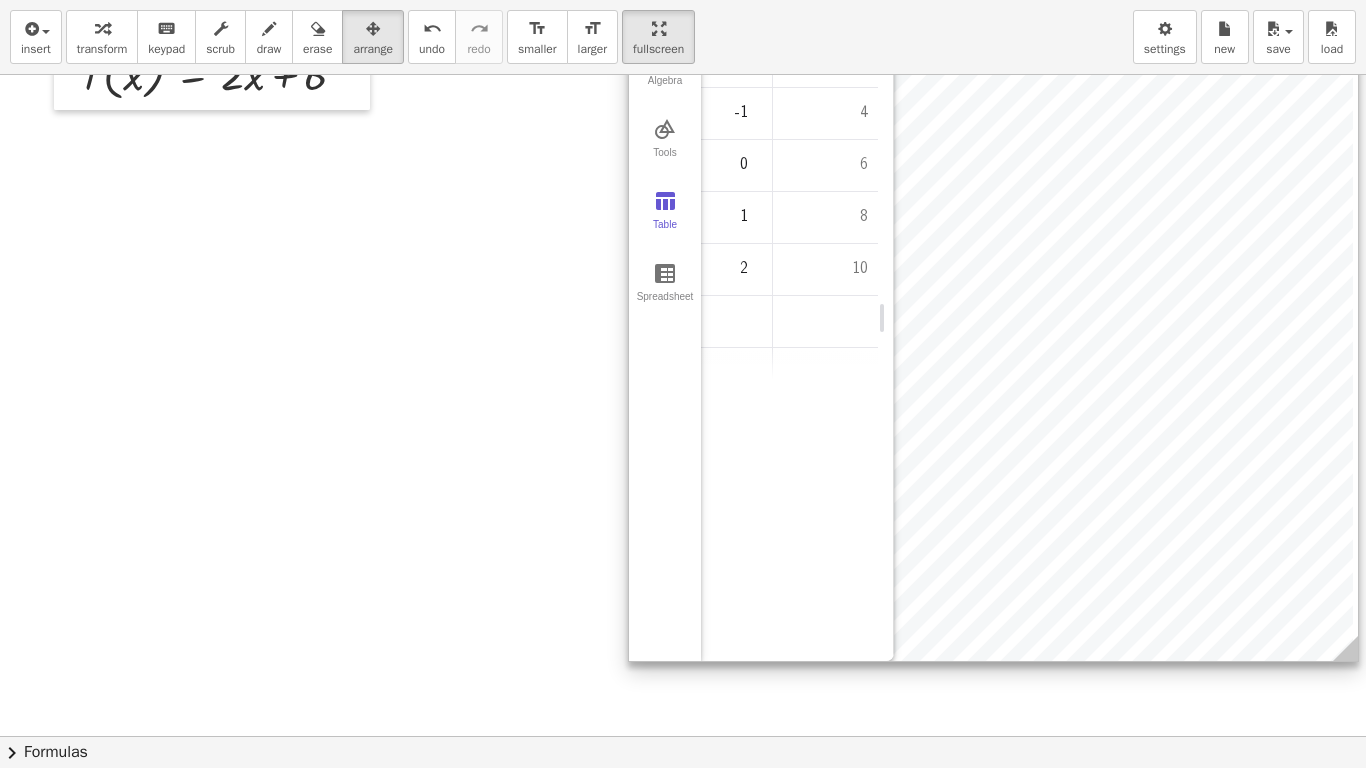 drag, startPoint x: 1179, startPoint y: 330, endPoint x: 1348, endPoint y: 654, distance: 365.42715 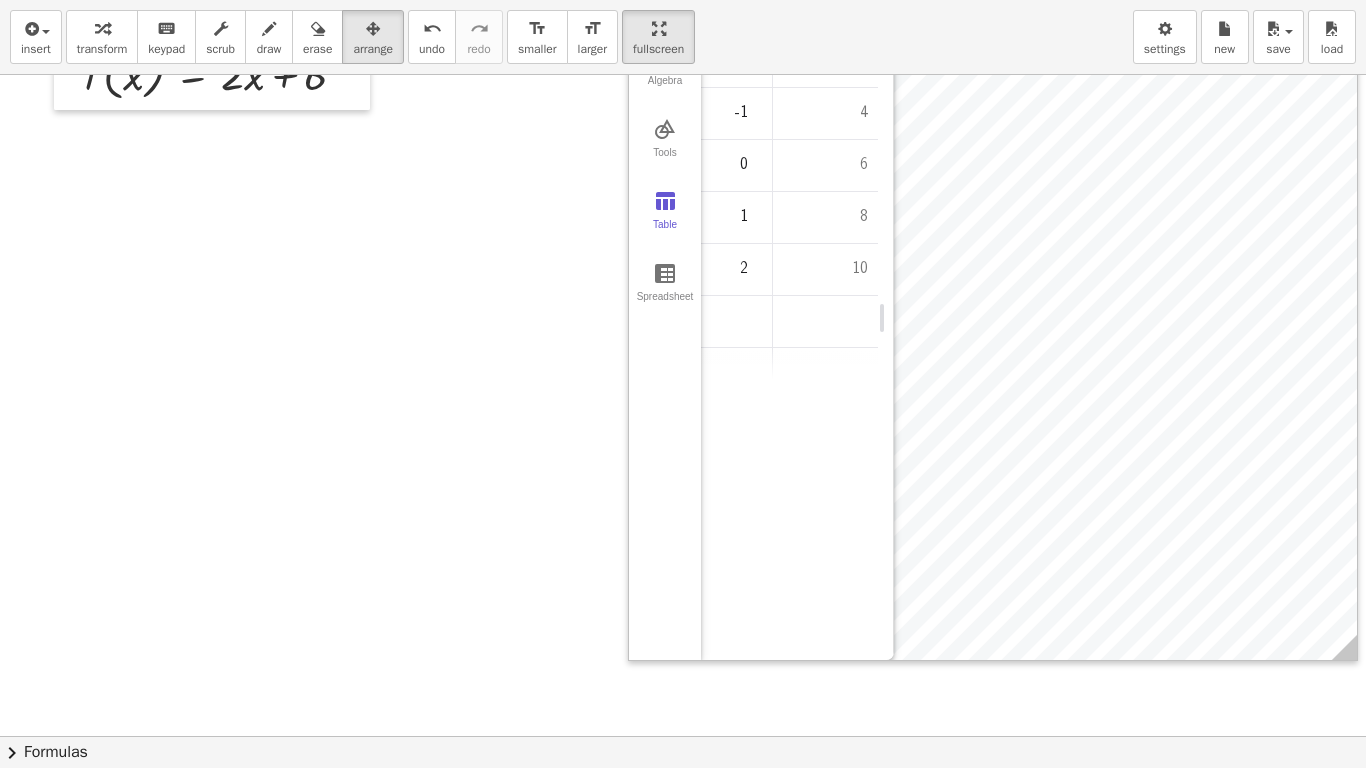 drag, startPoint x: 636, startPoint y: 505, endPoint x: 482, endPoint y: 555, distance: 161.91356 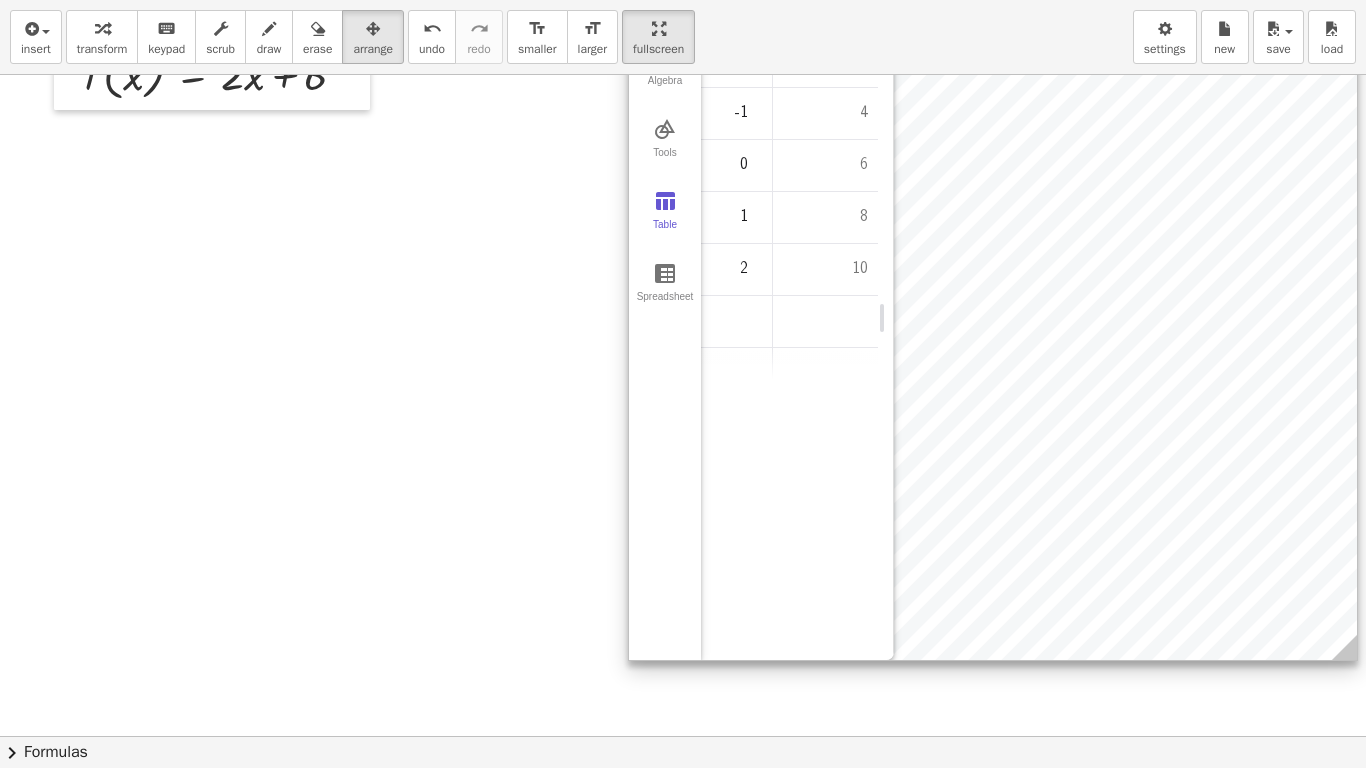 scroll, scrollTop: 0, scrollLeft: 0, axis: both 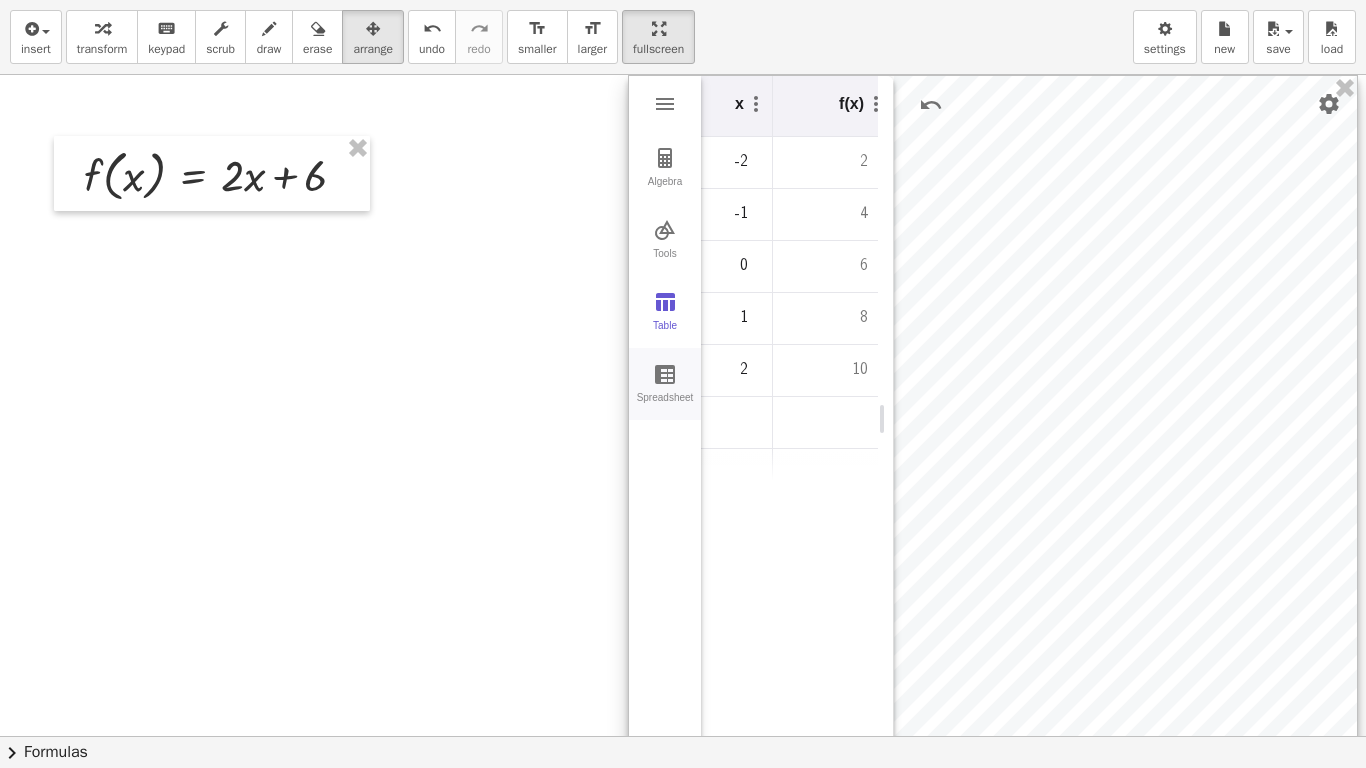 click on "Spreadsheet" at bounding box center (665, 406) 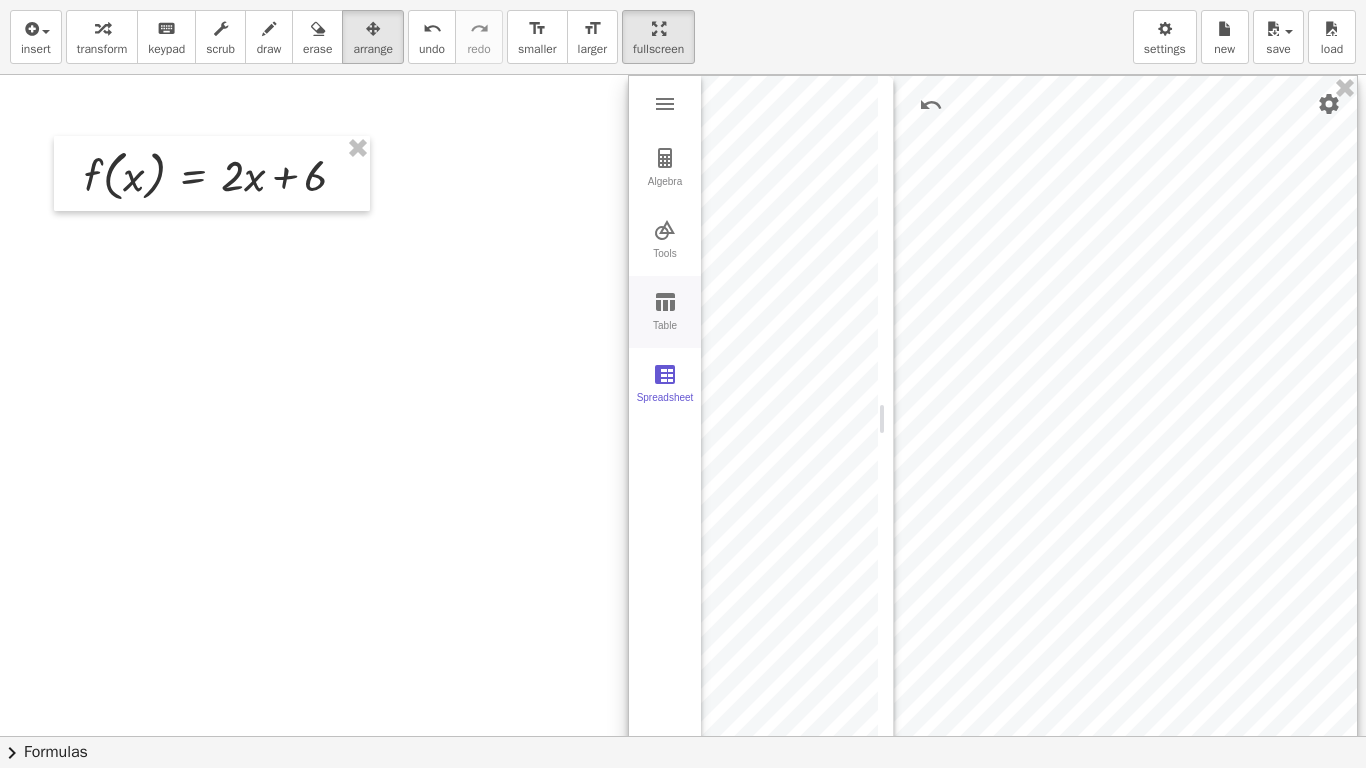 click on "Table" at bounding box center [665, 334] 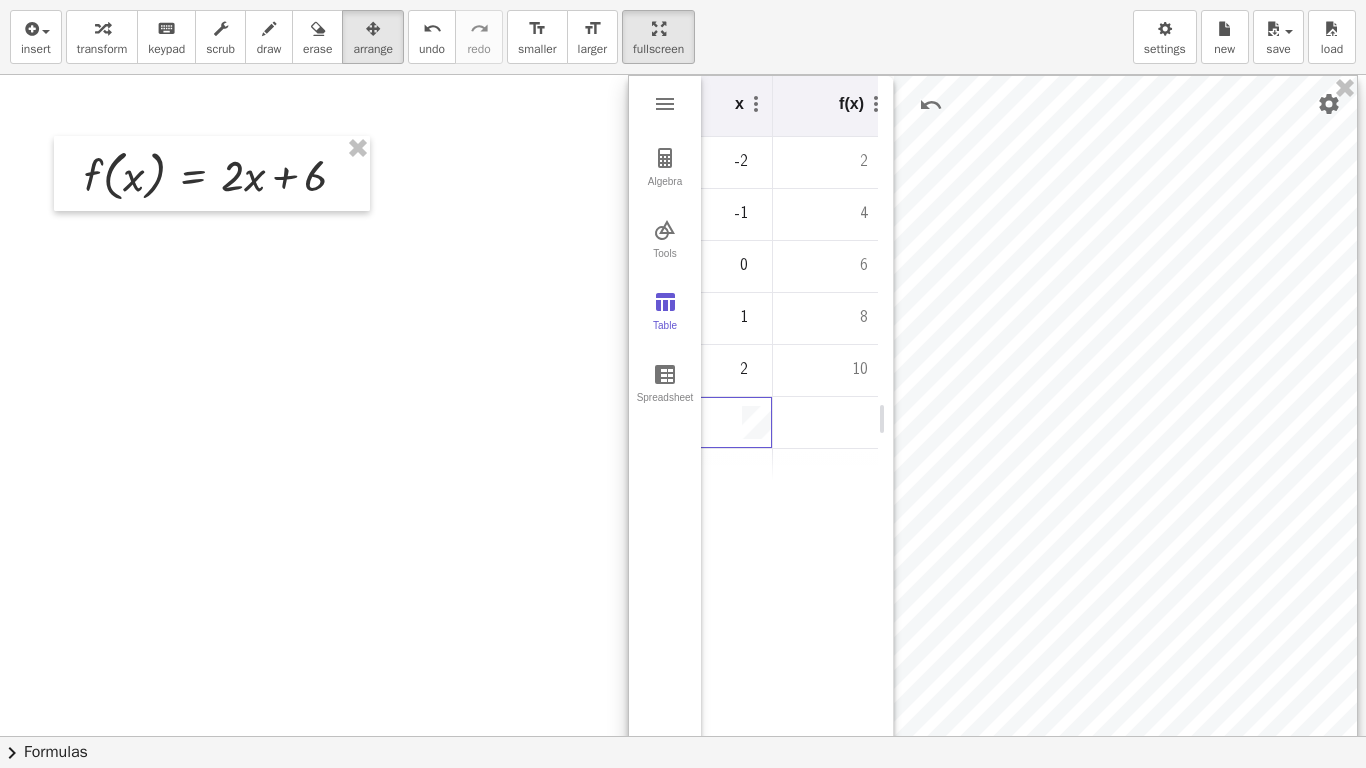 click at bounding box center (713, 423) 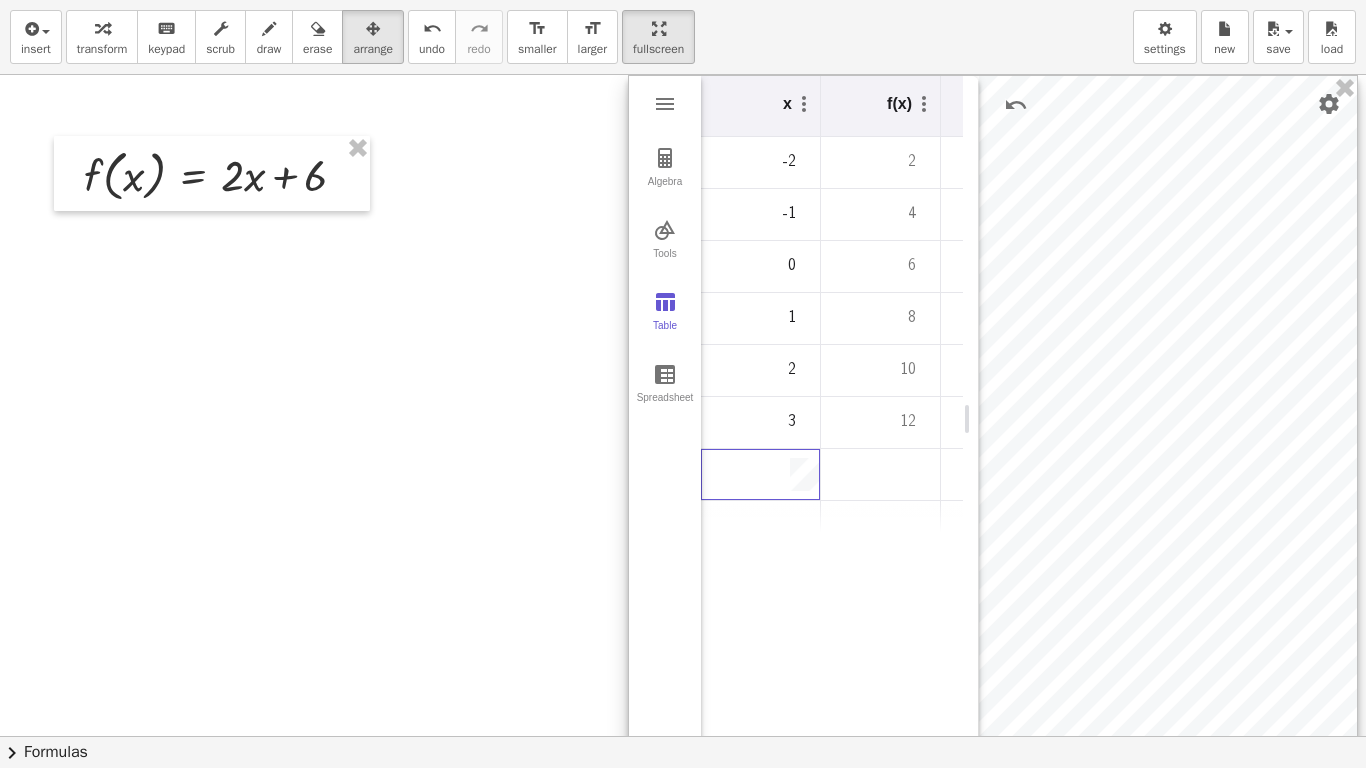drag, startPoint x: 884, startPoint y: 425, endPoint x: 969, endPoint y: 421, distance: 85.09406 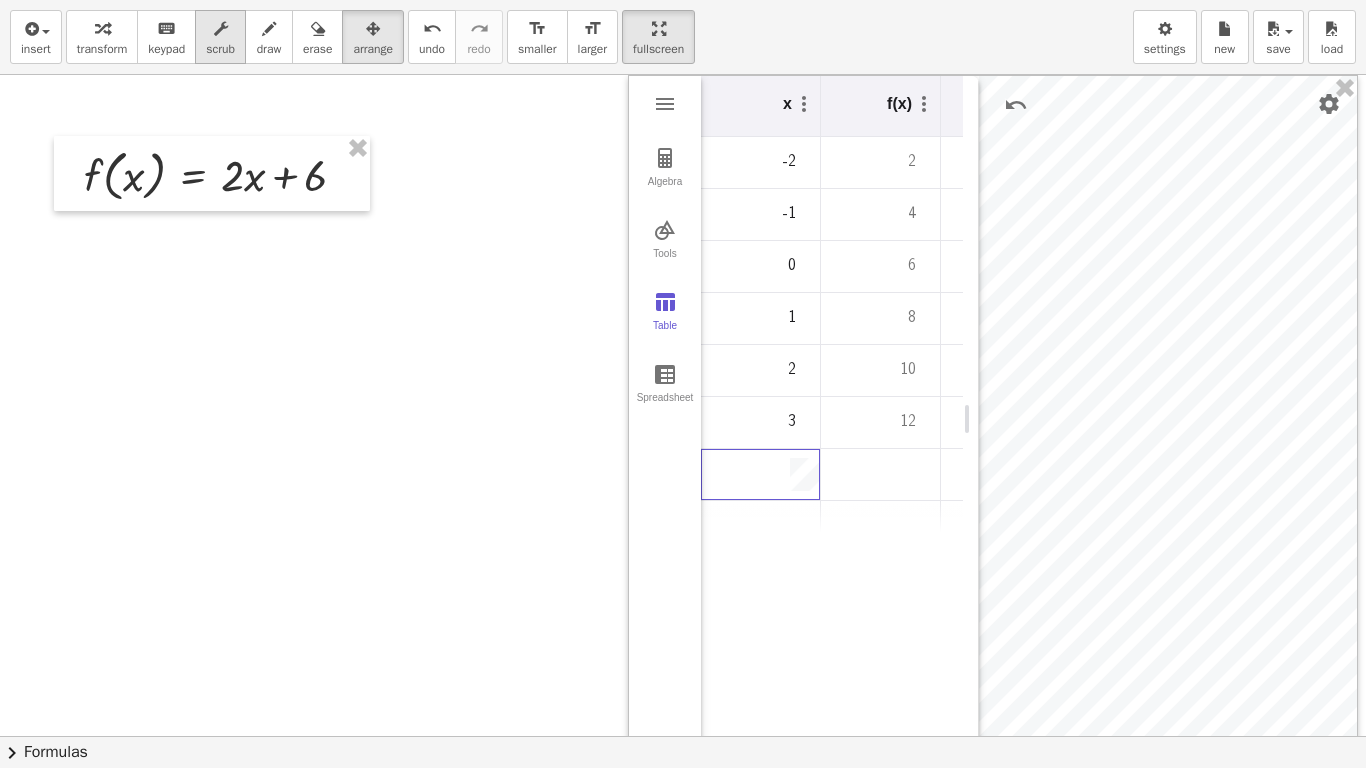 click on "scrub" at bounding box center [220, 49] 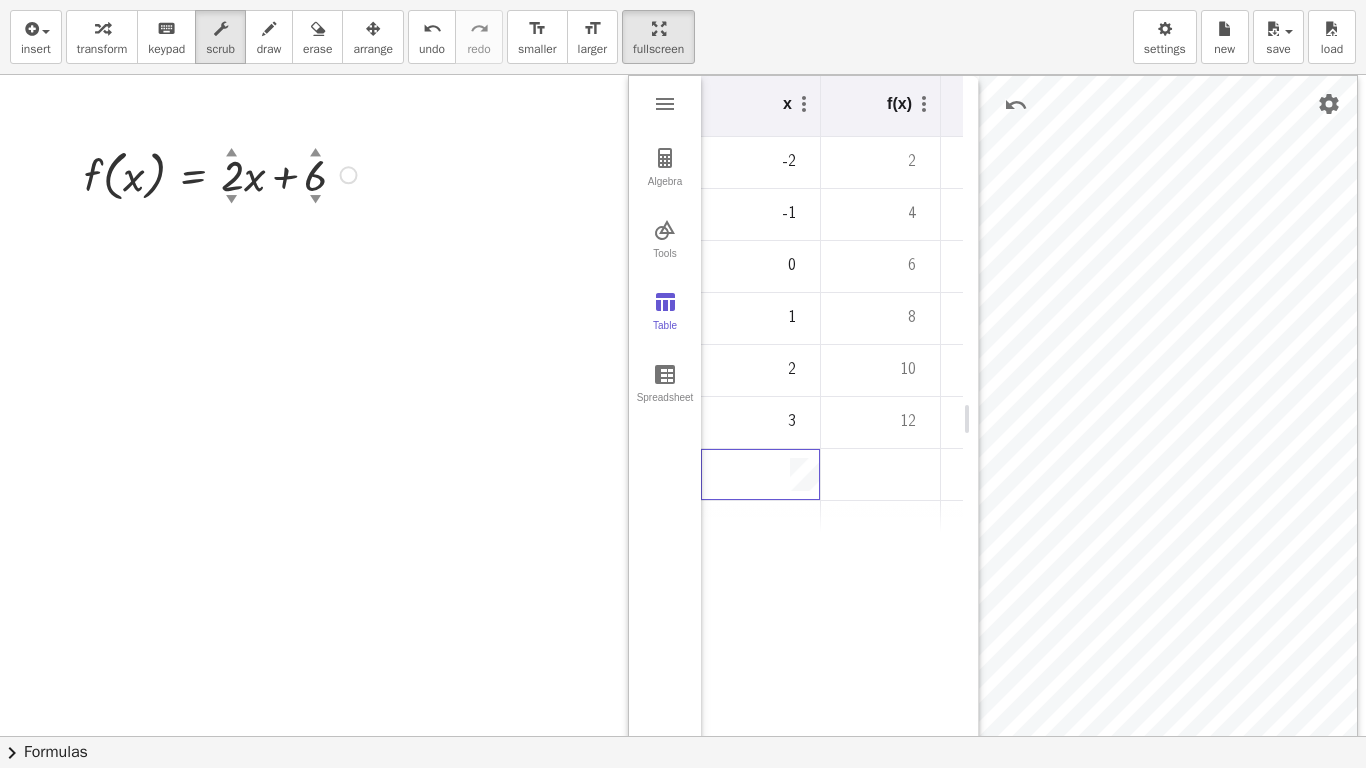 click at bounding box center [223, 173] 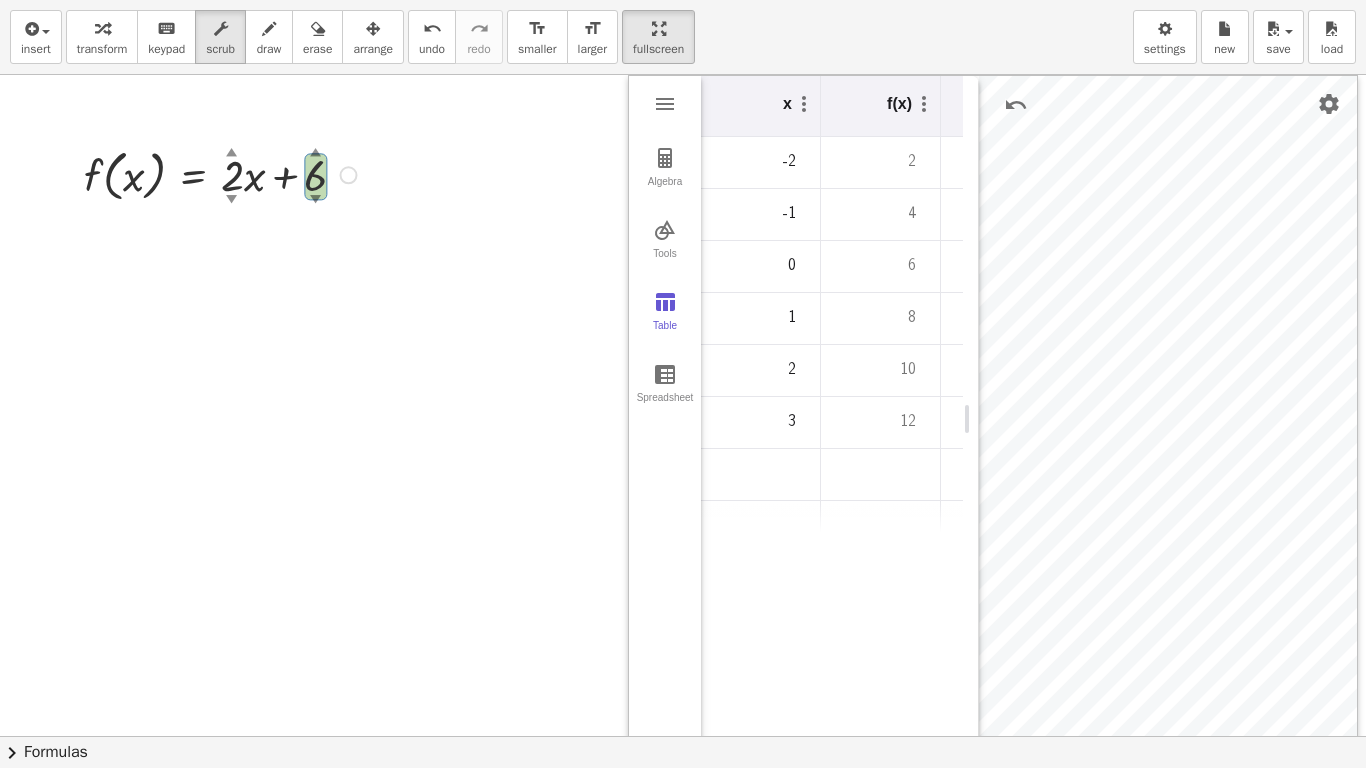 click on "▲" at bounding box center (316, 153) 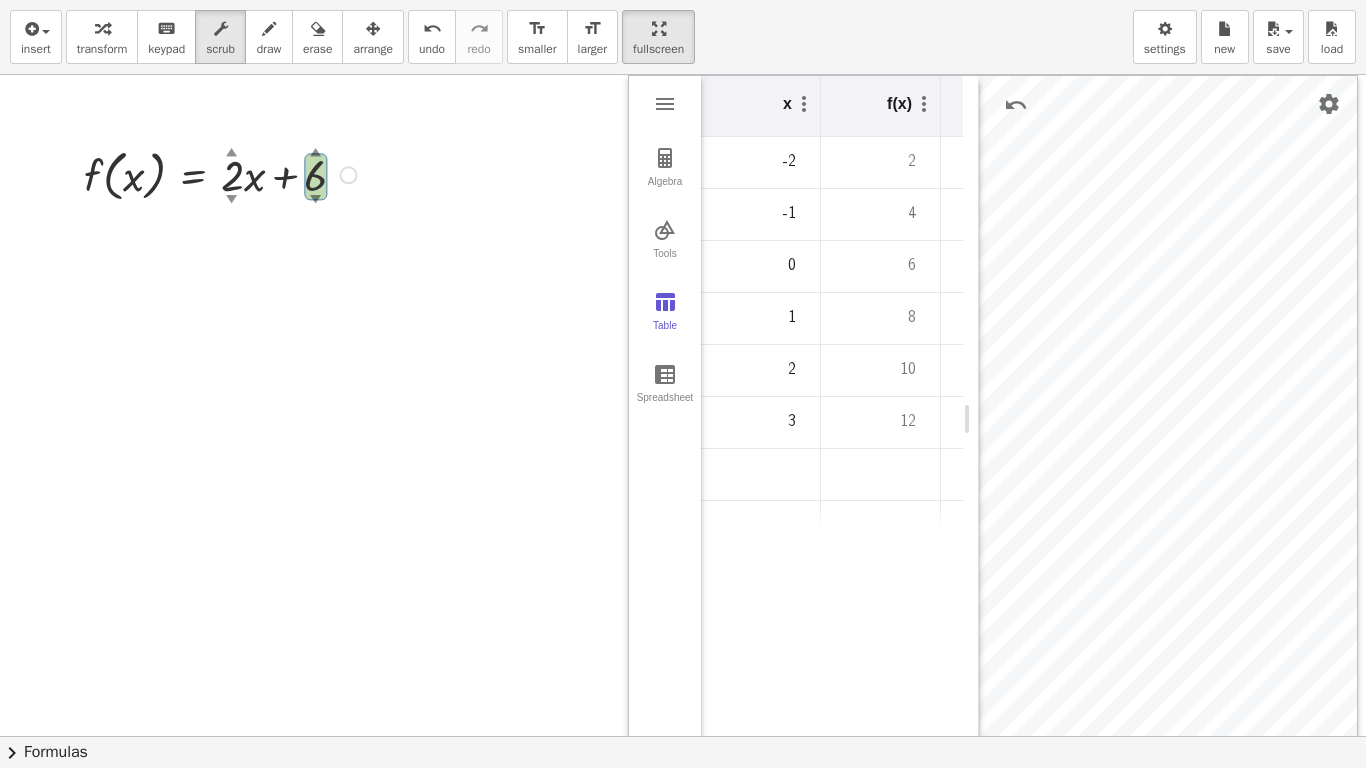 click on "▲" at bounding box center [316, 153] 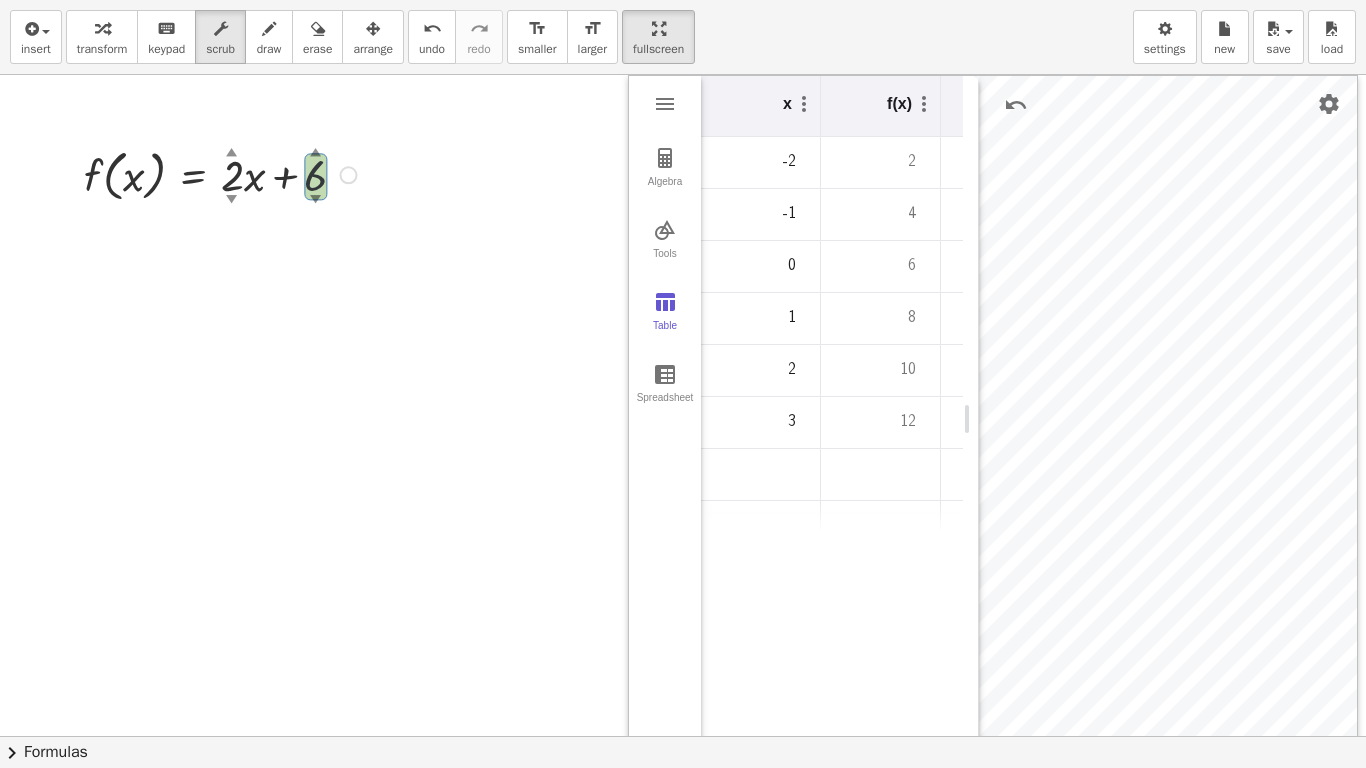 click at bounding box center (223, 173) 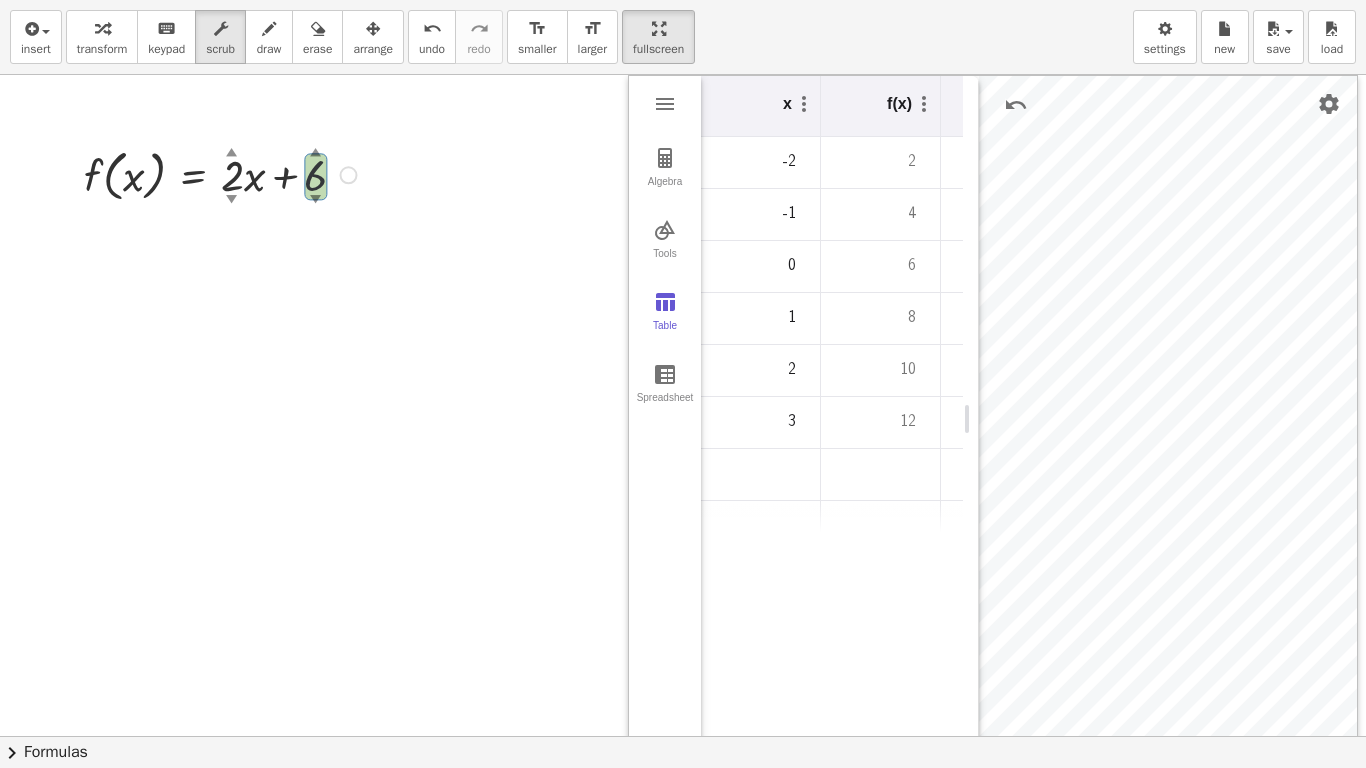 click at bounding box center (223, 173) 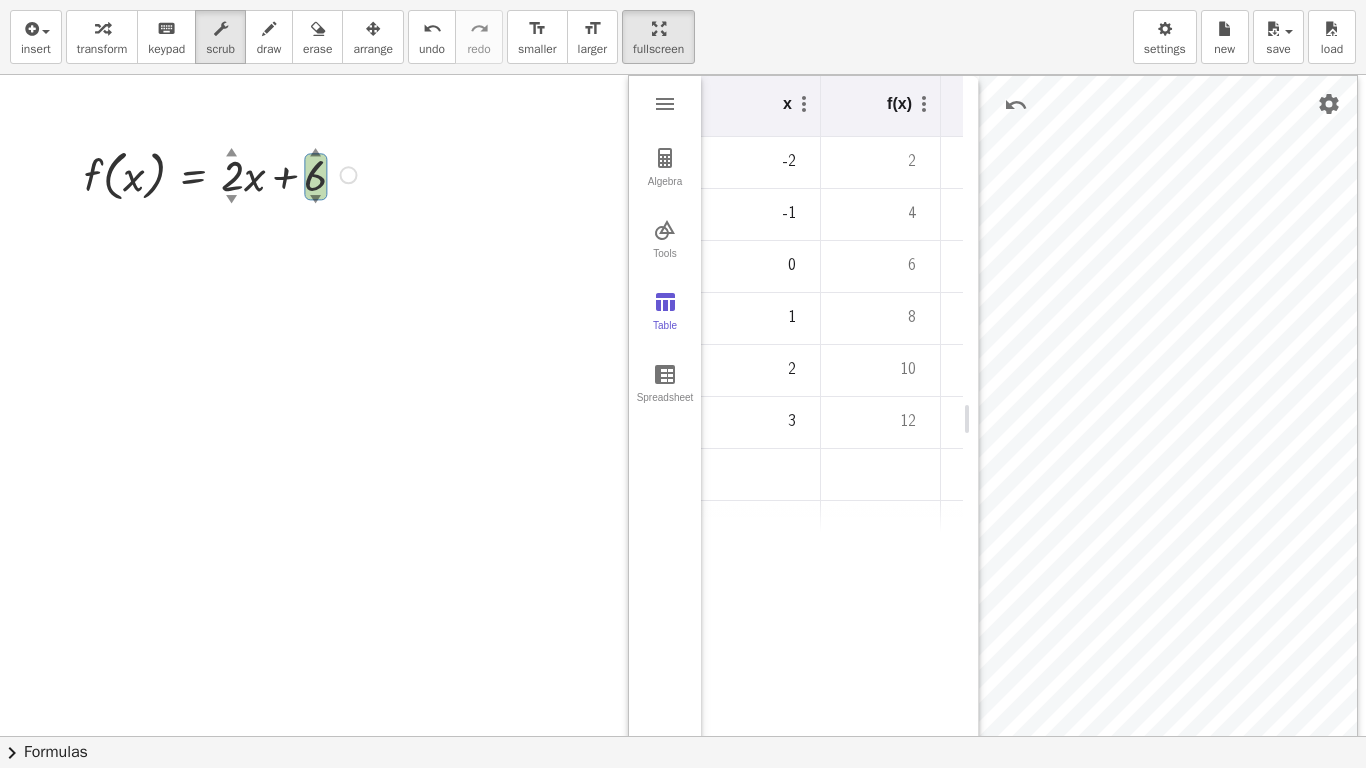 click at bounding box center [223, 173] 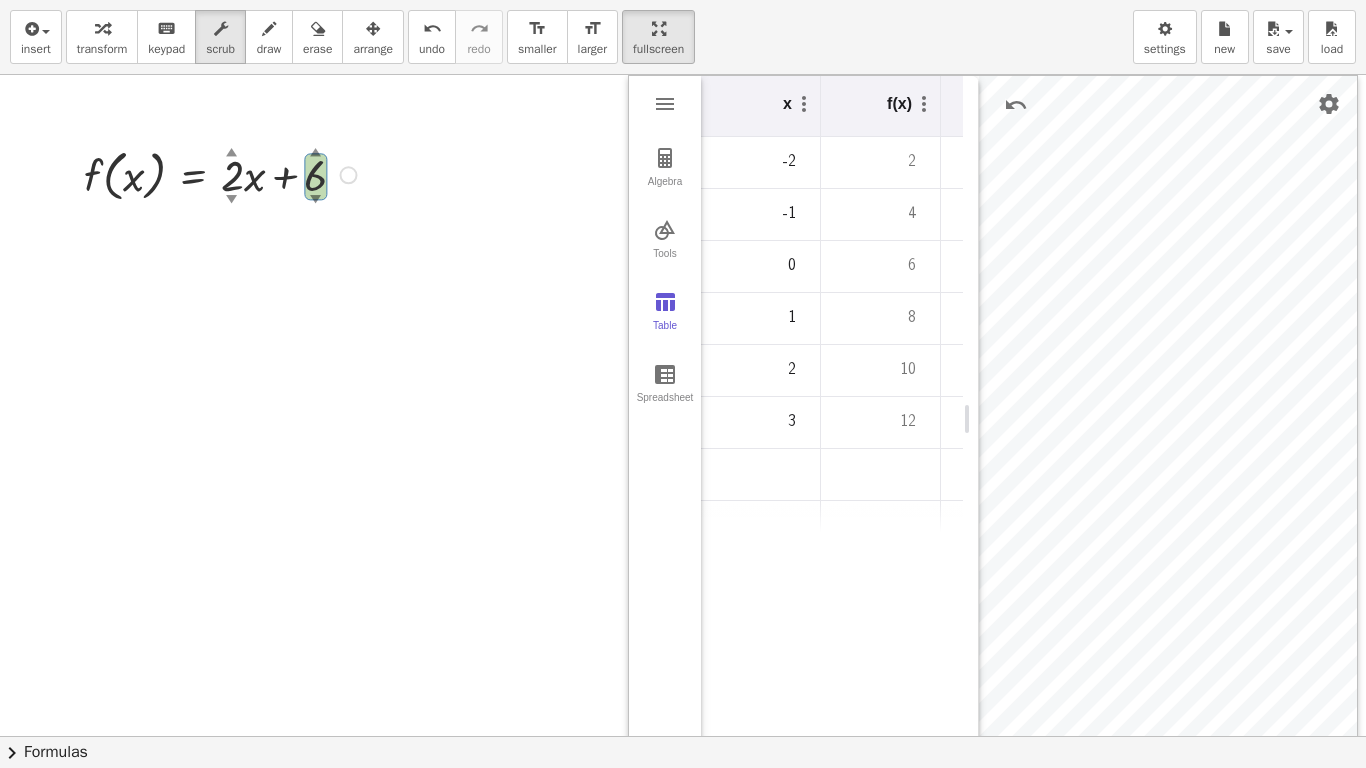 click at bounding box center (223, 173) 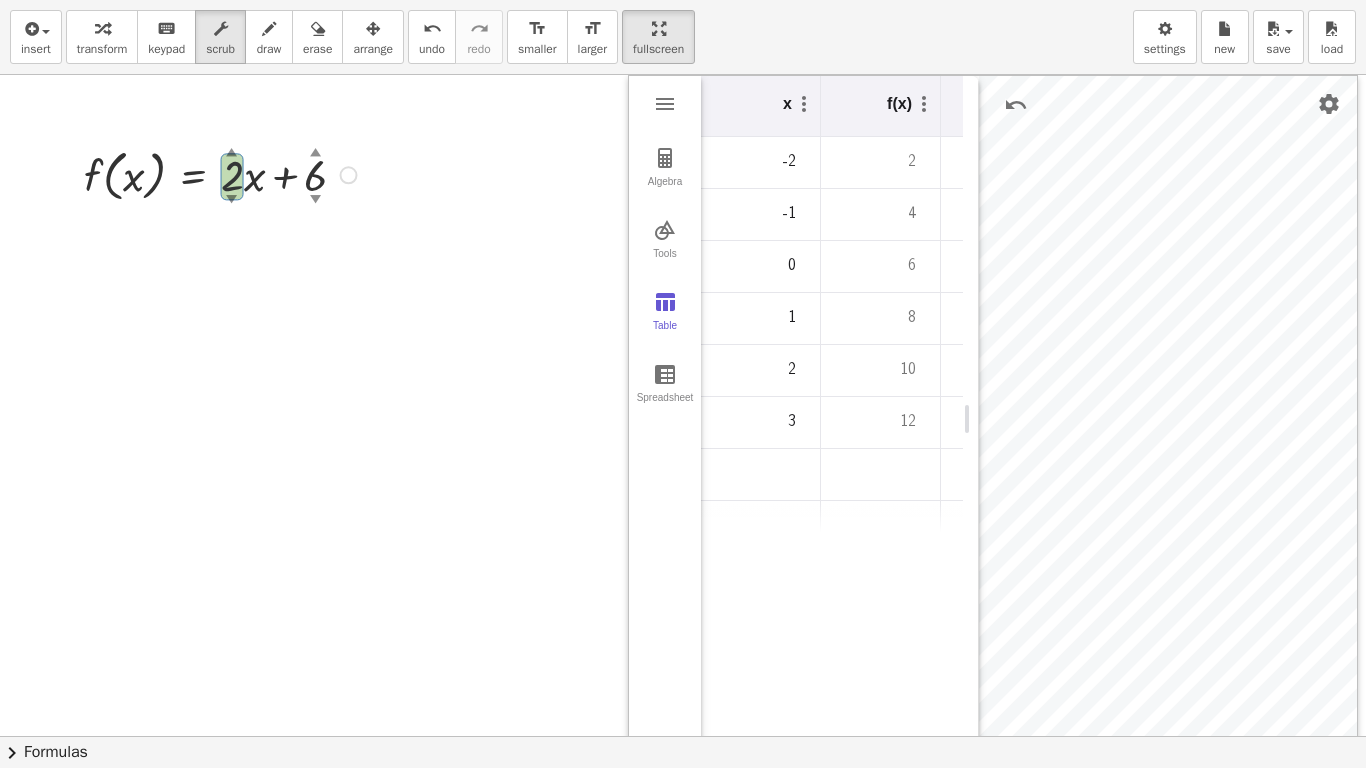 click at bounding box center [223, 173] 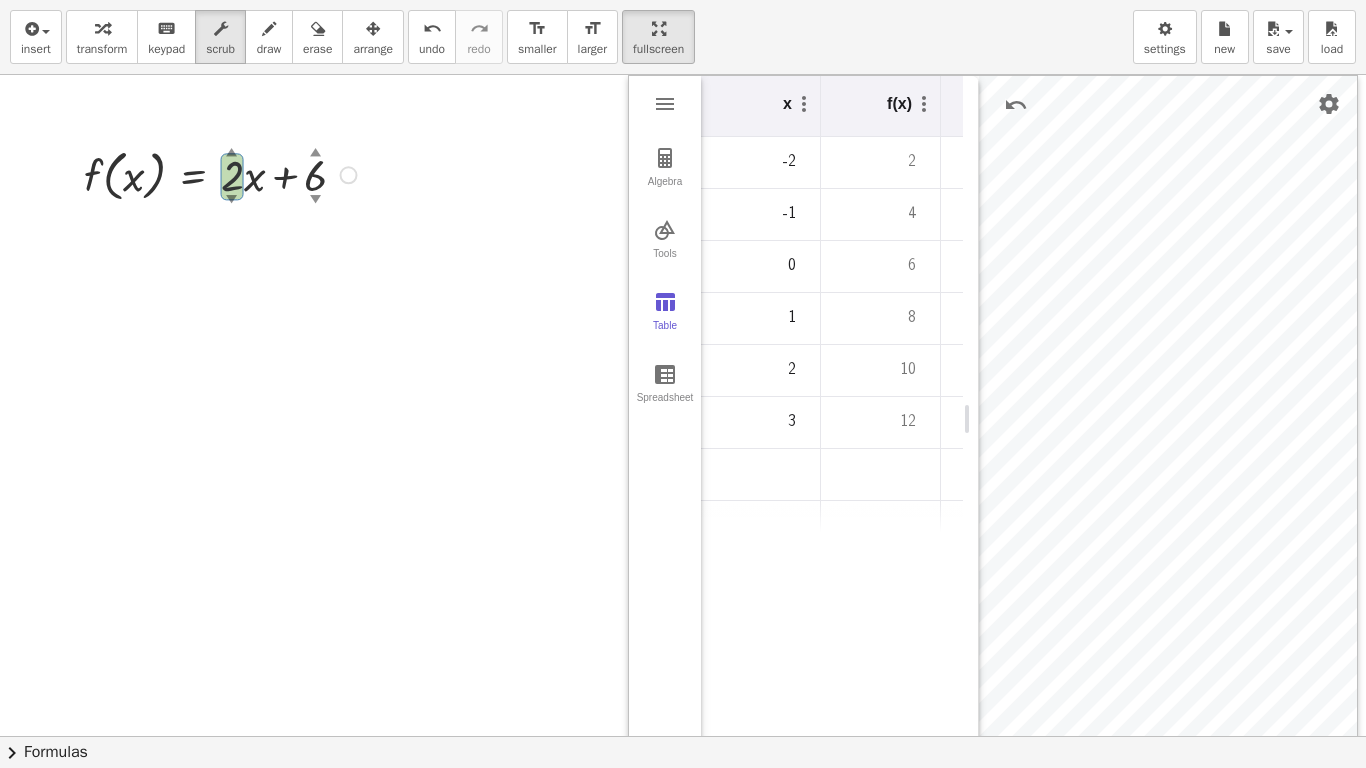 click at bounding box center [223, 173] 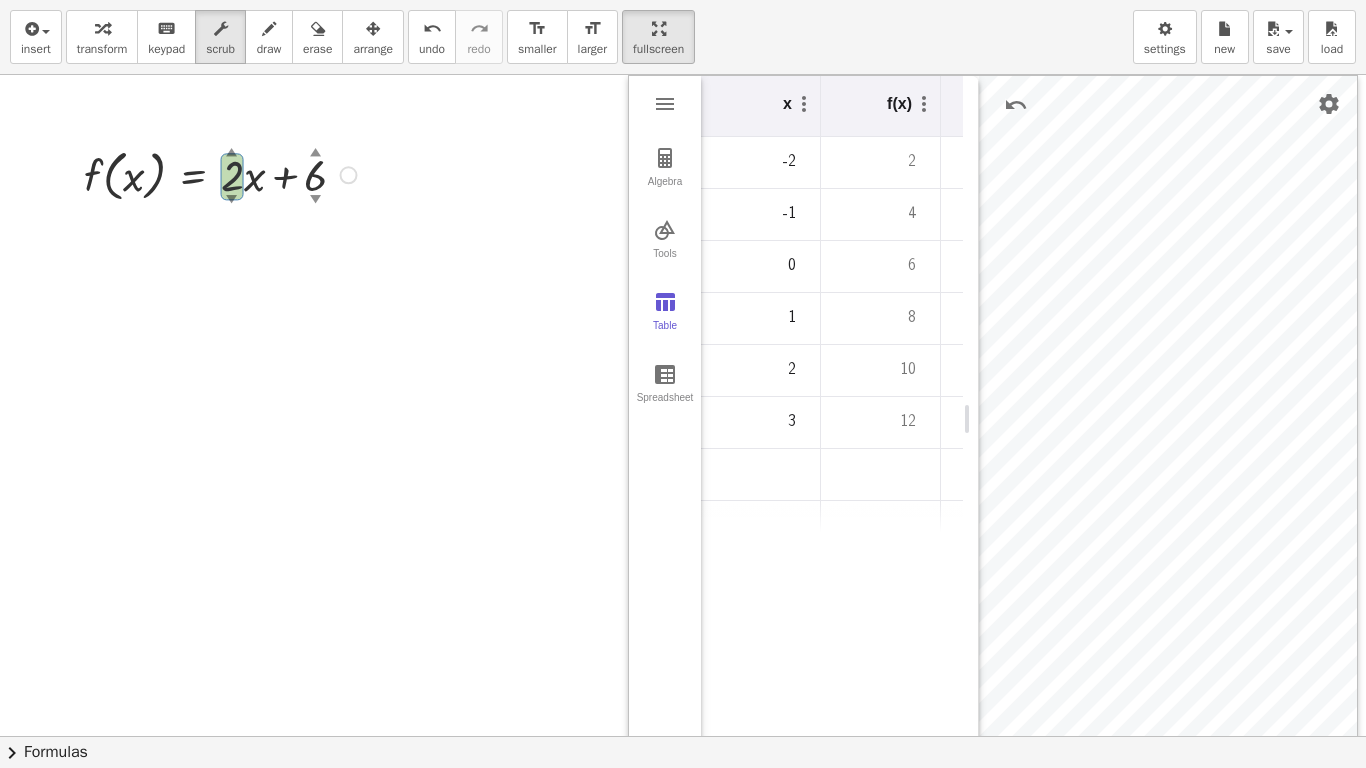 click at bounding box center (223, 173) 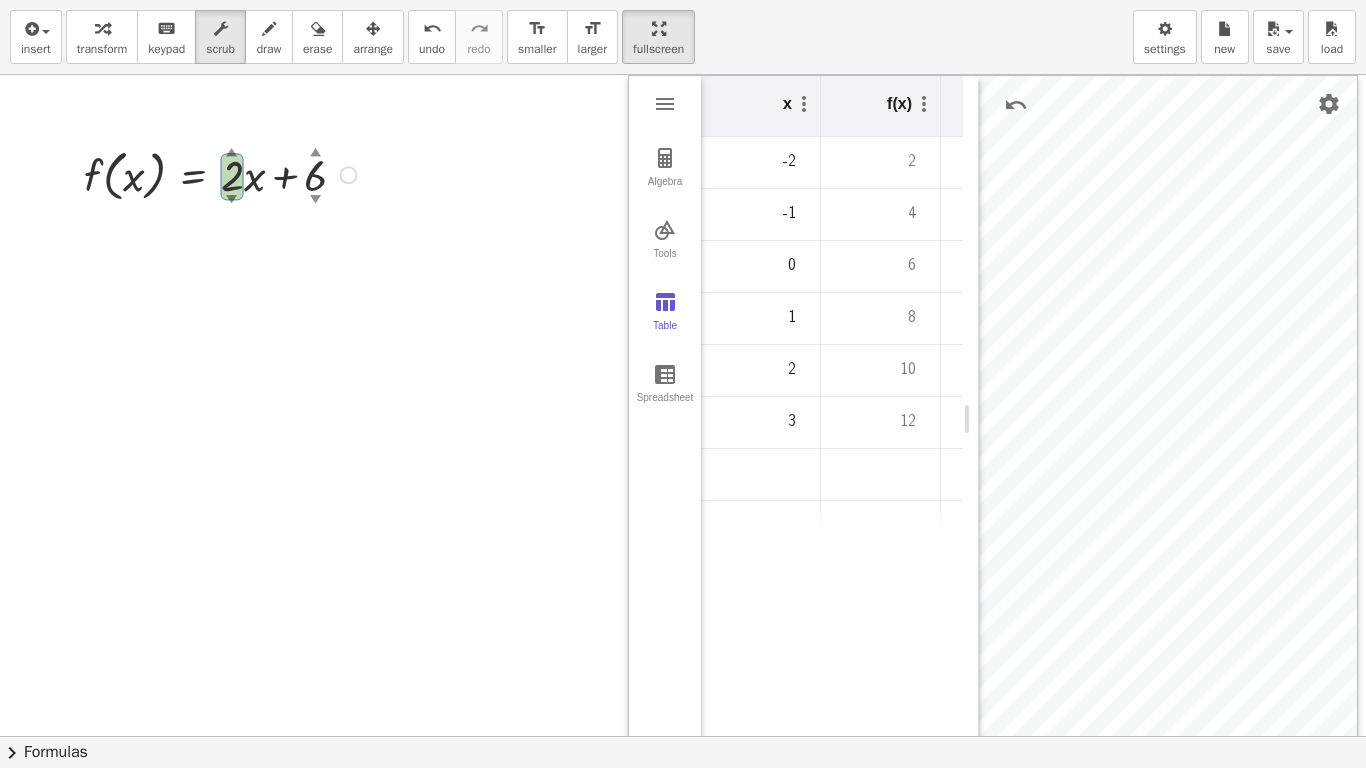 click at bounding box center (223, 173) 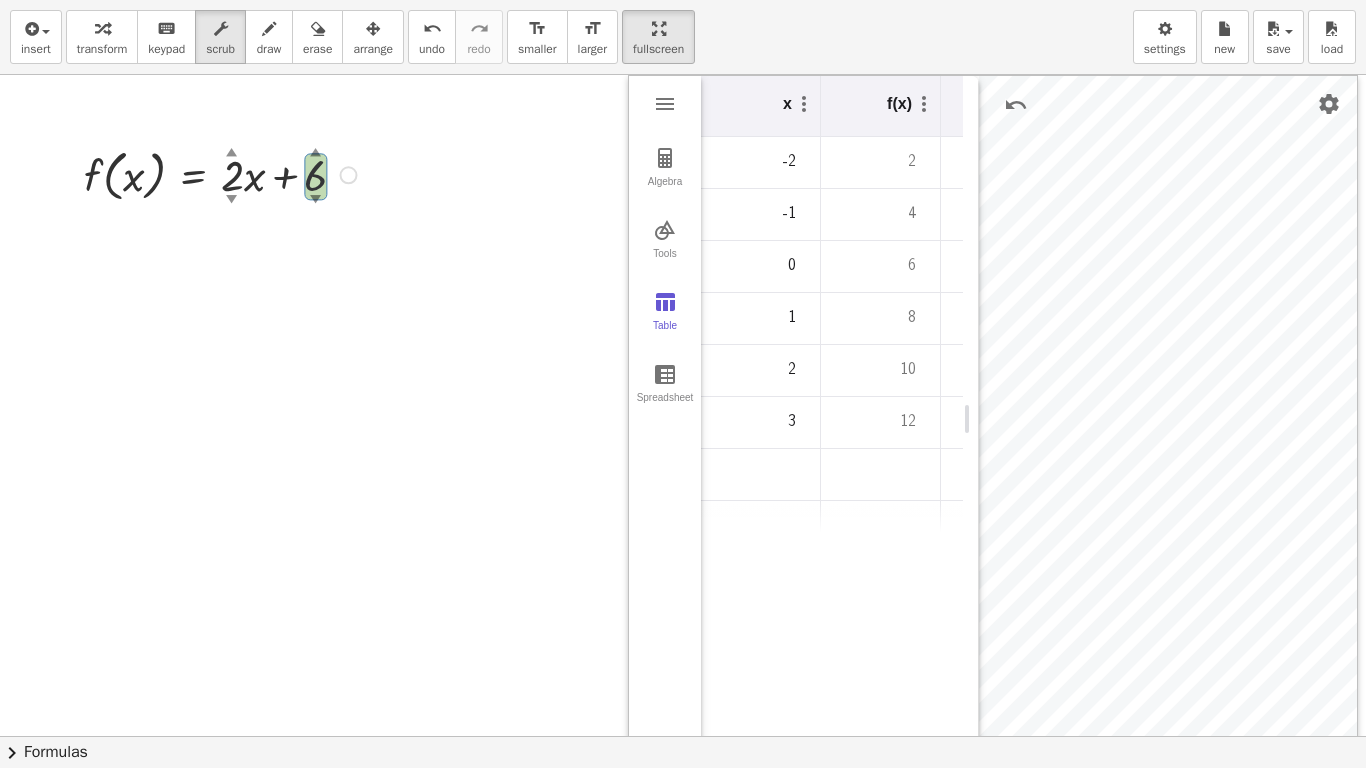 click at bounding box center (223, 173) 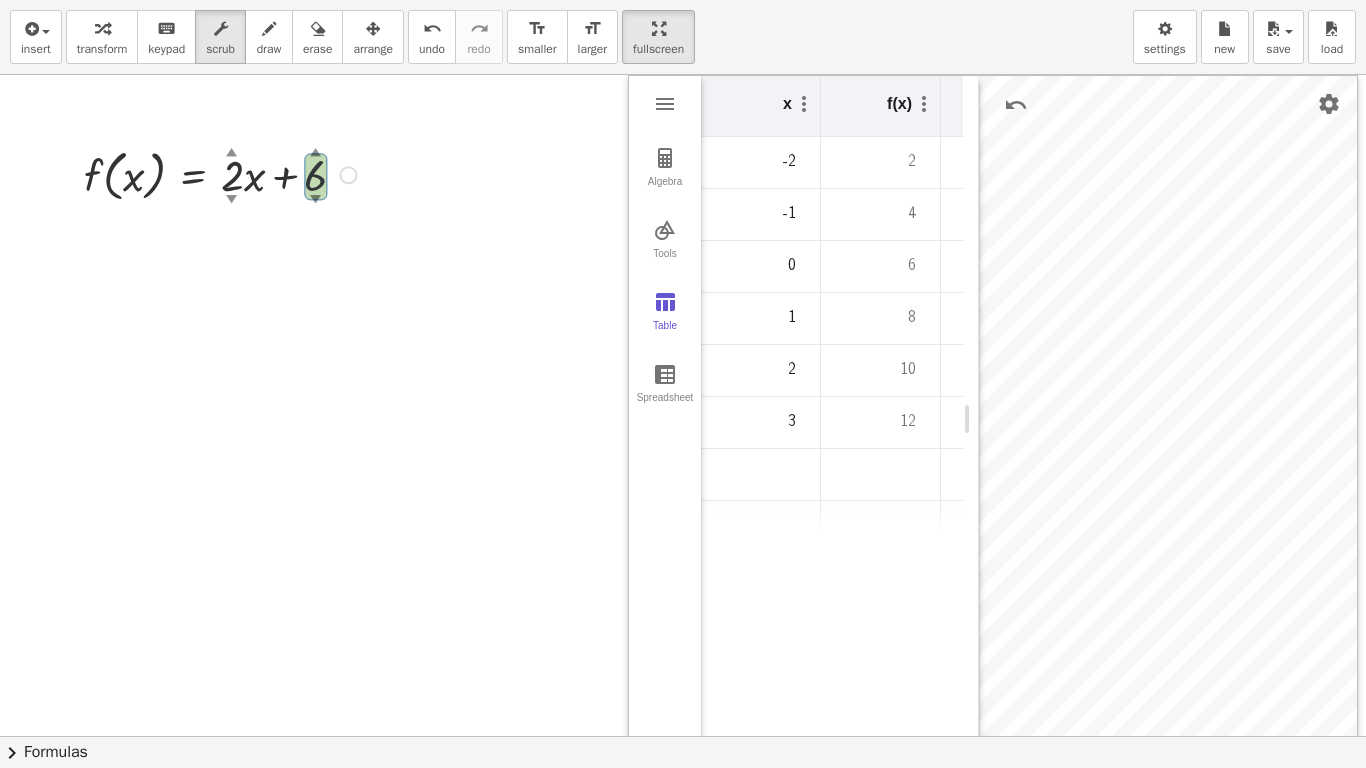click at bounding box center [223, 173] 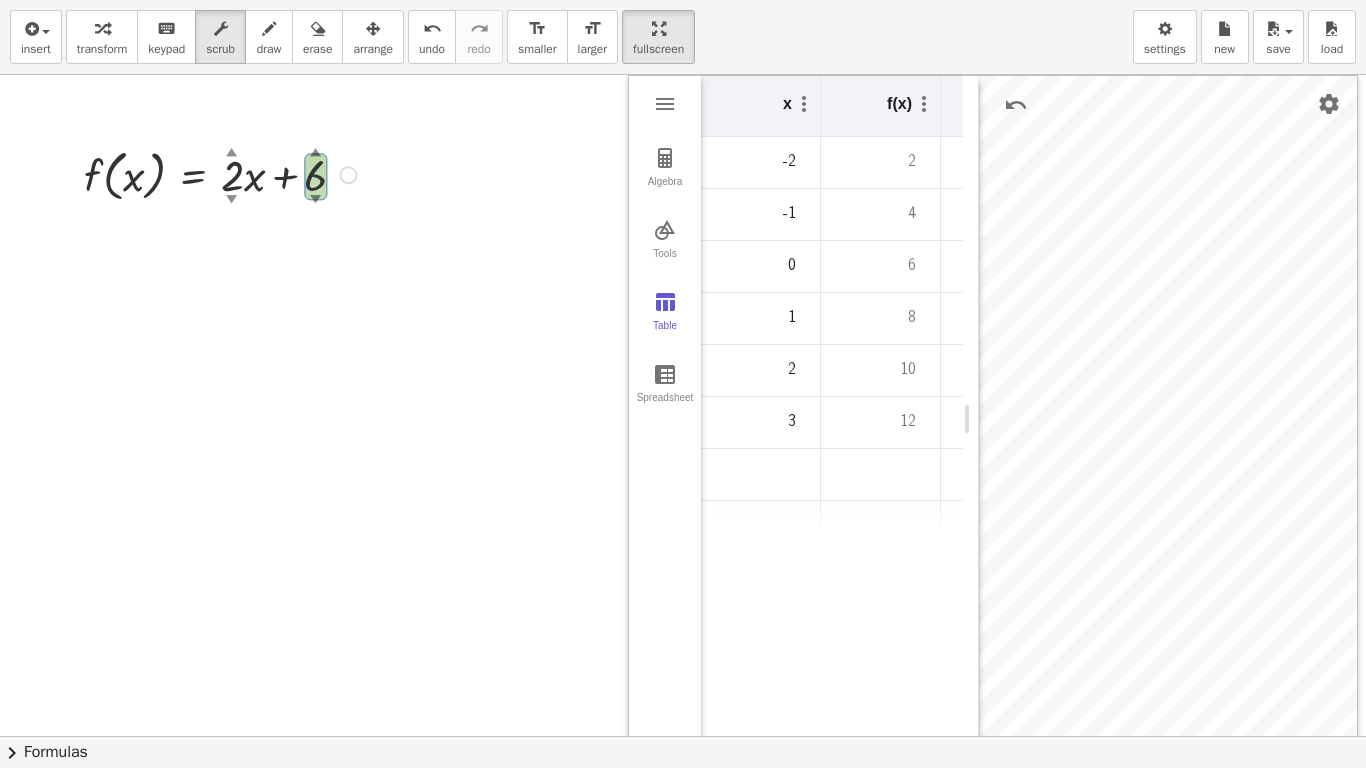 click at bounding box center (223, 173) 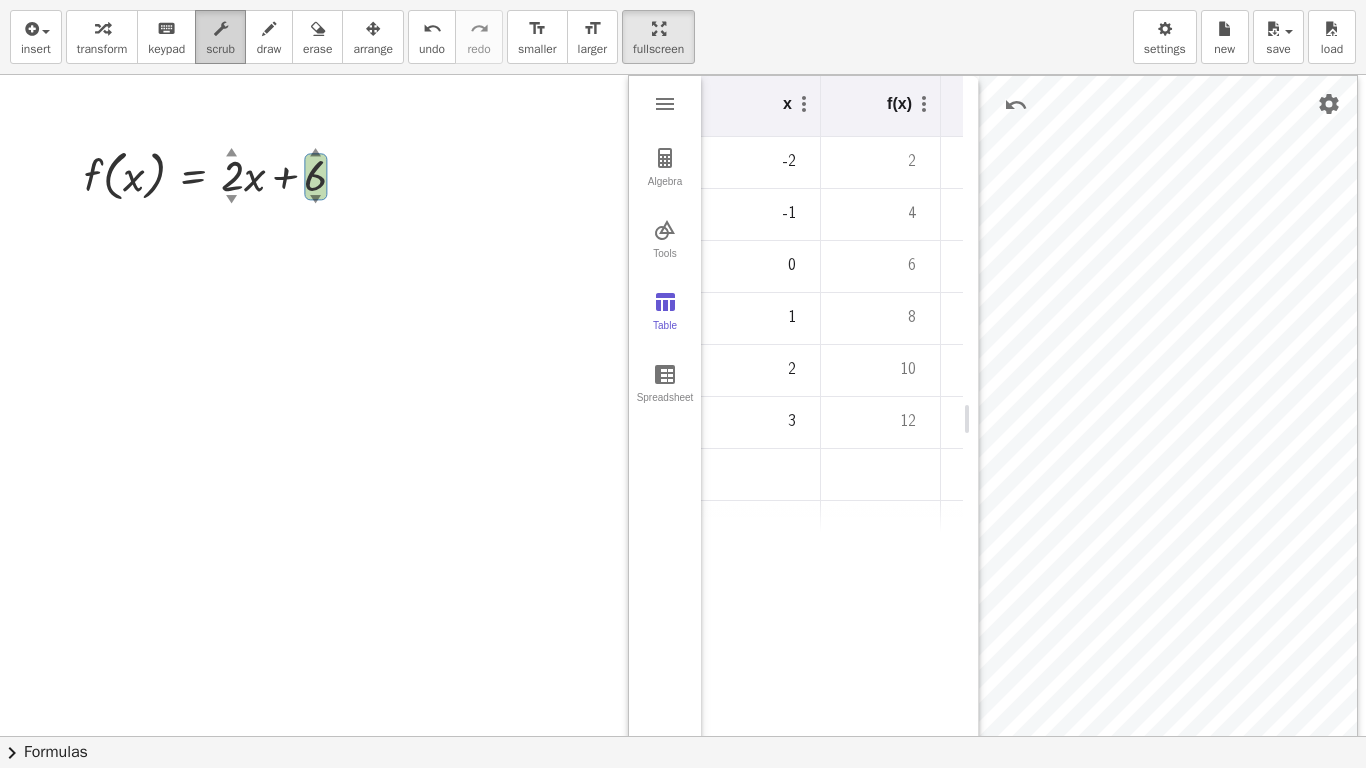 click at bounding box center (221, 29) 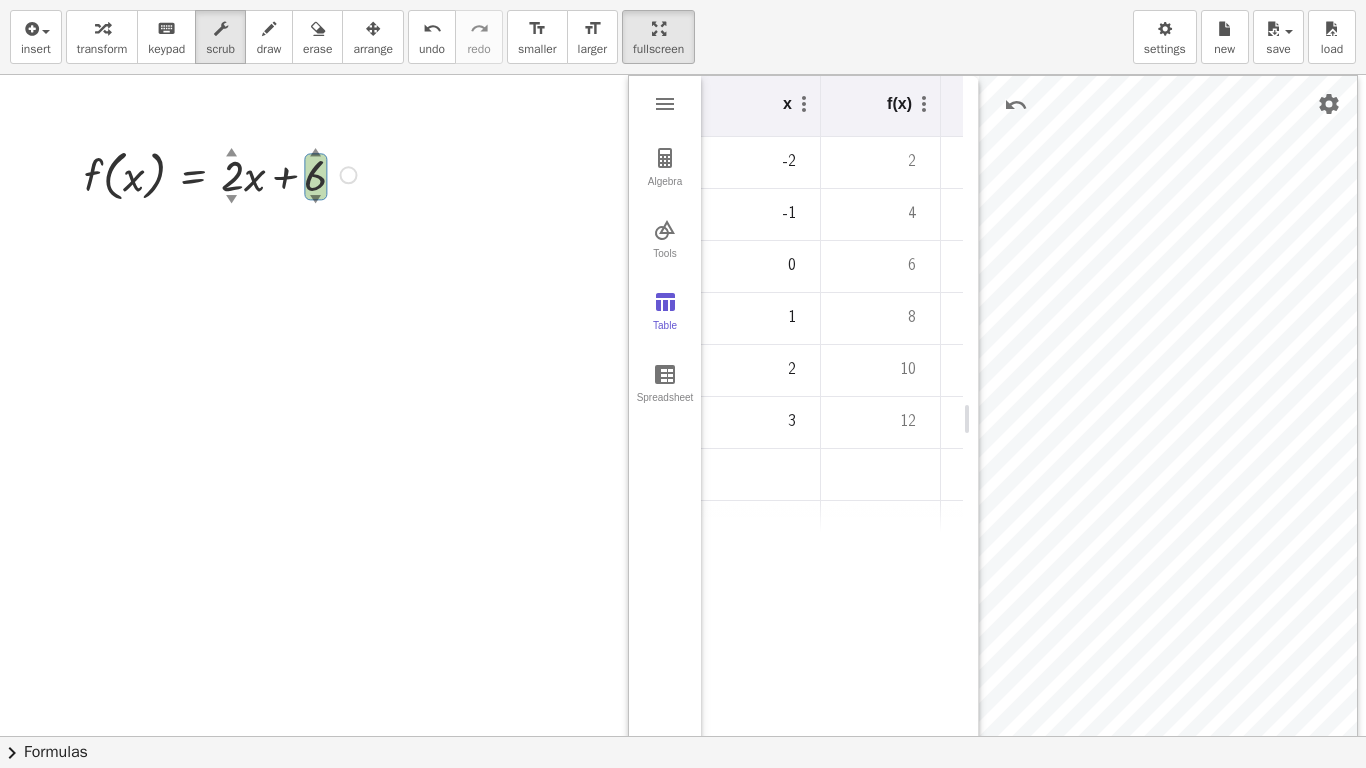 click at bounding box center (223, 173) 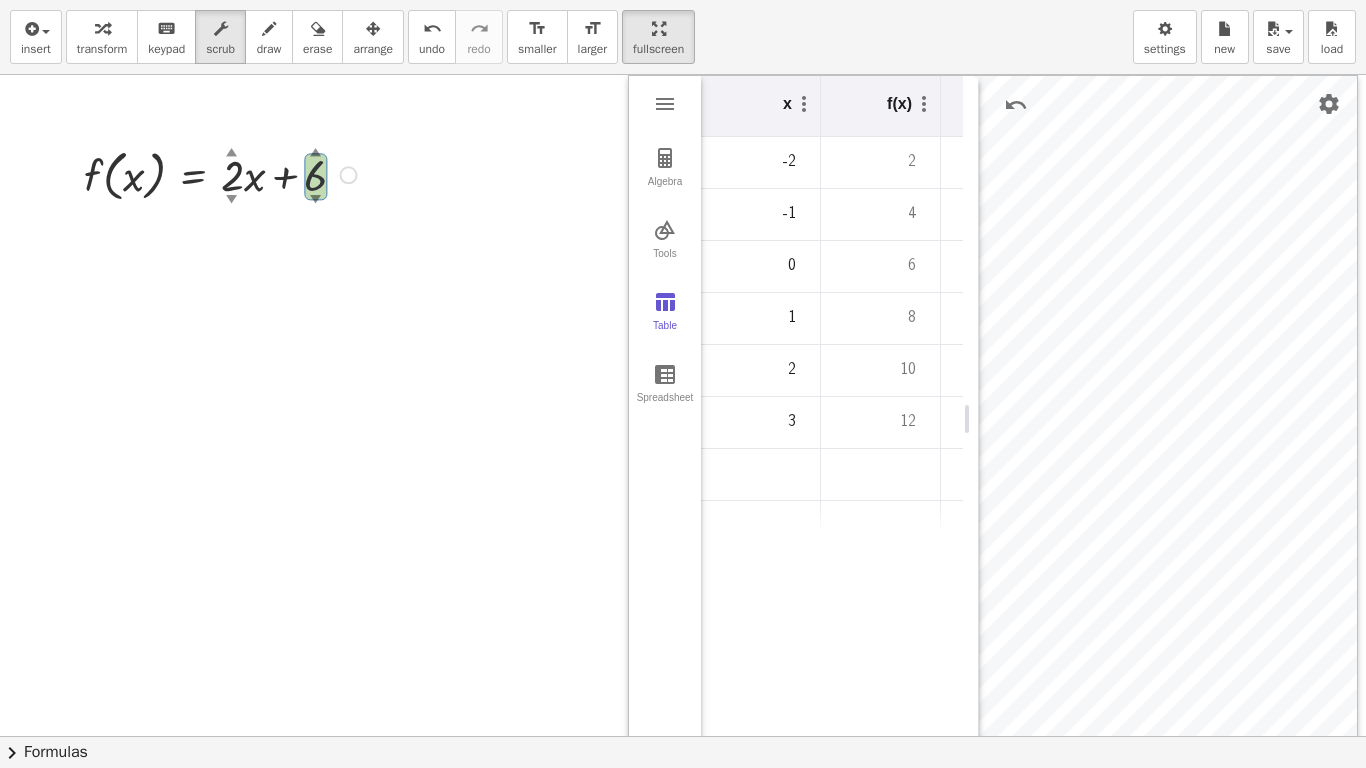 click at bounding box center (223, 173) 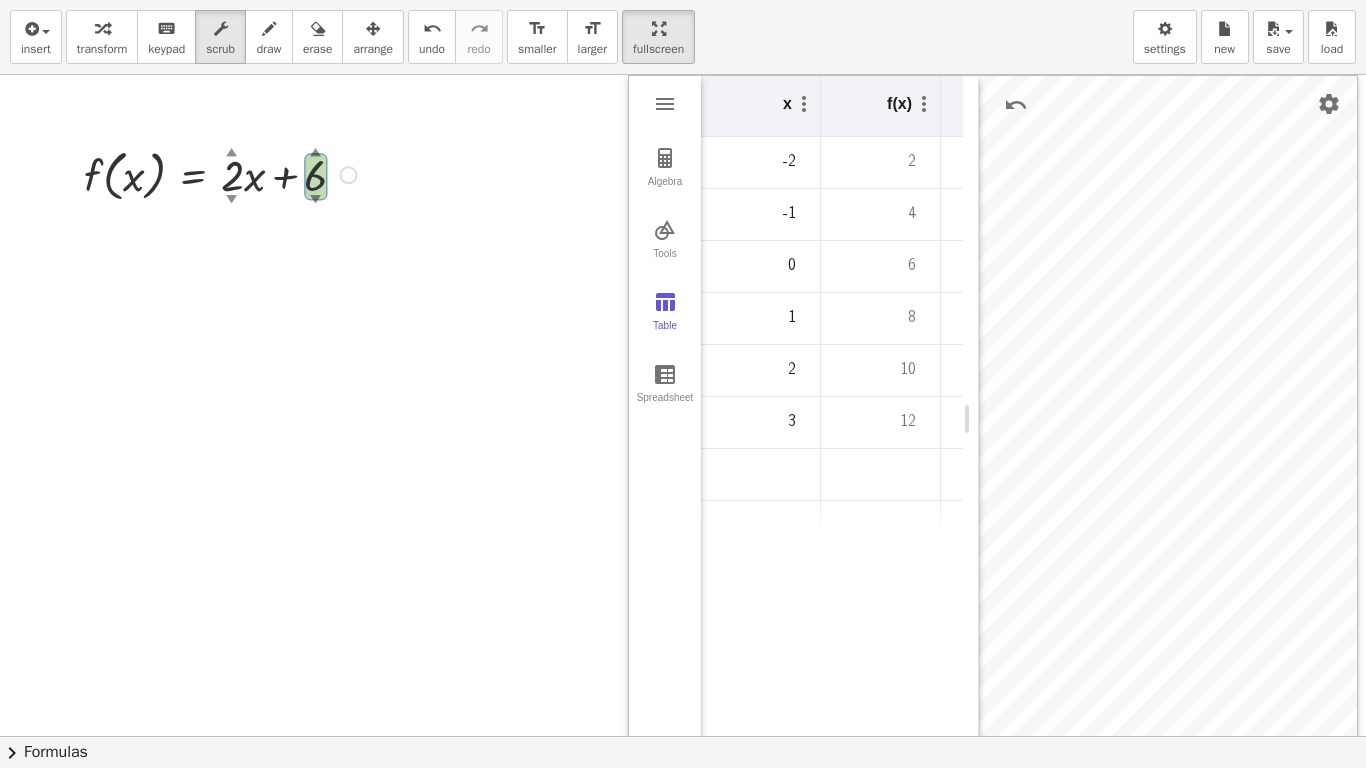 click on "▼" at bounding box center [316, 200] 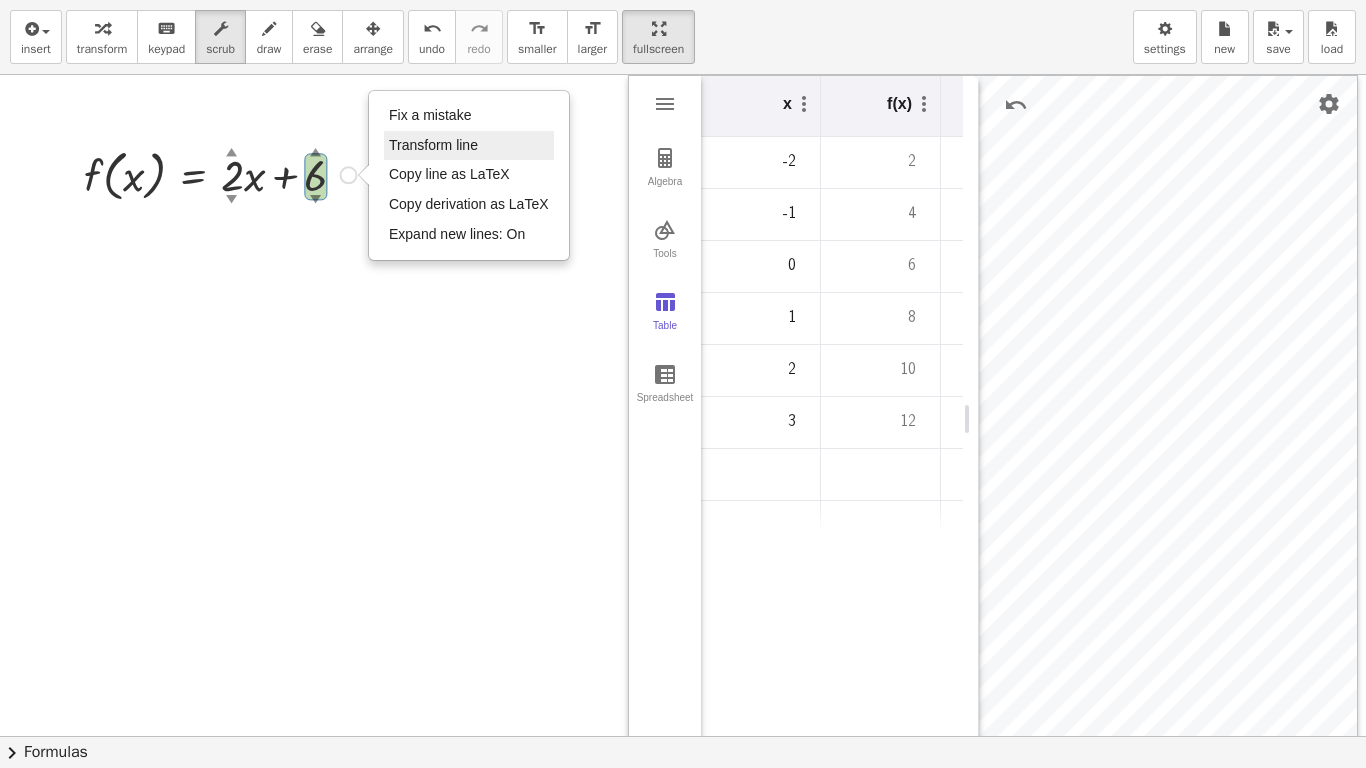 click on "Transform line" at bounding box center [433, 145] 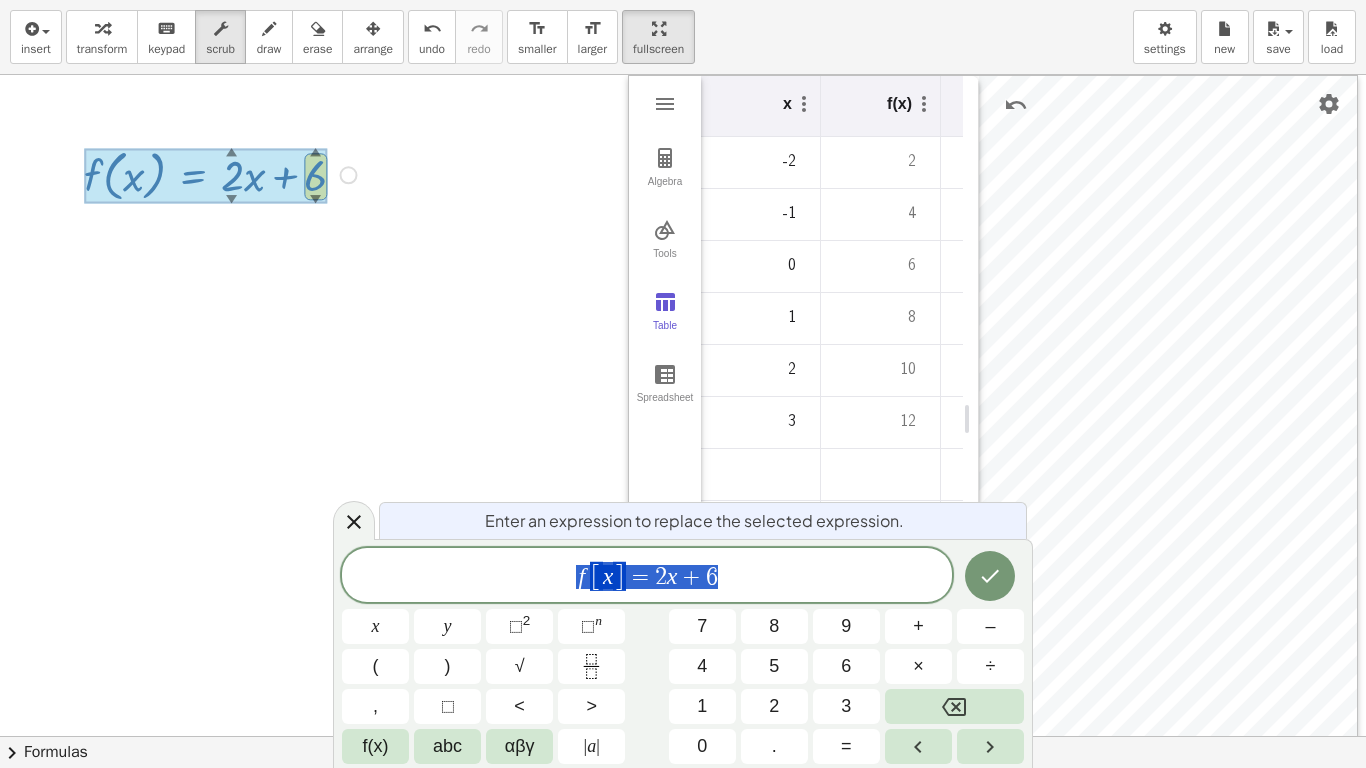 click on "Fix a mistake Transform line Copy line as LaTeX Copy derivation as LaTeX Expand new lines: On" at bounding box center (349, 175) 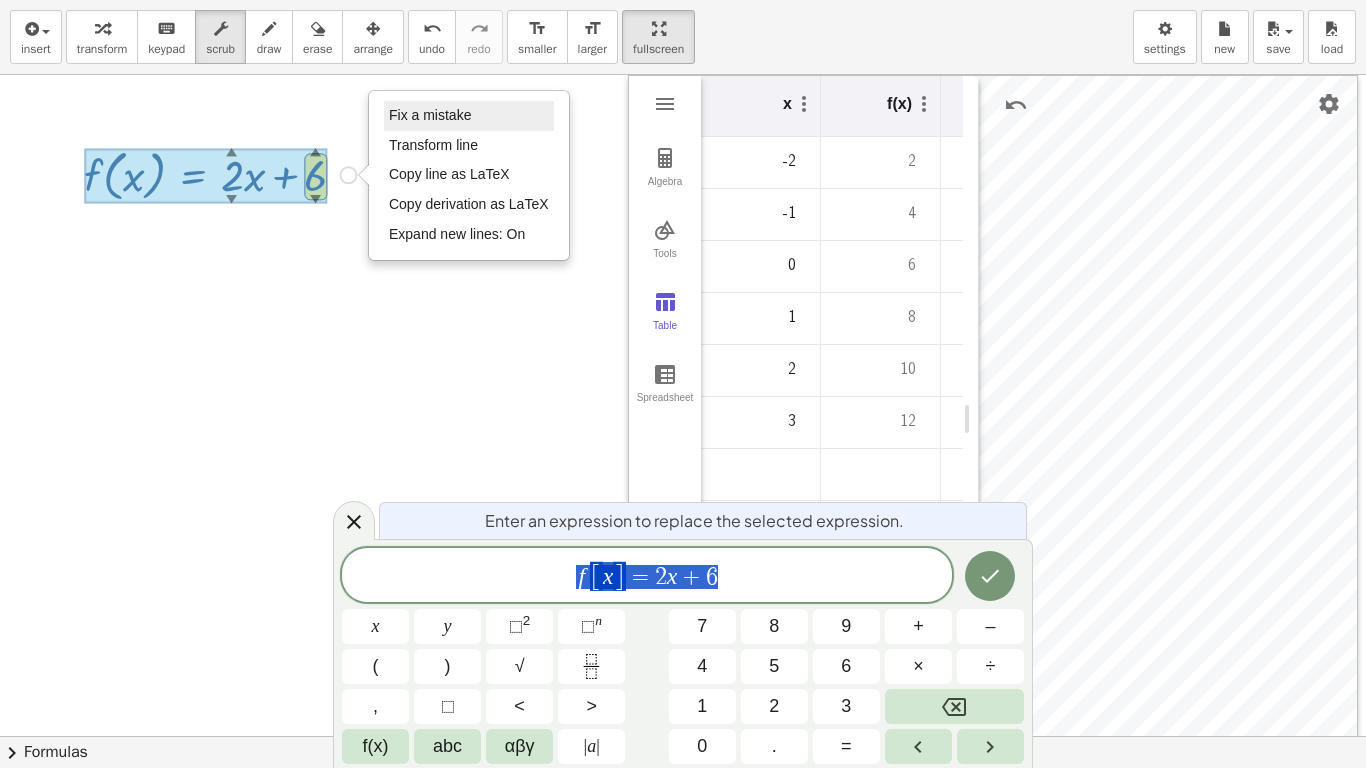 click on "Fix a mistake" at bounding box center (430, 115) 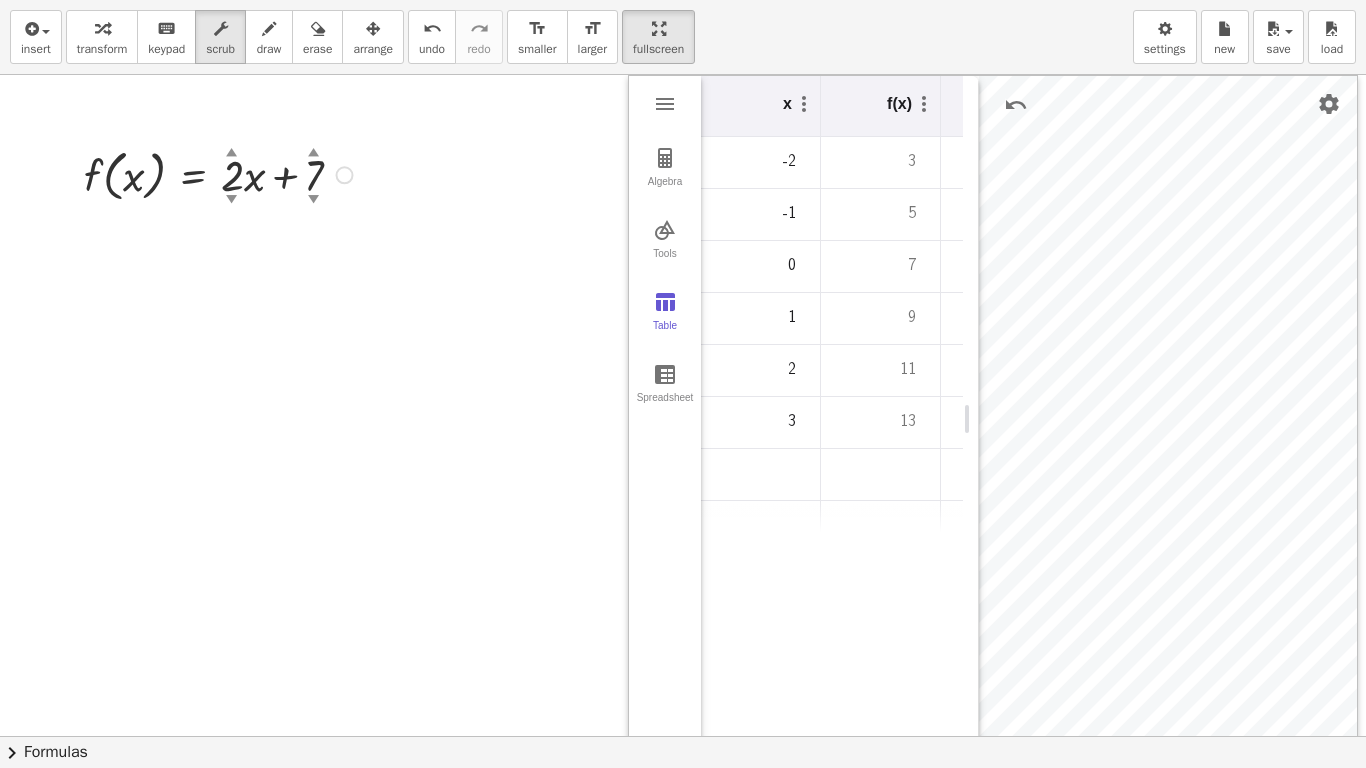 click at bounding box center [221, 173] 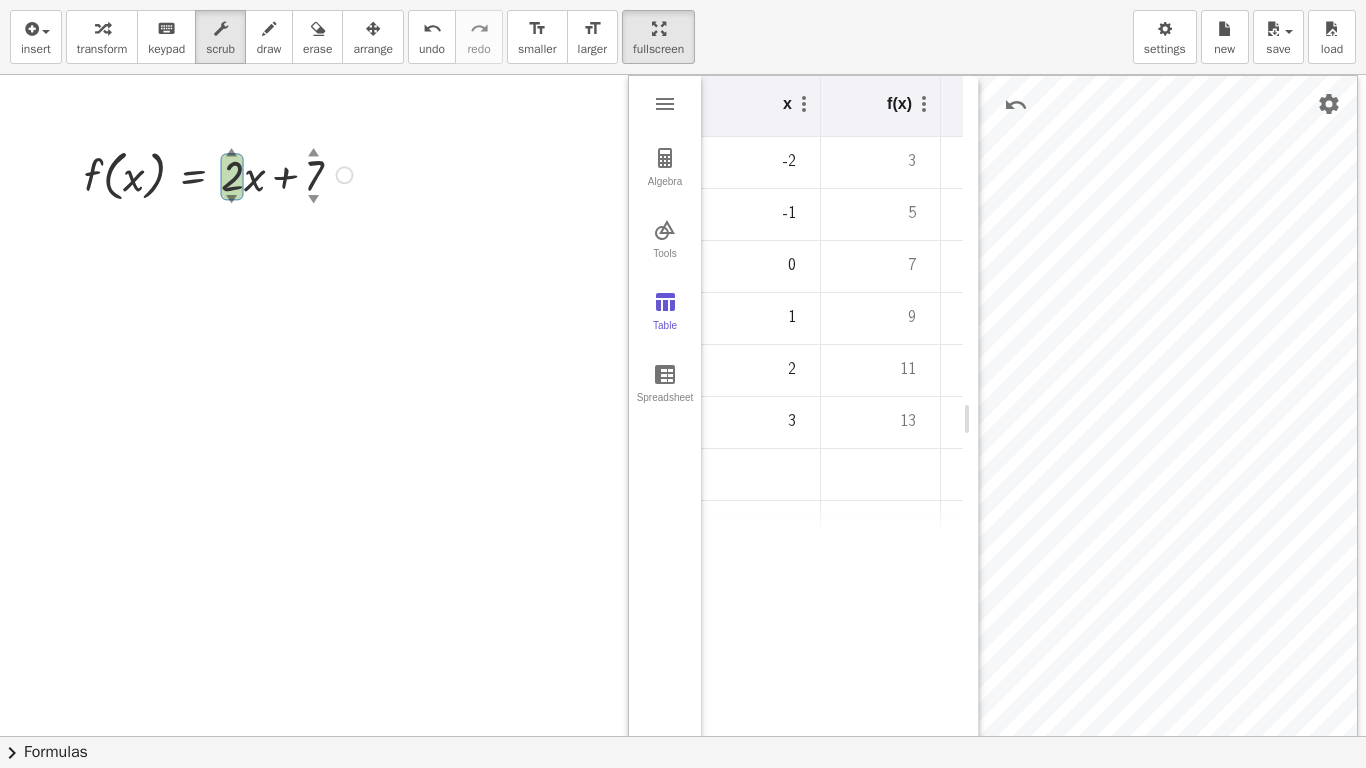 click on "▼" at bounding box center (314, 200) 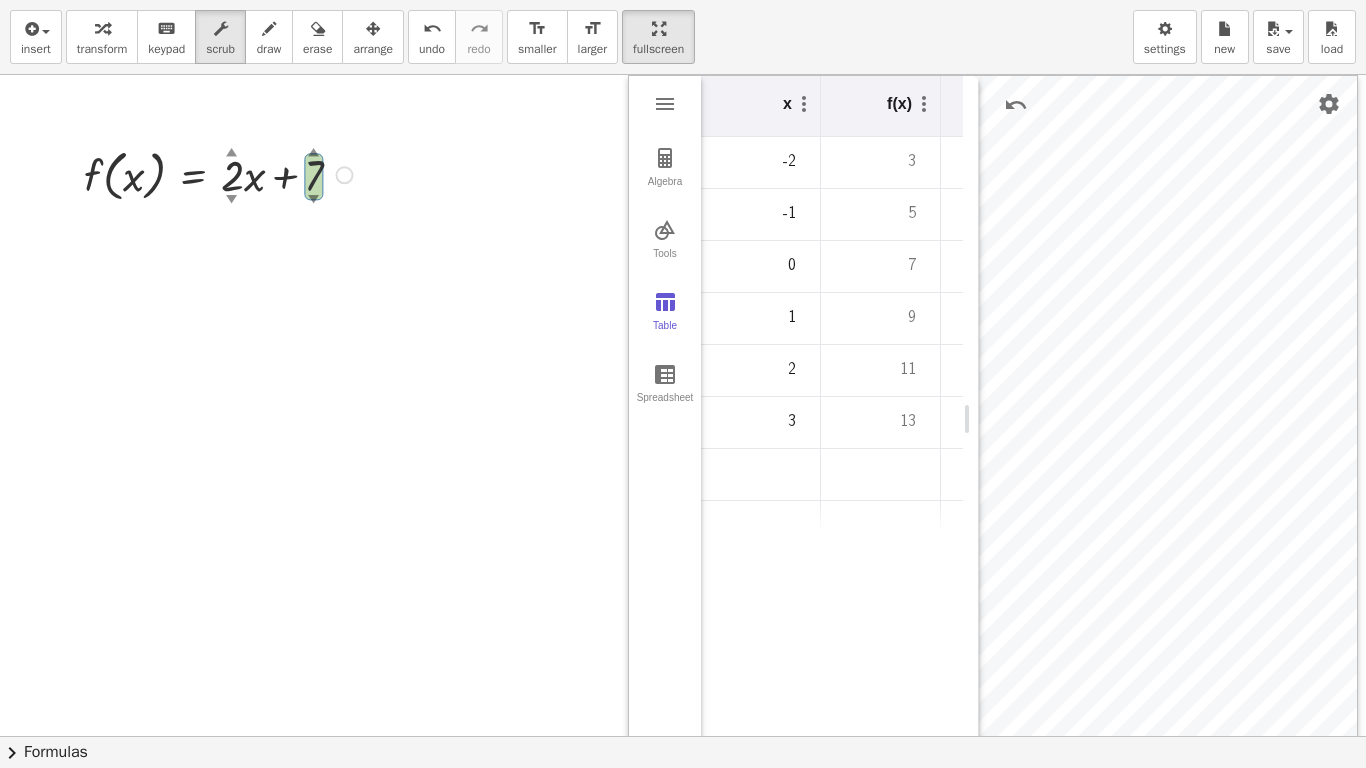 click on "▼" at bounding box center (314, 200) 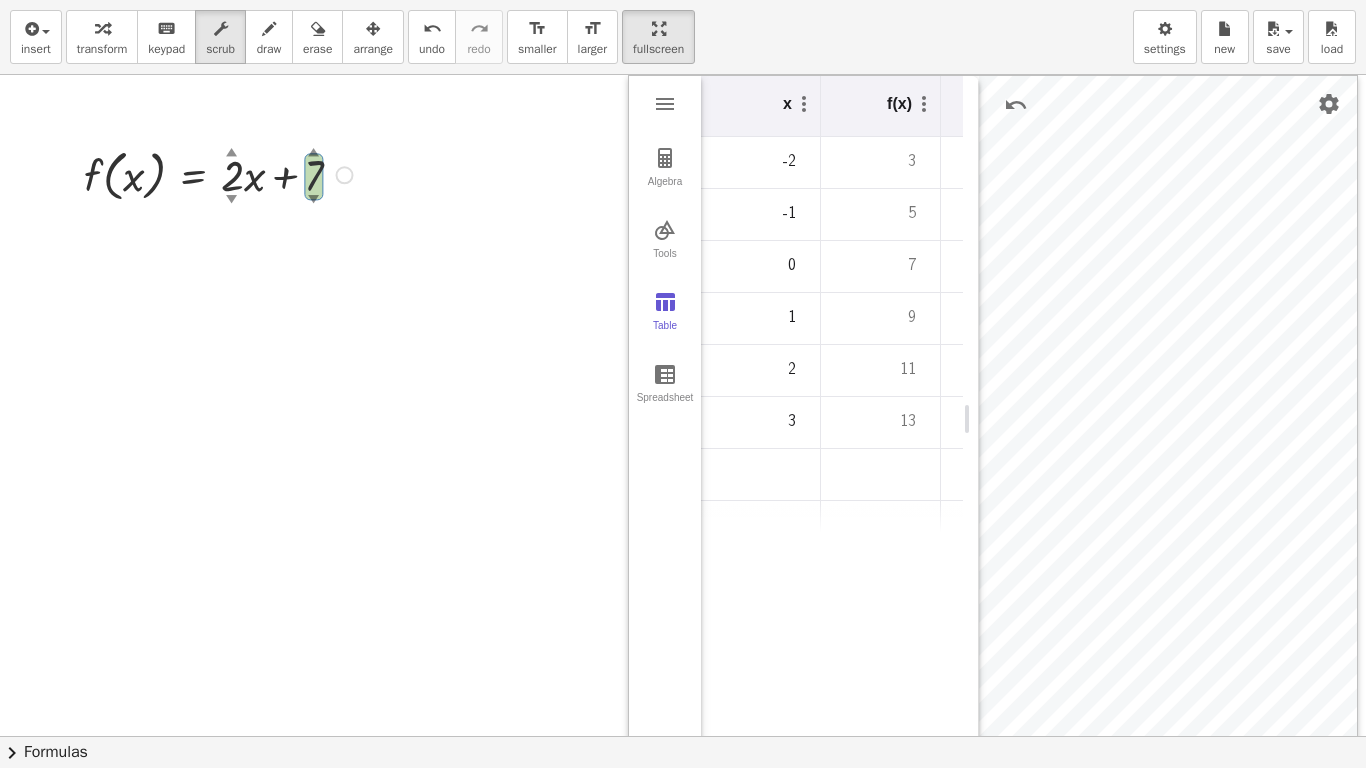click on "▼" at bounding box center (314, 200) 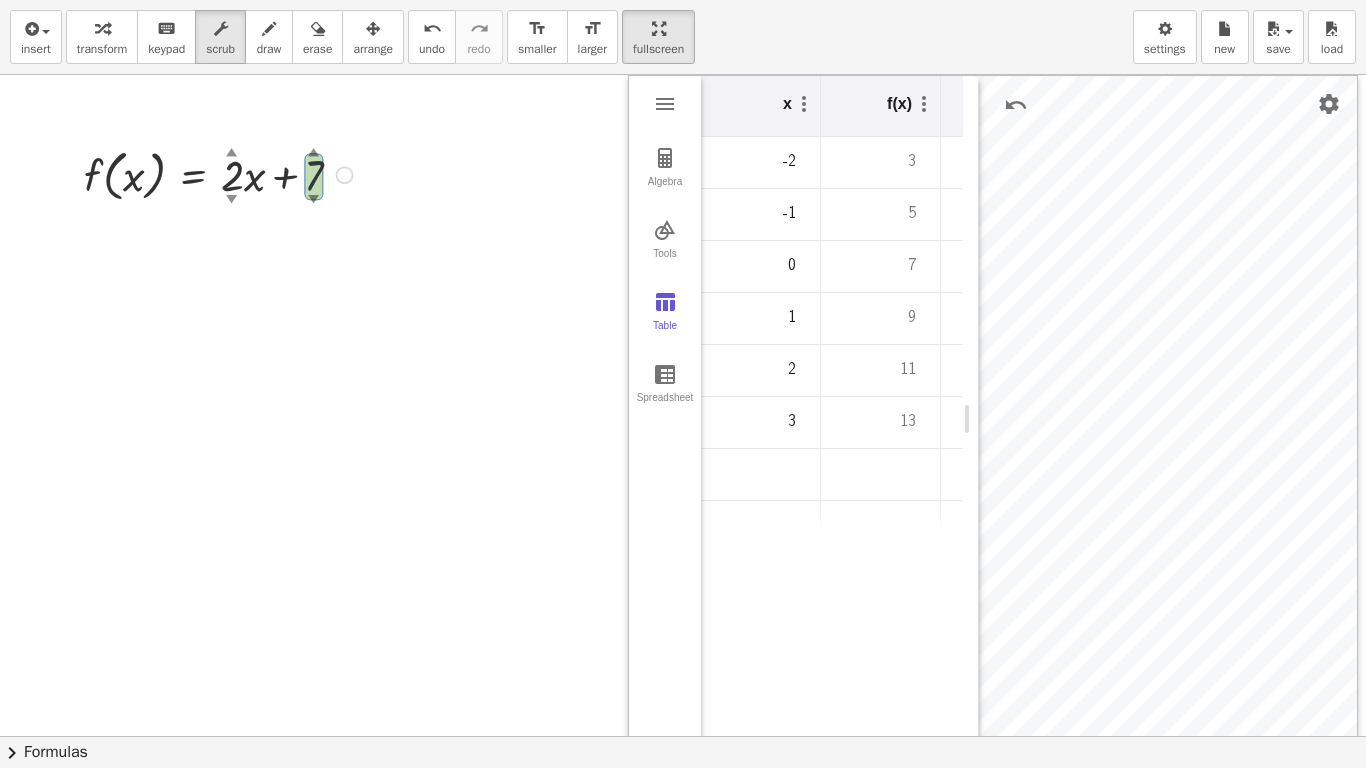 click on "▼" at bounding box center [314, 200] 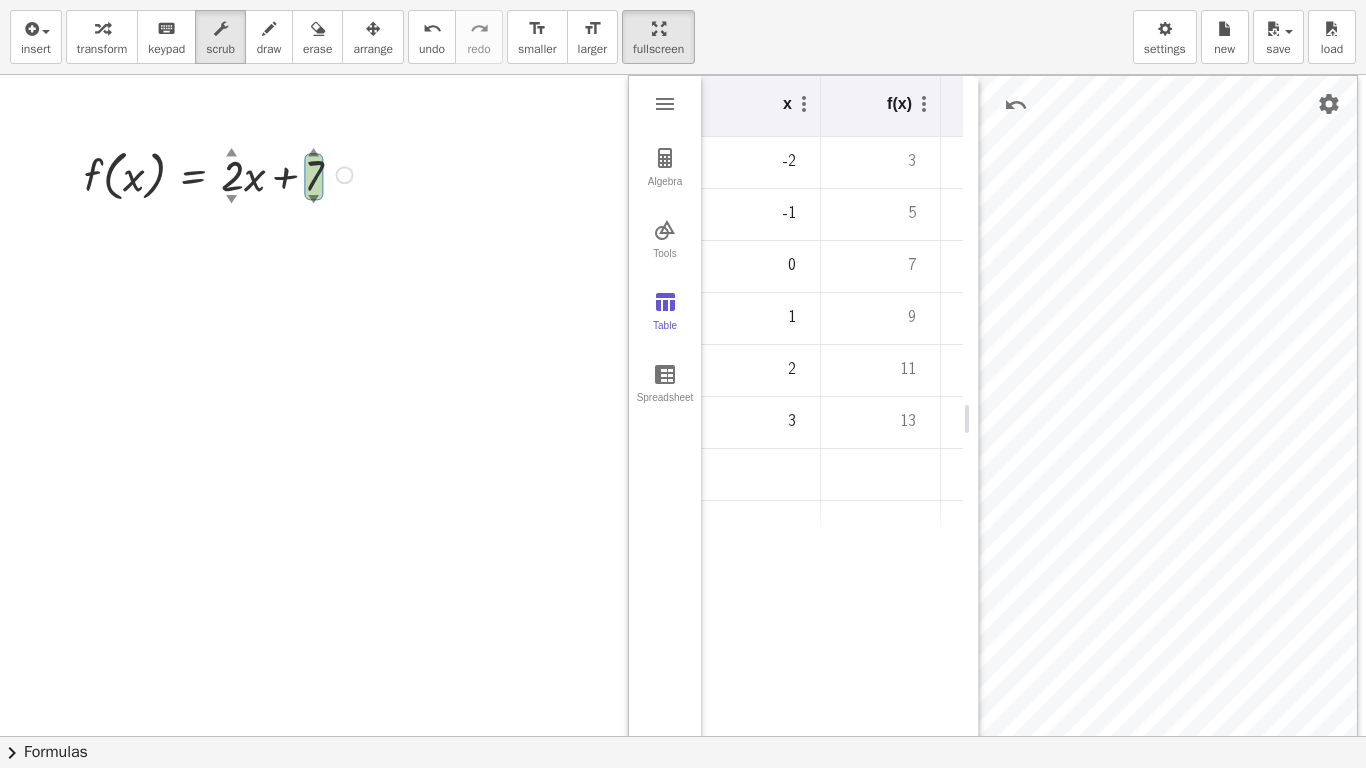 click on "▲" at bounding box center [314, 153] 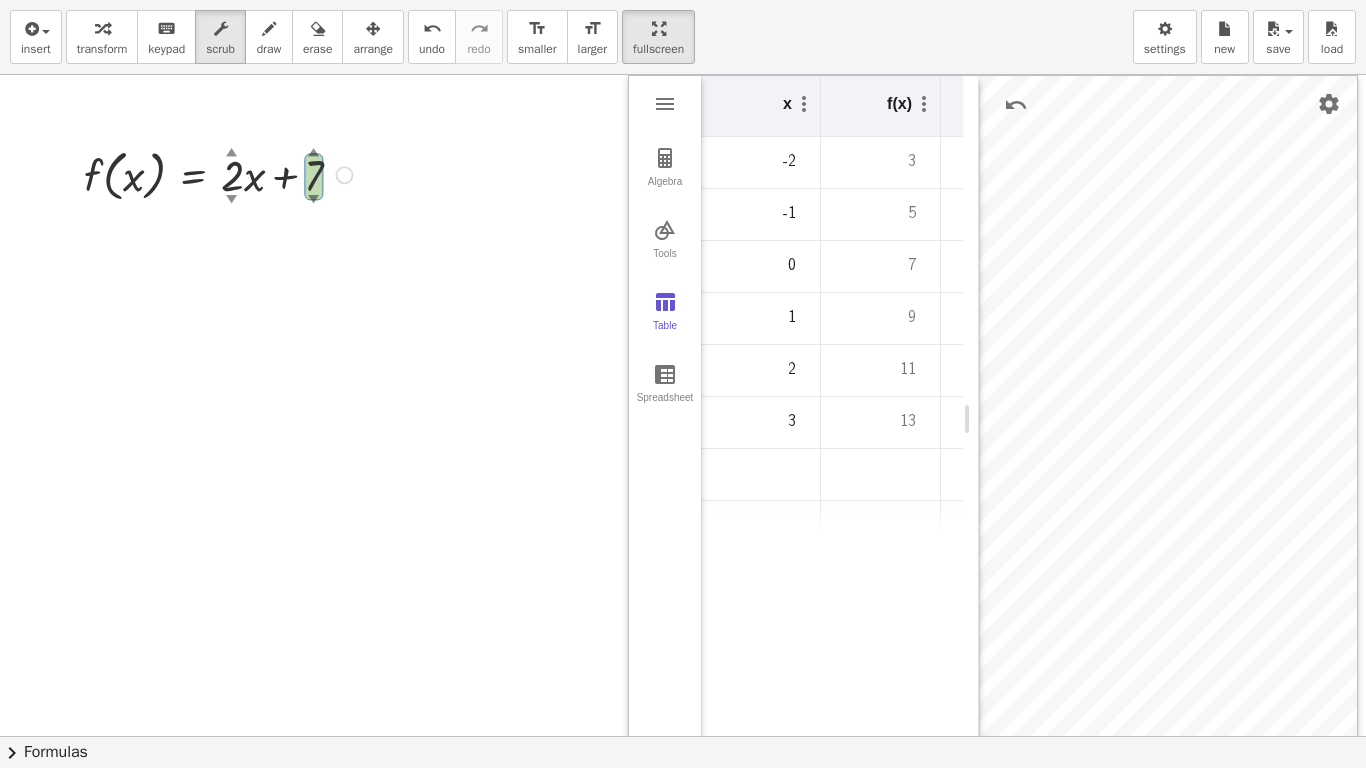 click on "▲" at bounding box center [314, 153] 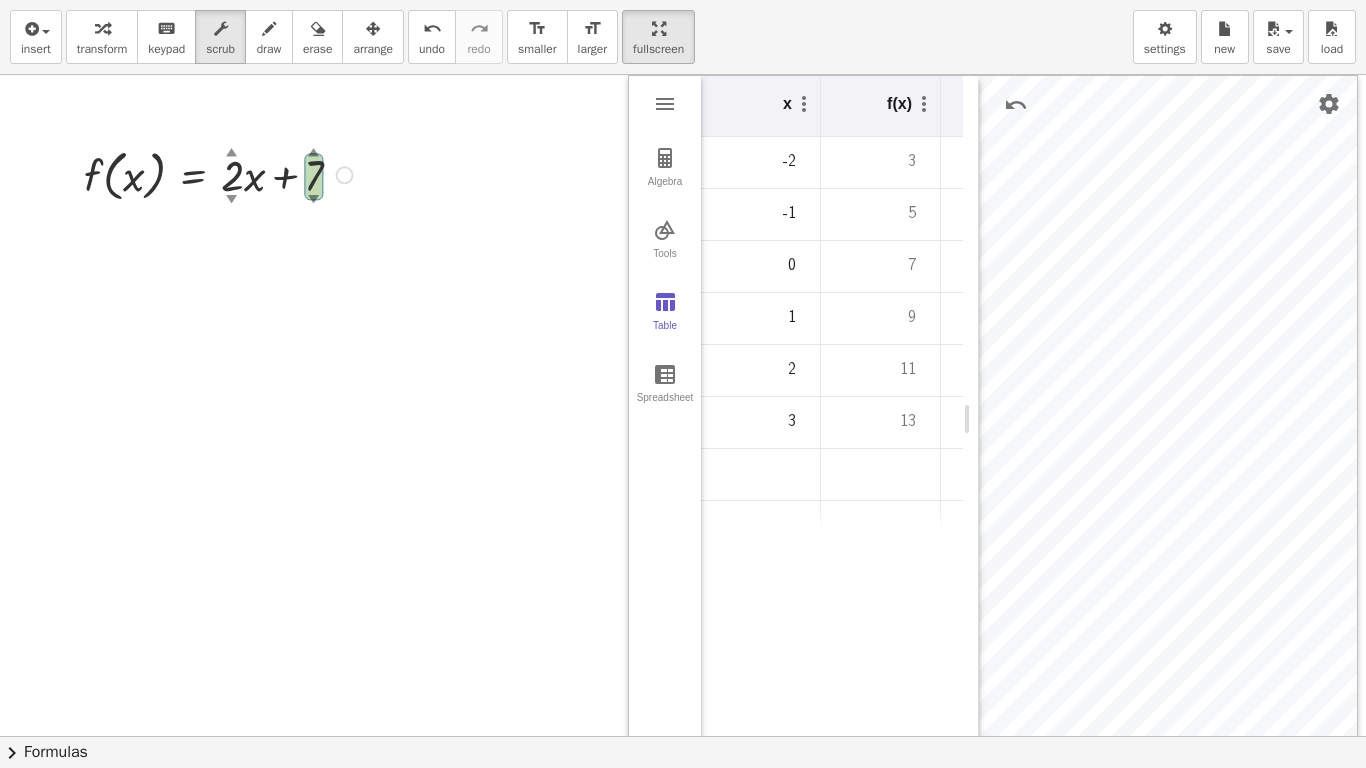 click at bounding box center (221, 173) 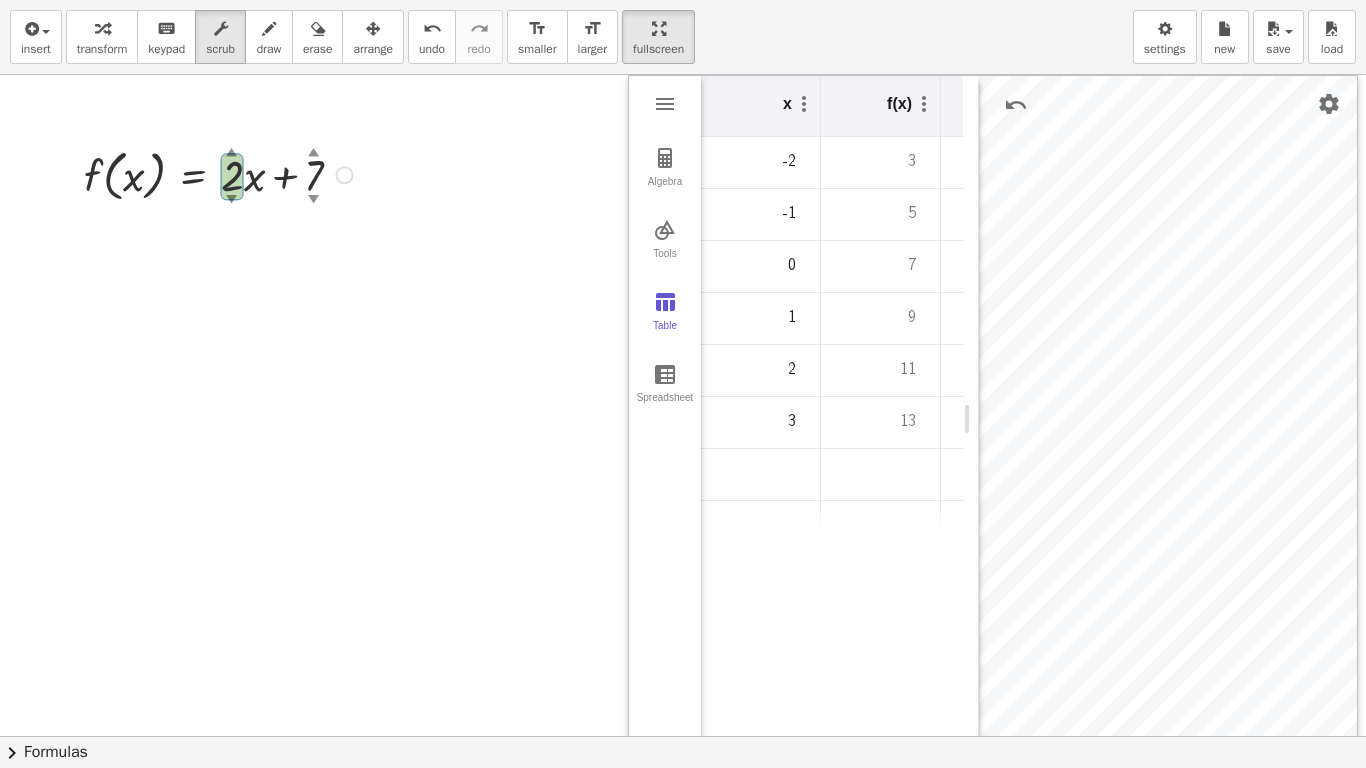 click at bounding box center [221, 173] 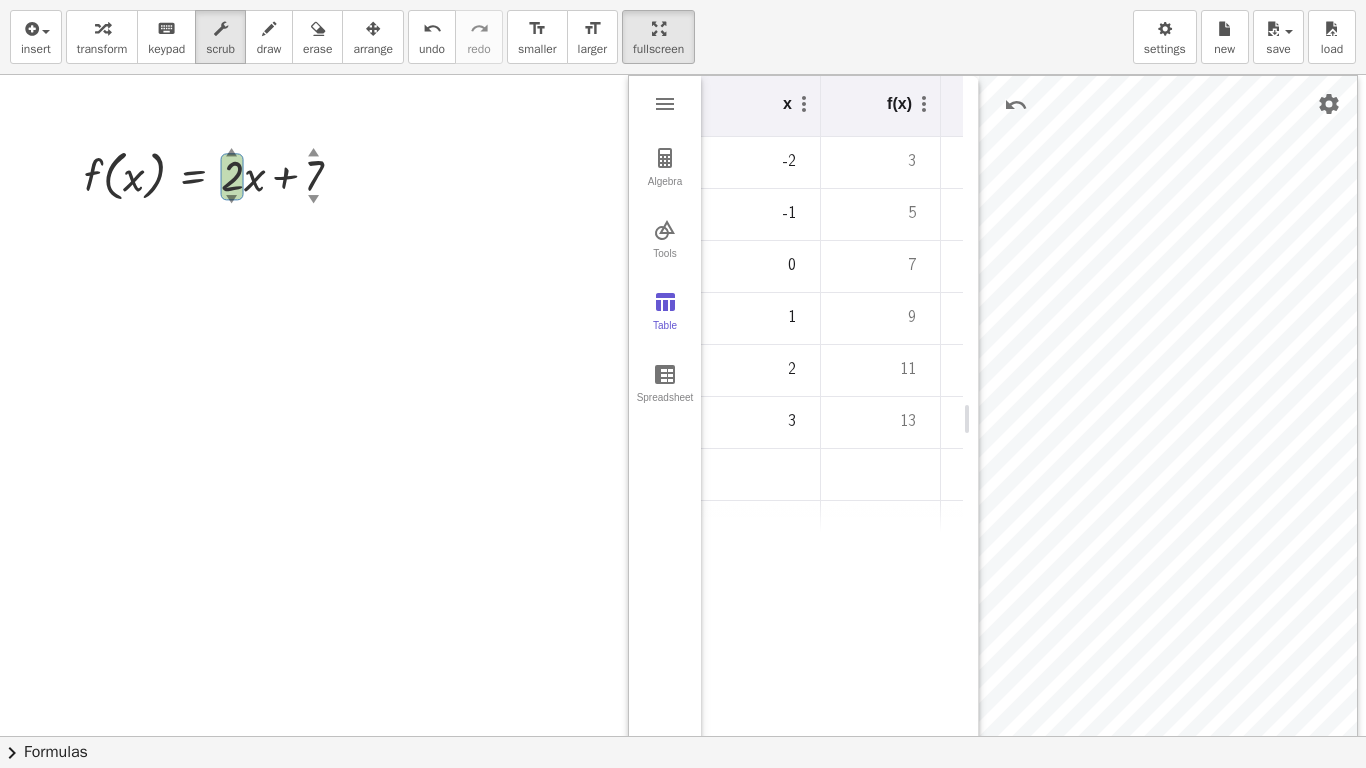 click at bounding box center (683, 736) 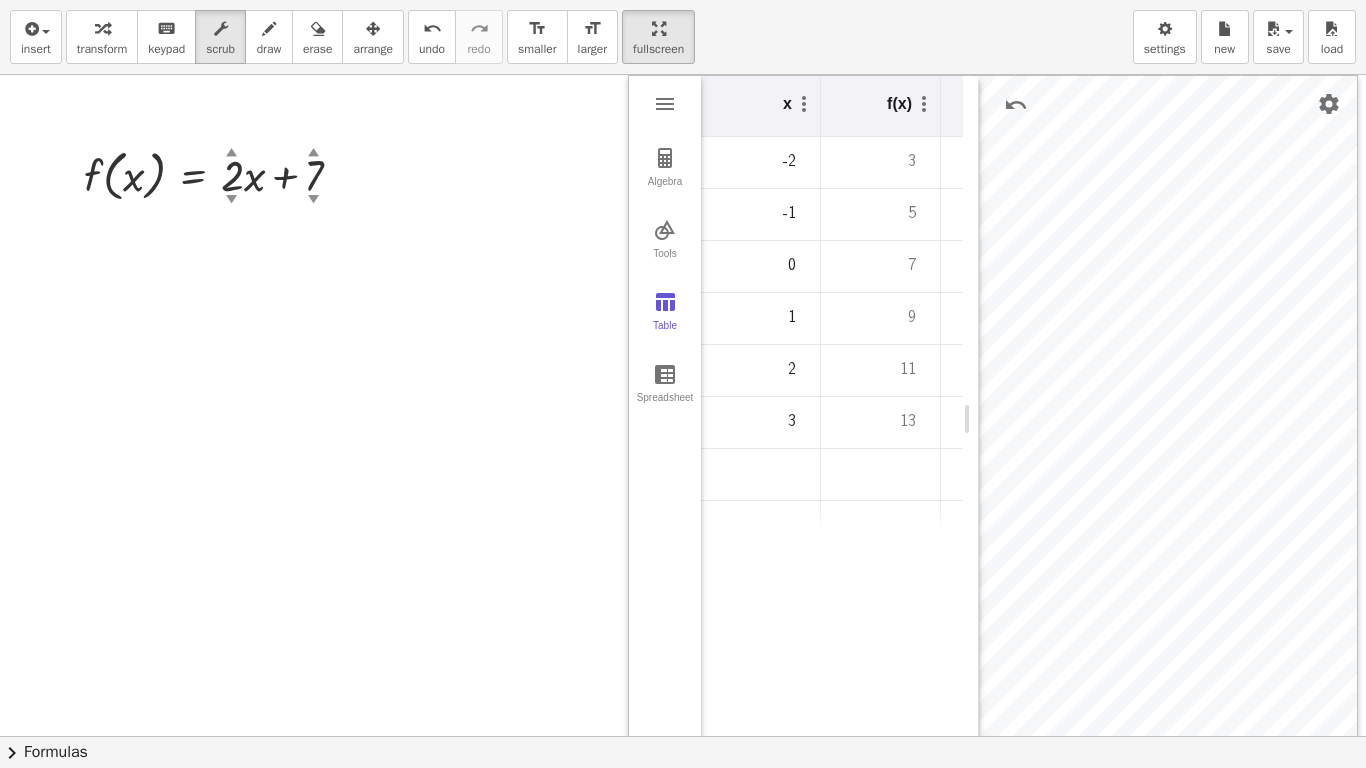 click at bounding box center [683, 736] 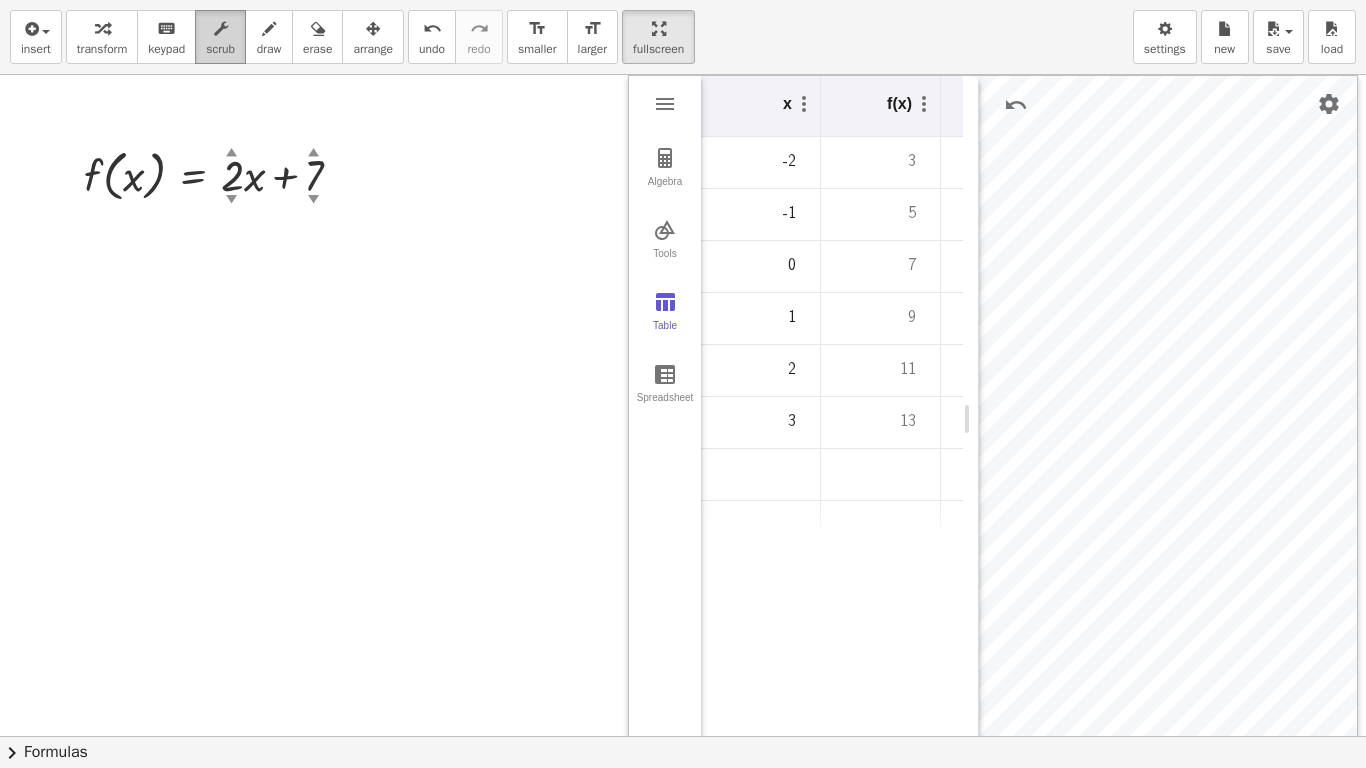click on "scrub" at bounding box center [220, 37] 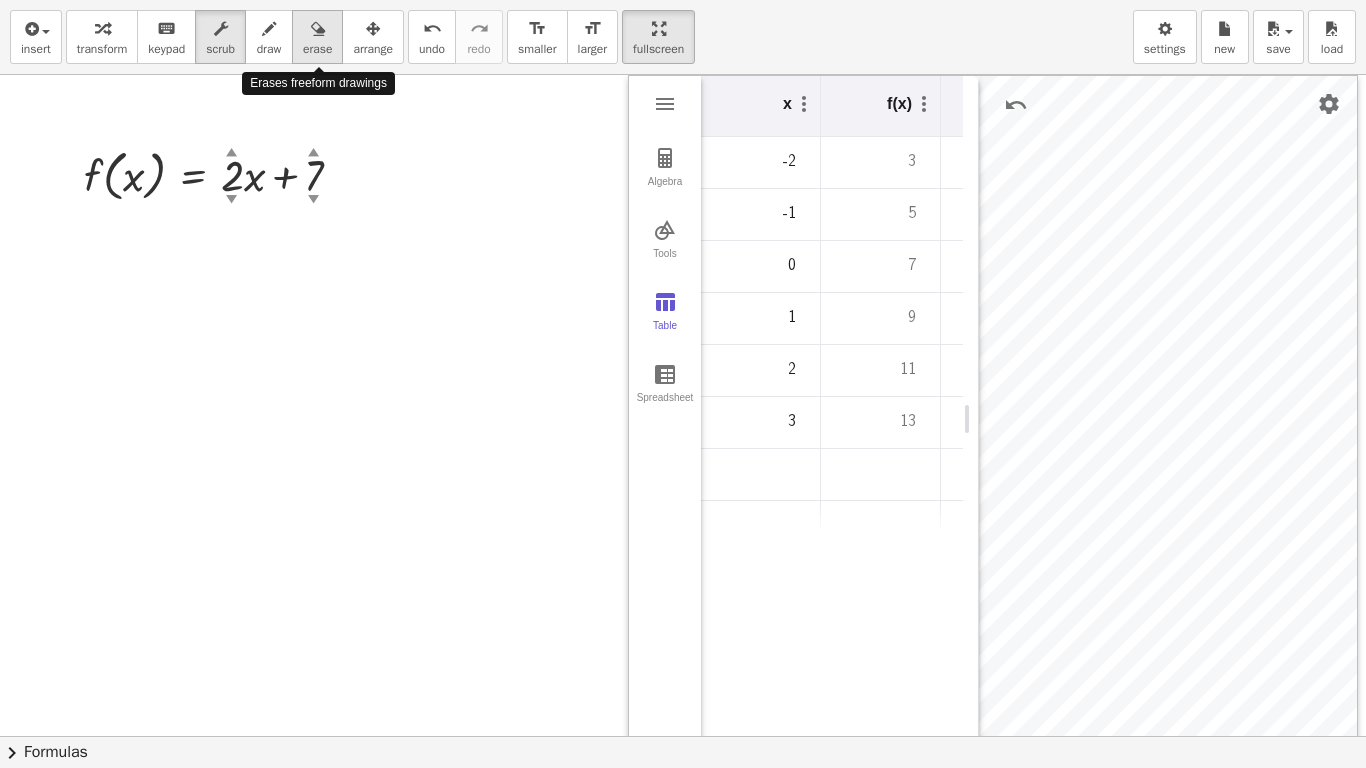 click on "erase" at bounding box center (317, 49) 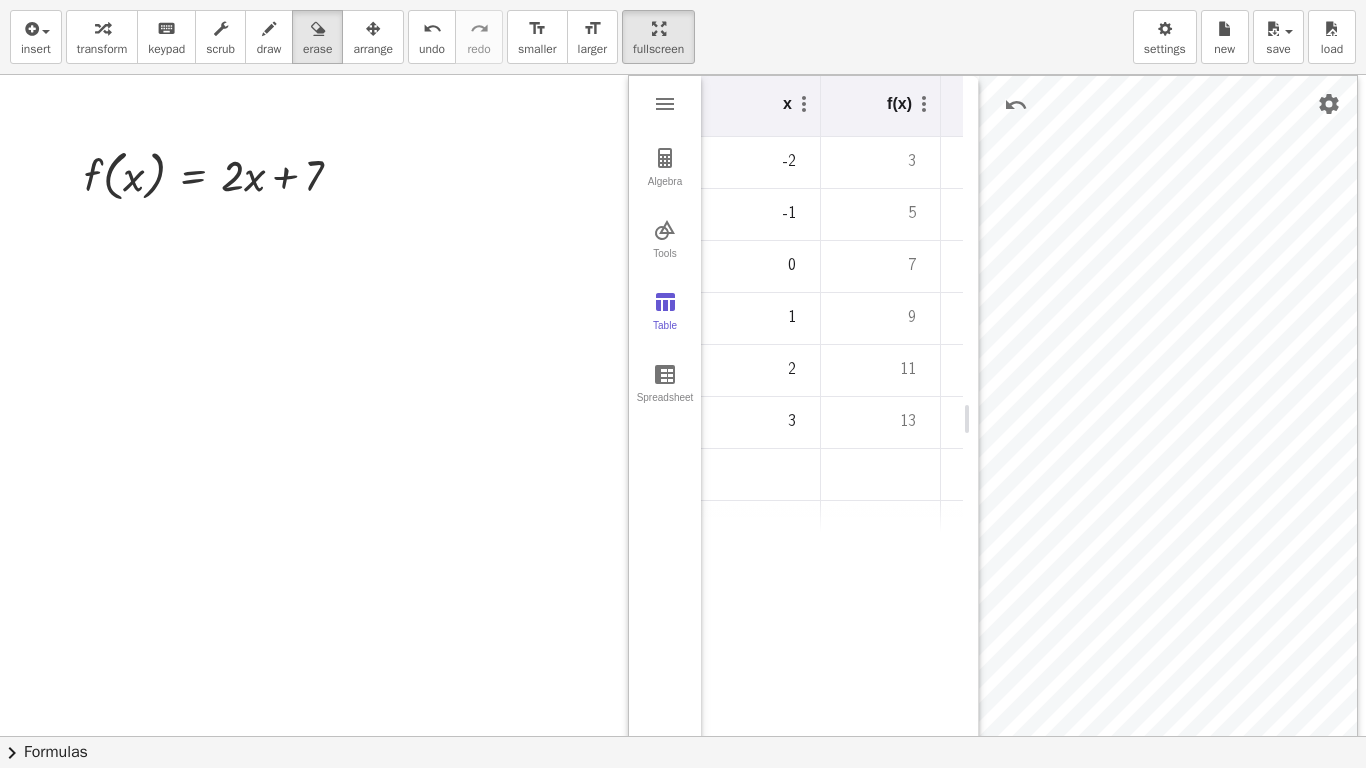 click at bounding box center [683, 736] 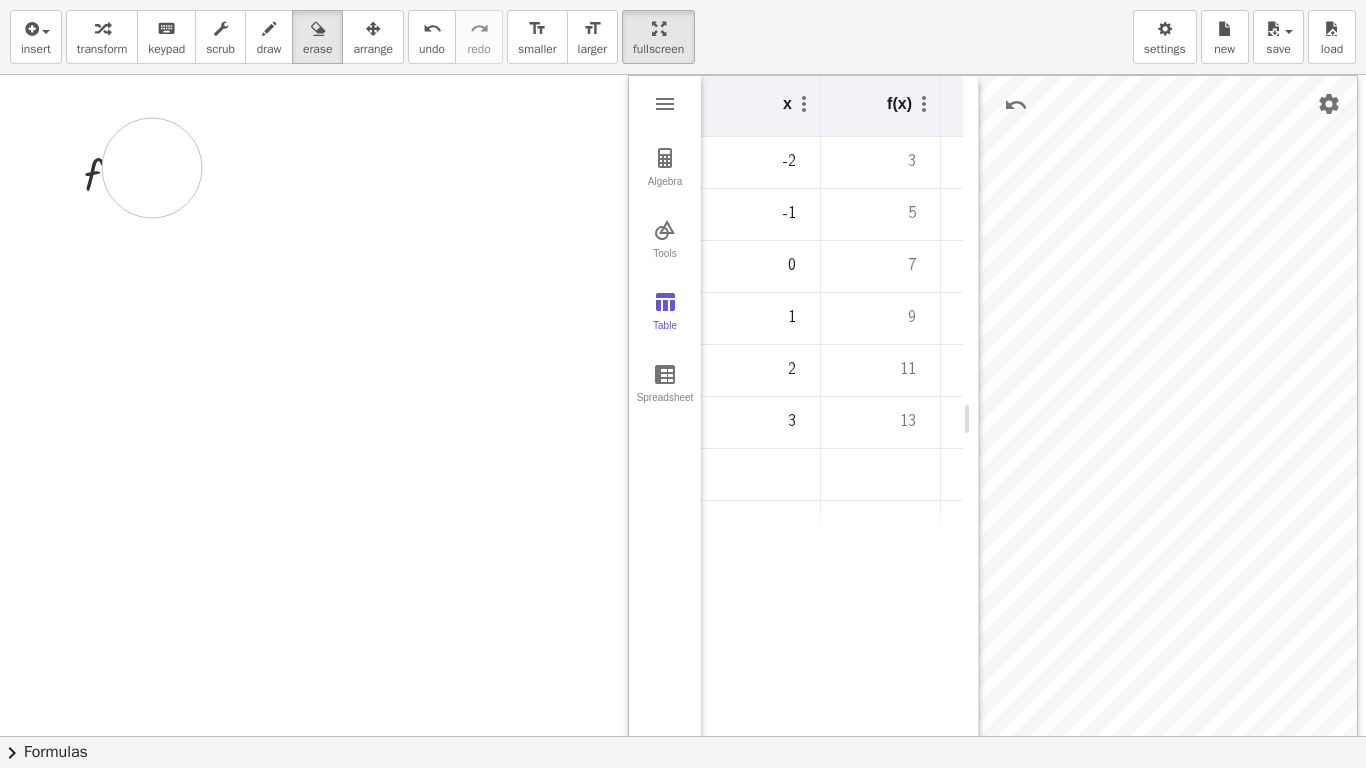 drag, startPoint x: 320, startPoint y: 172, endPoint x: 152, endPoint y: 168, distance: 168.0476 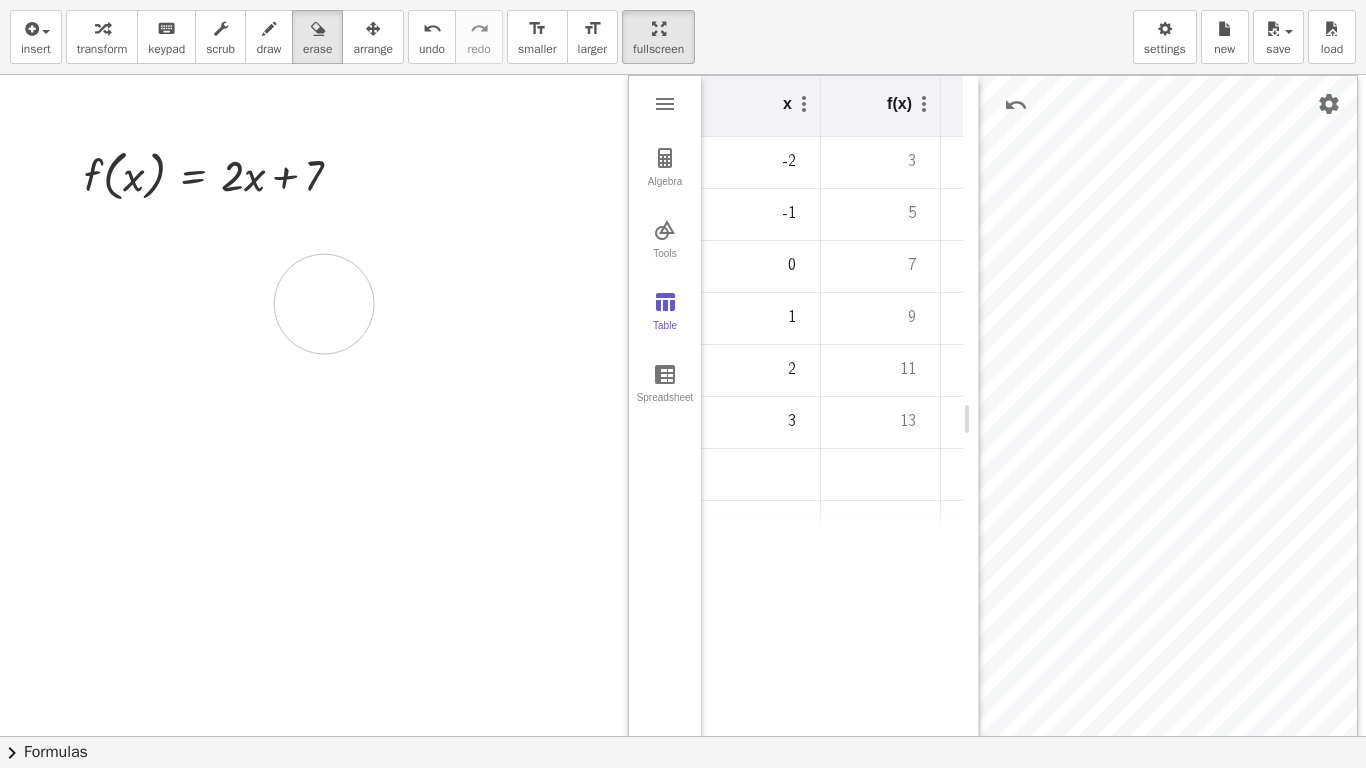click at bounding box center (683, 736) 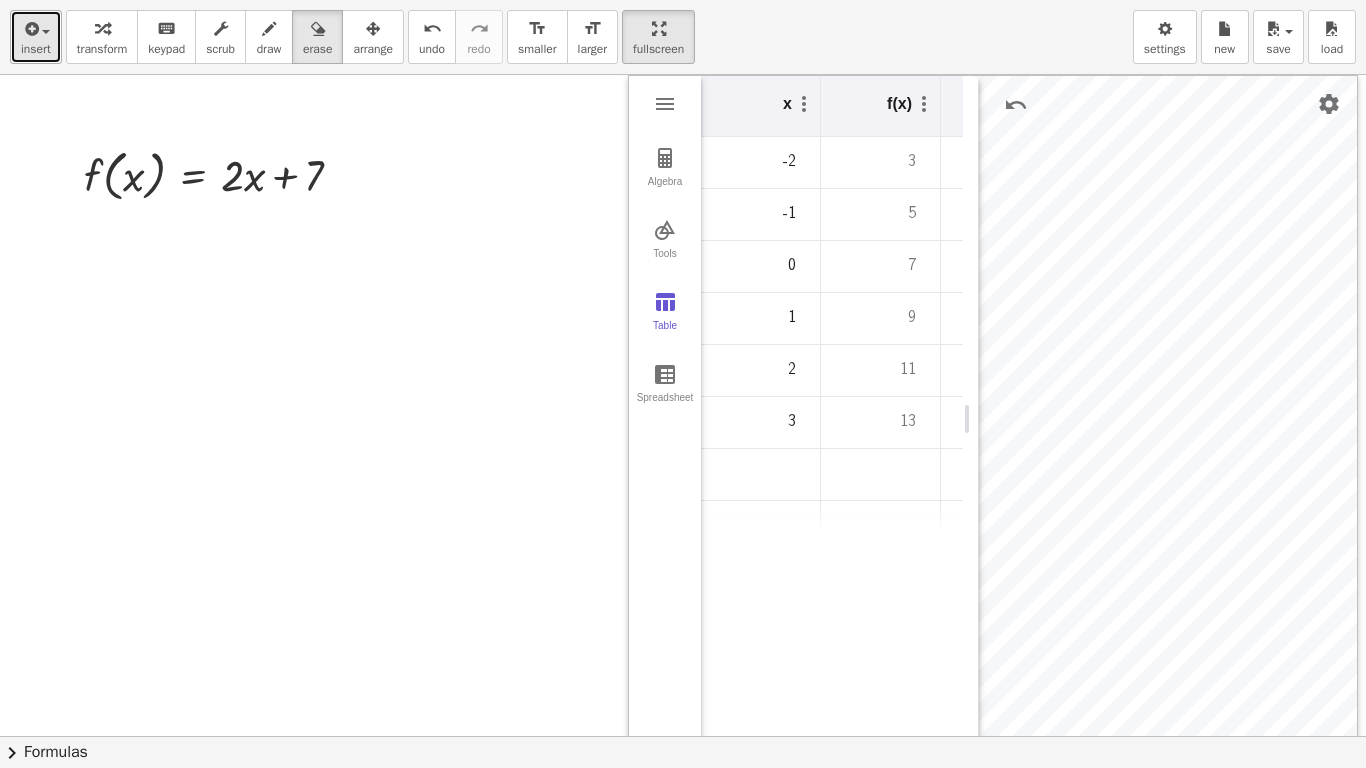 click at bounding box center [41, 31] 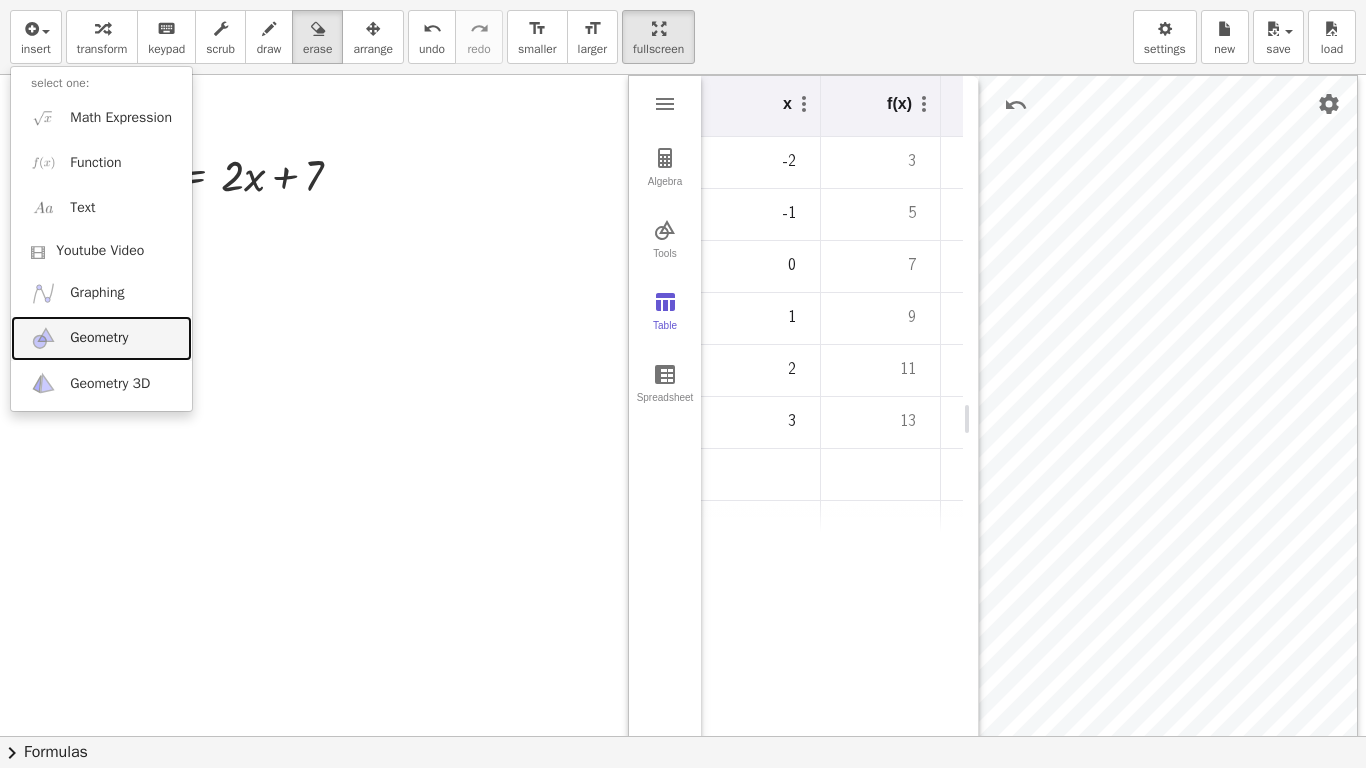 click on "Geometry" at bounding box center [99, 338] 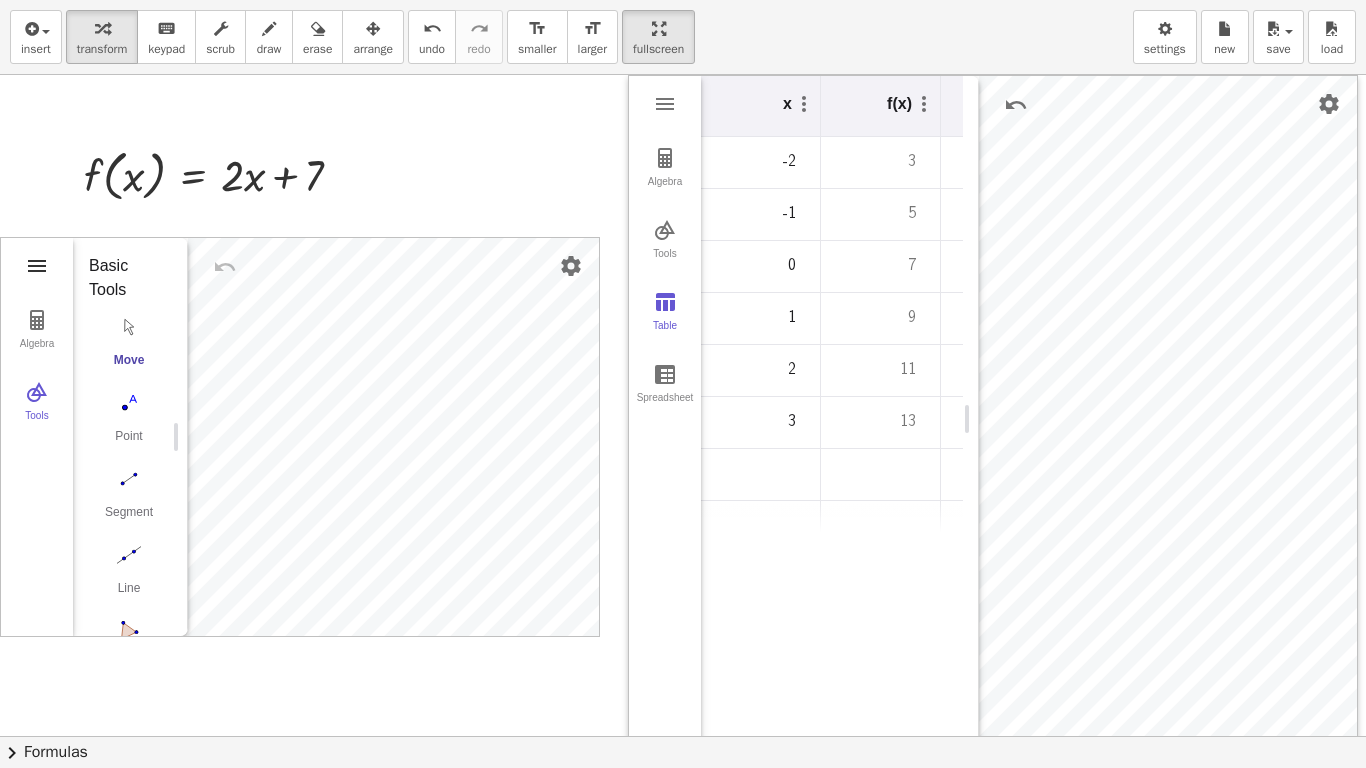 click at bounding box center (37, 266) 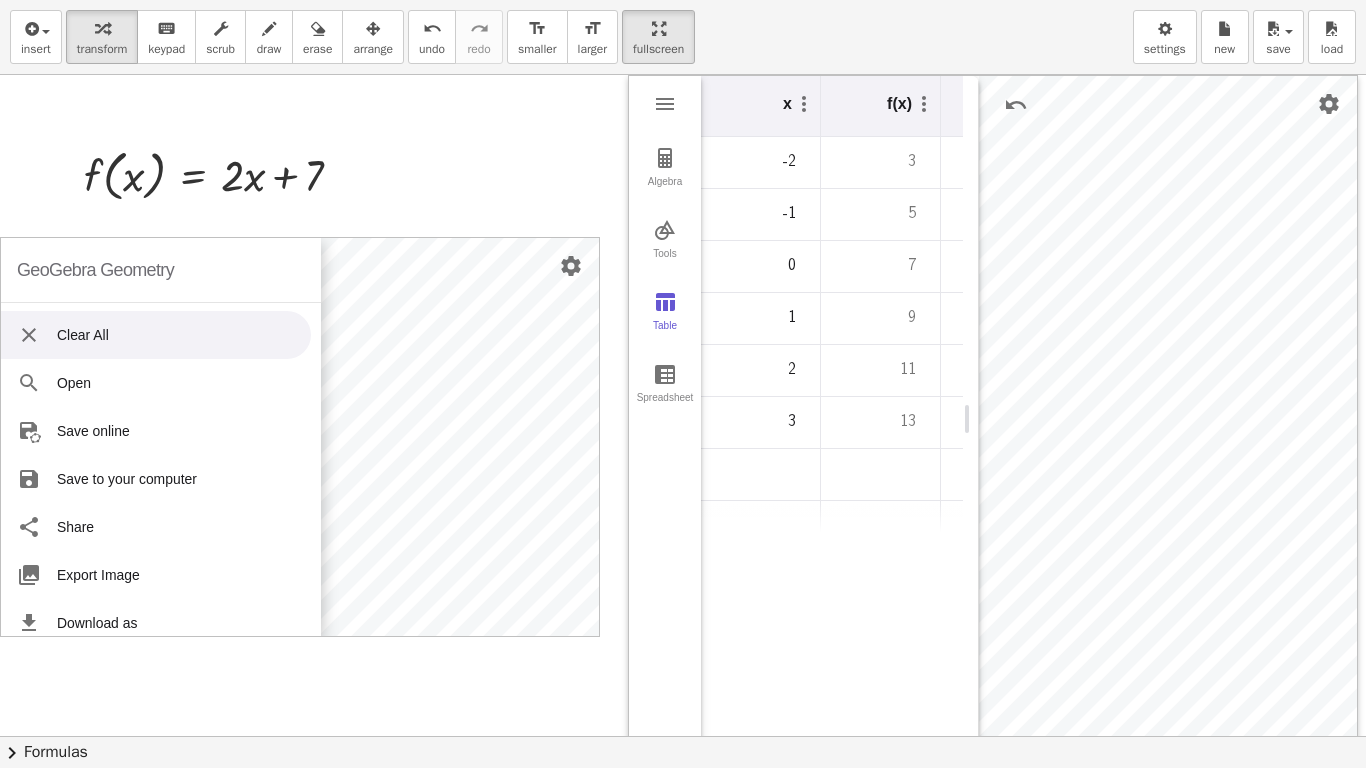 click at bounding box center (683, 736) 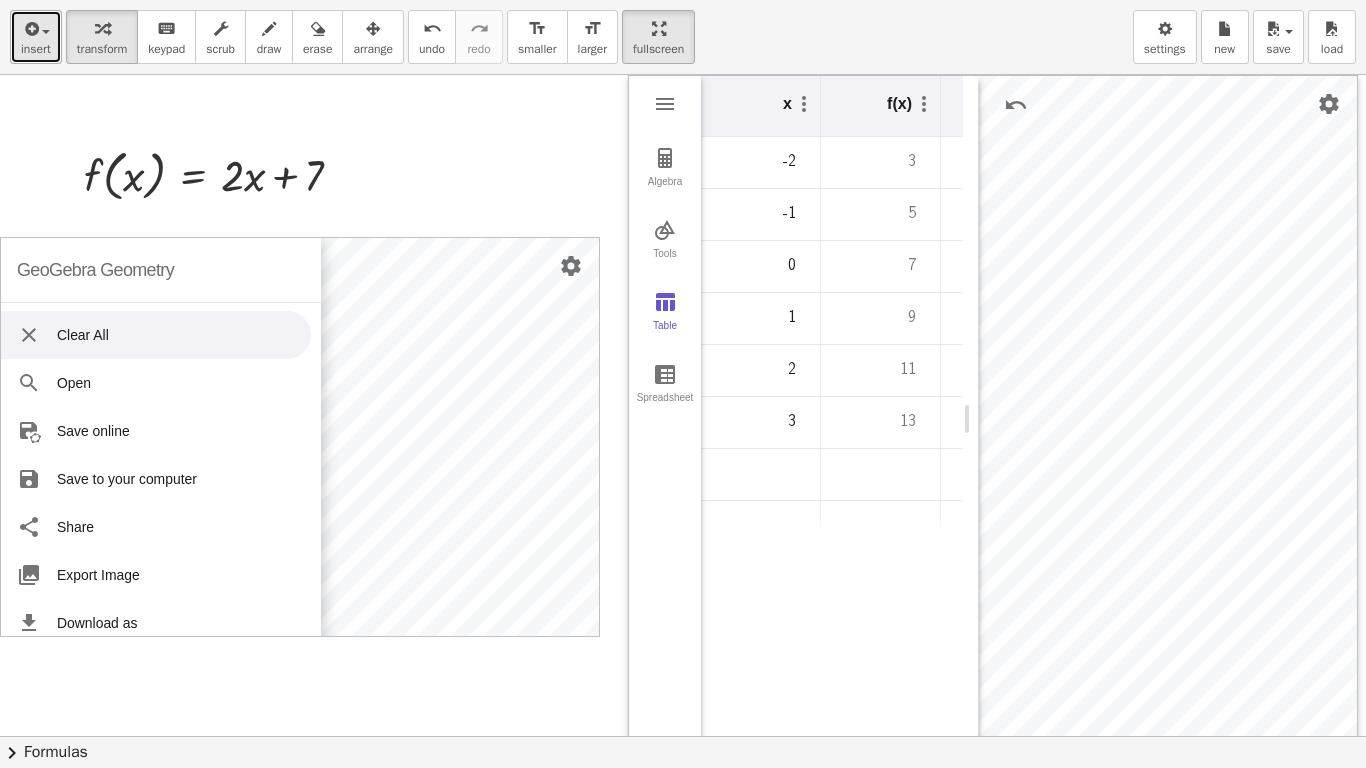 click at bounding box center [36, 28] 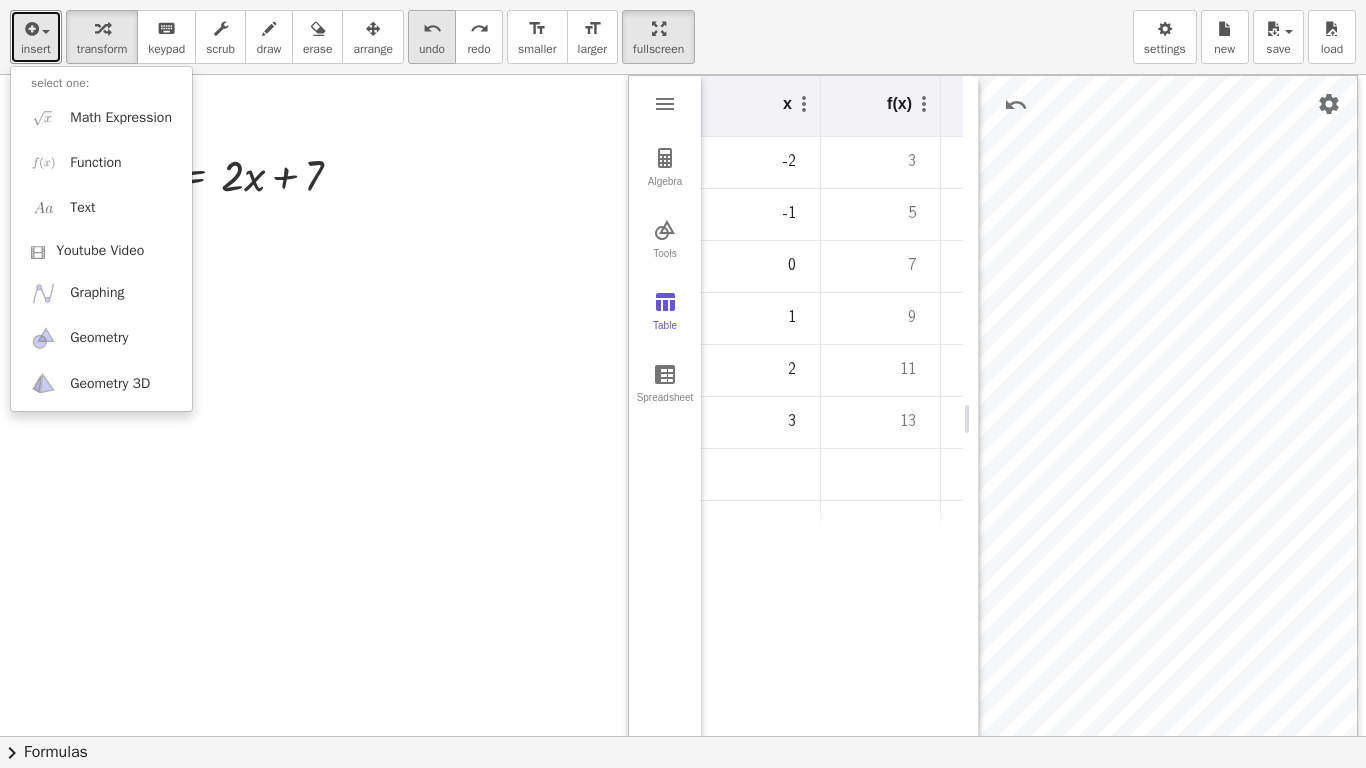 click on "undo" at bounding box center [432, 49] 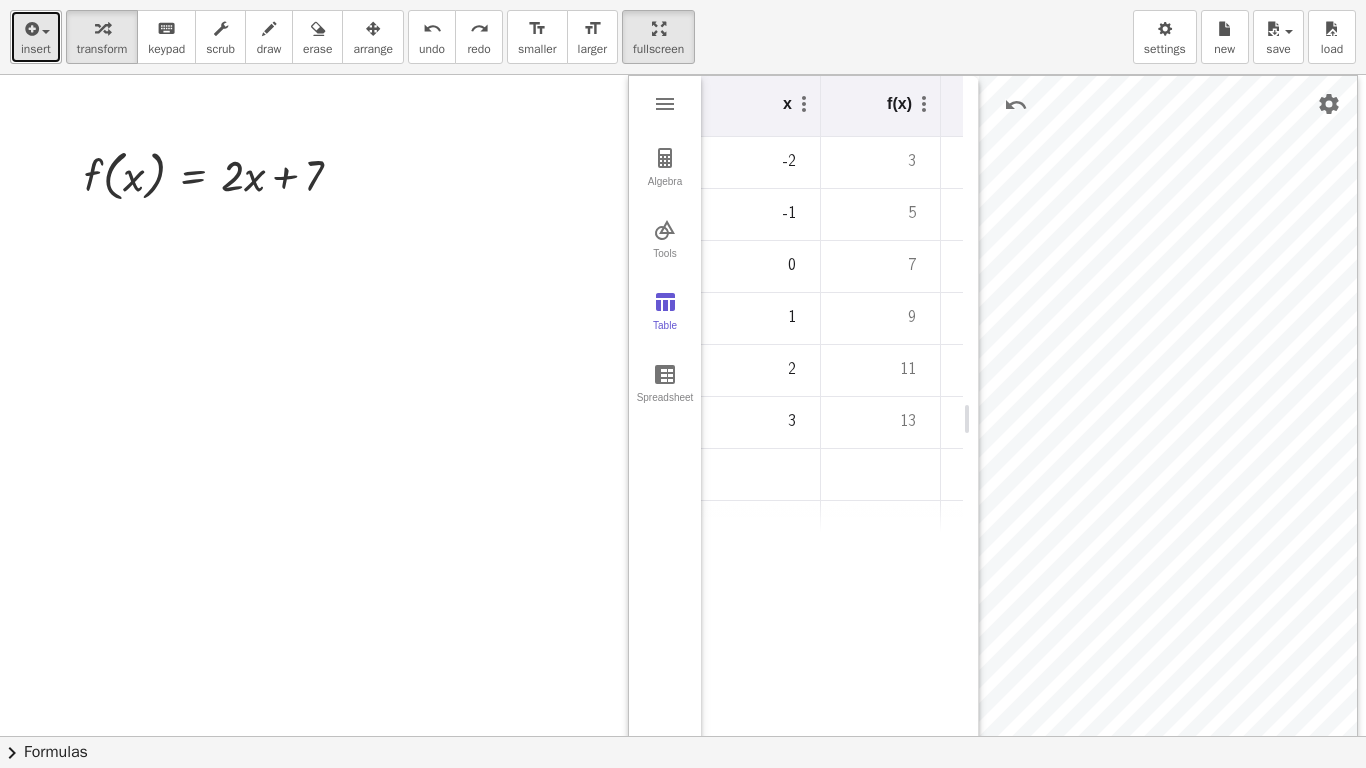 click at bounding box center (30, 29) 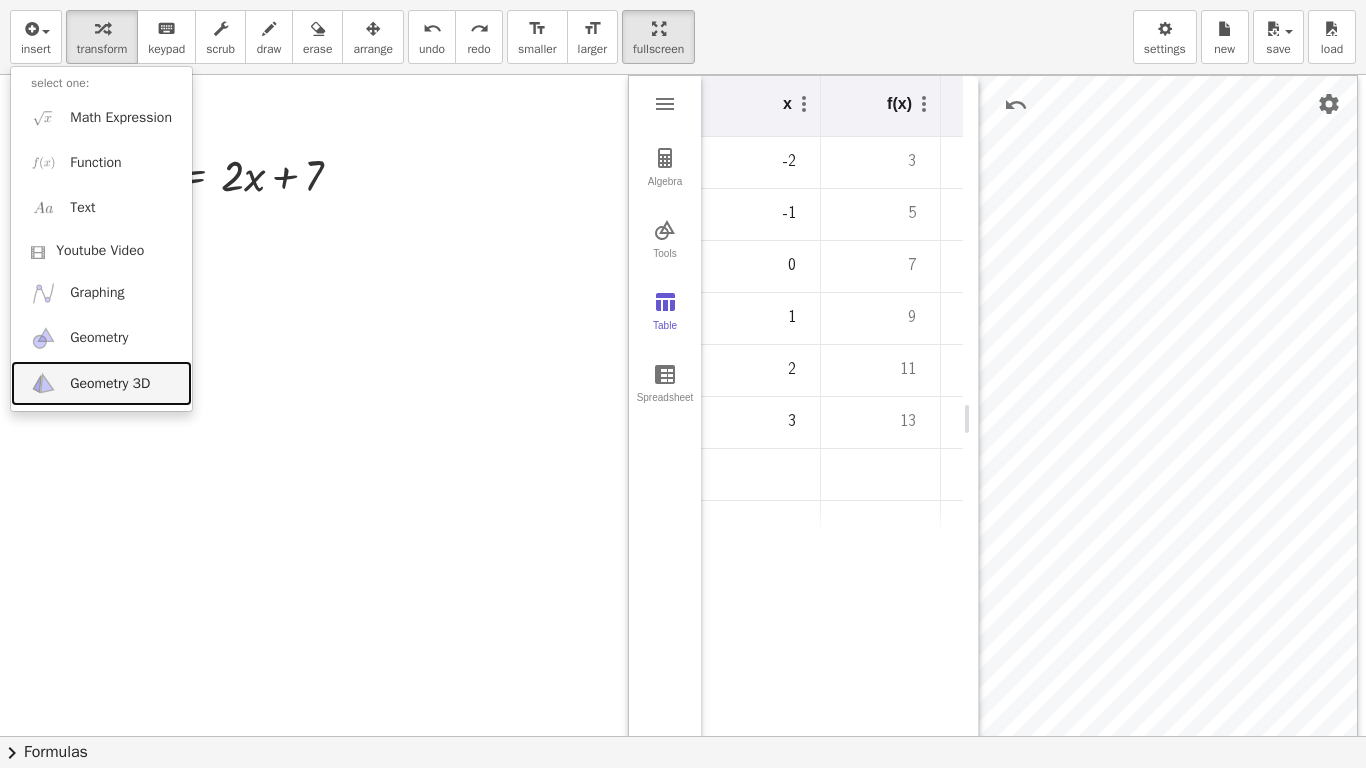 click on "Geometry 3D" at bounding box center [110, 384] 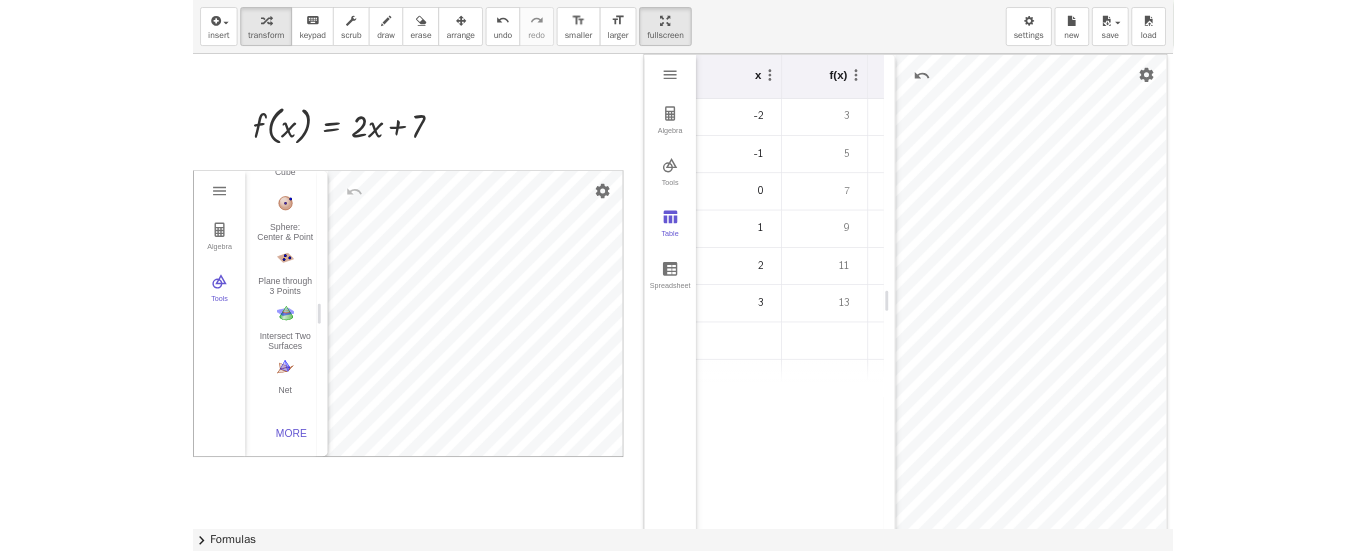 scroll, scrollTop: 0, scrollLeft: 0, axis: both 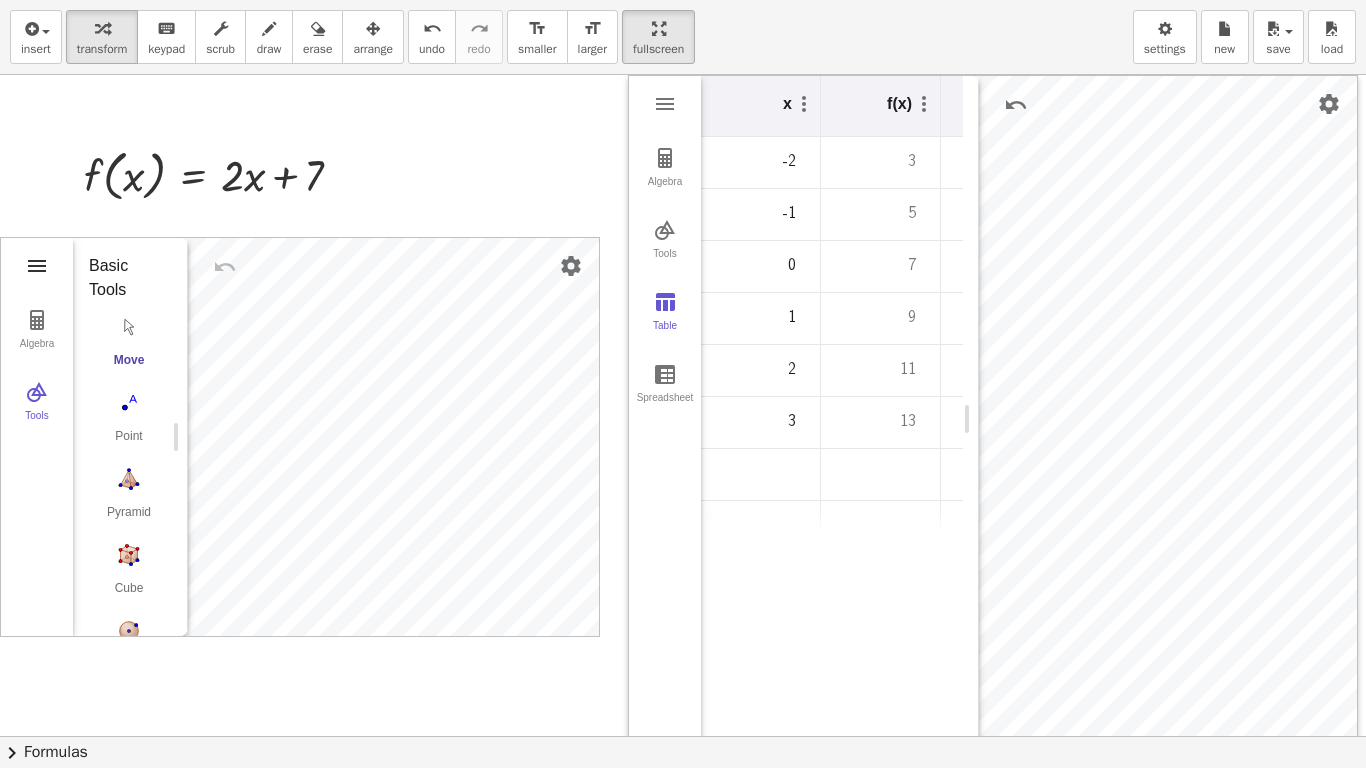 click at bounding box center [37, 266] 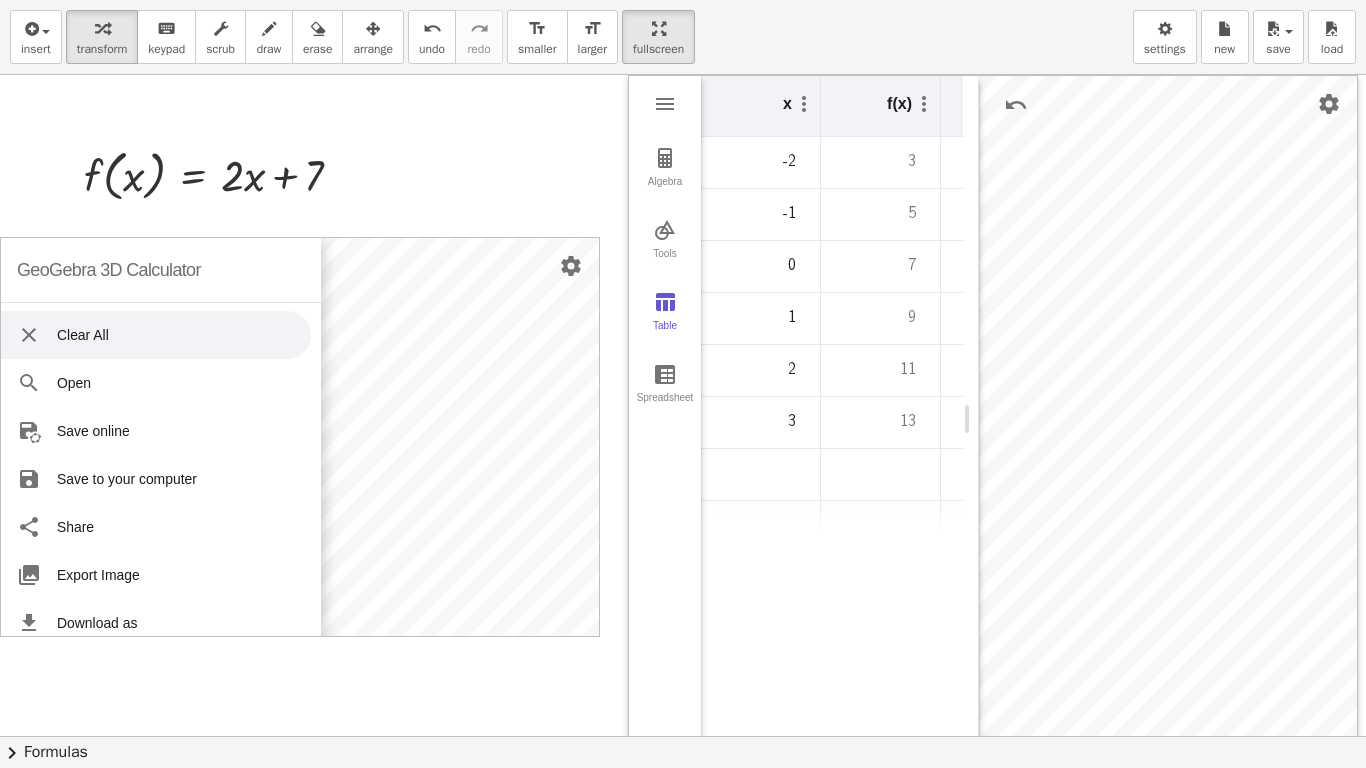 click at bounding box center [29, 335] 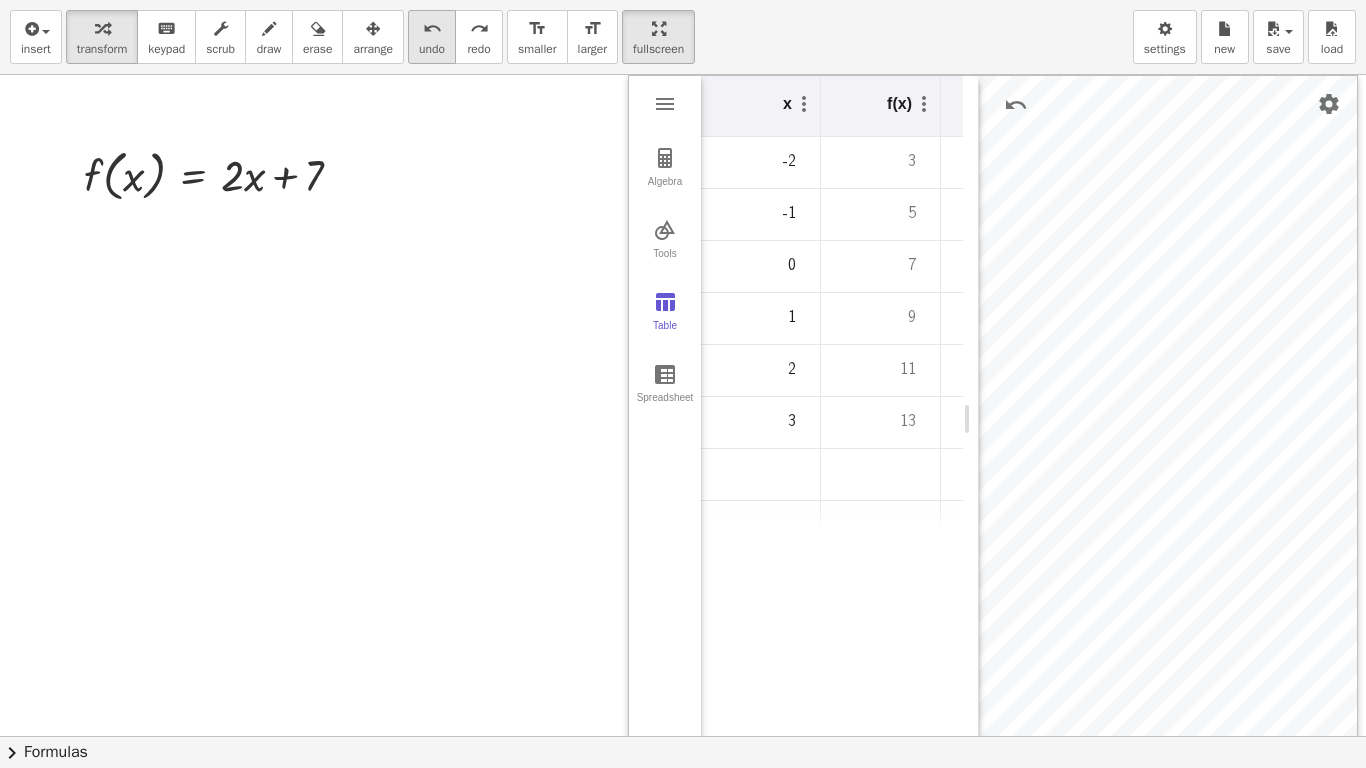 click on "undo" at bounding box center [432, 49] 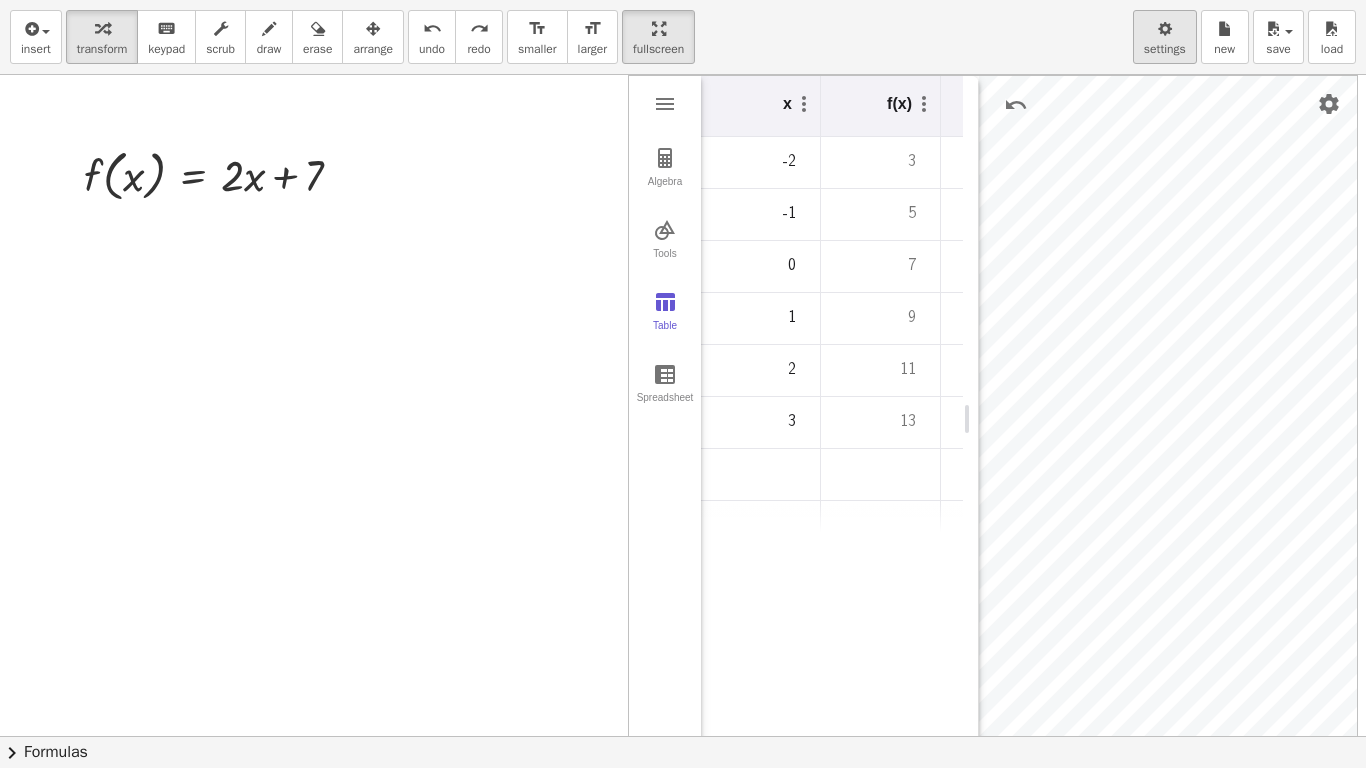 click at bounding box center [1165, 29] 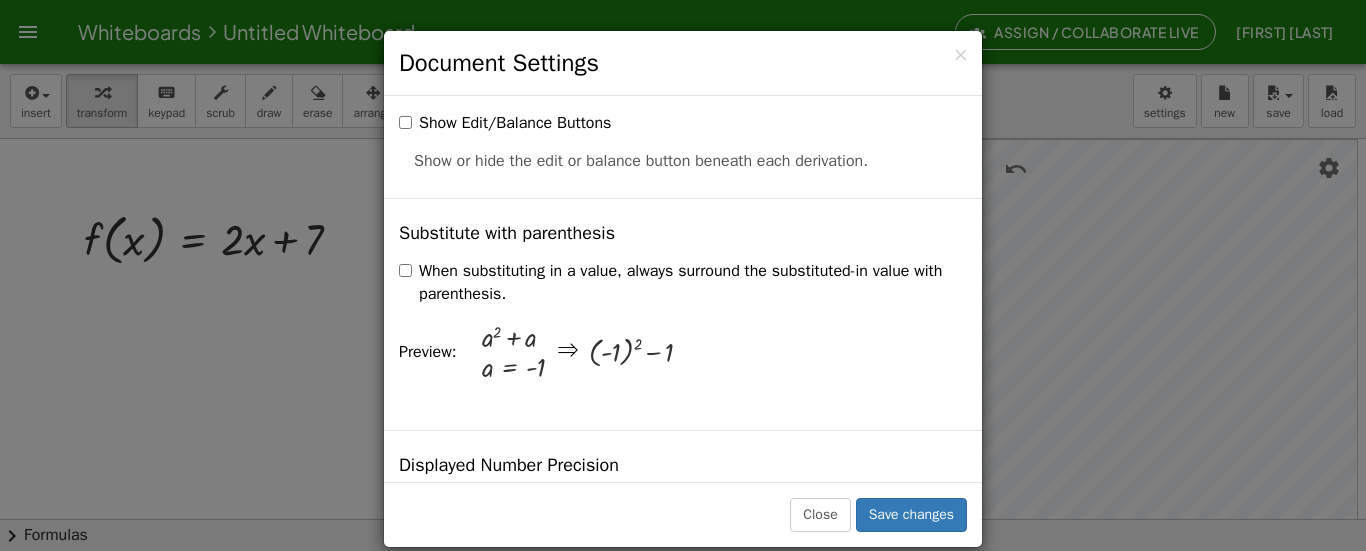 scroll, scrollTop: 481, scrollLeft: 0, axis: vertical 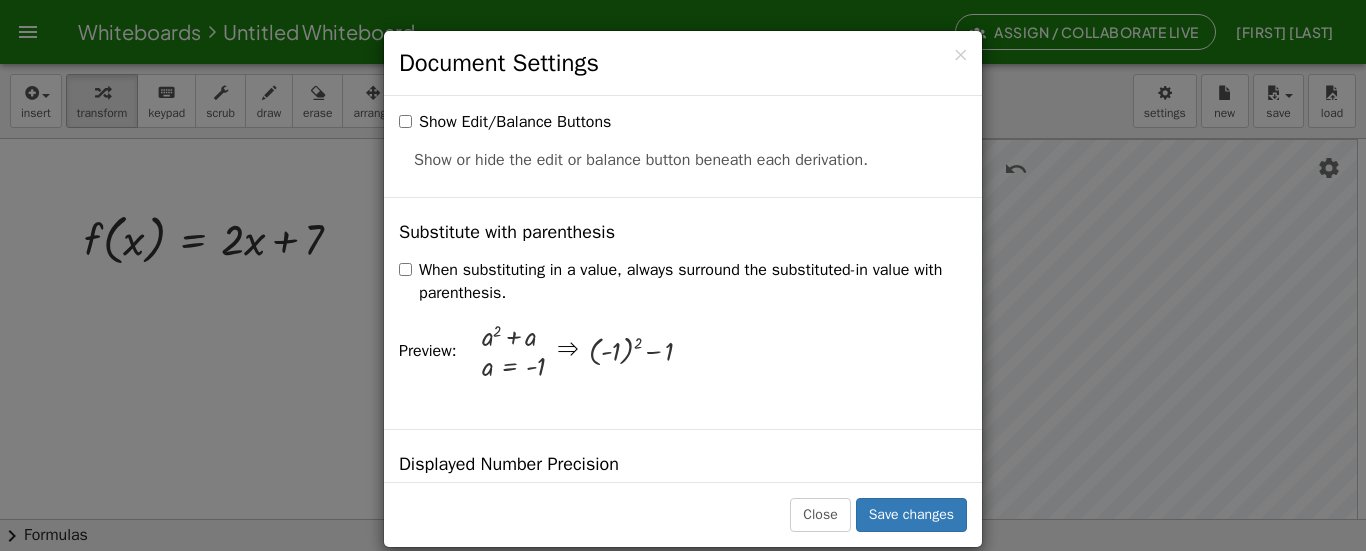 click on "Substitute with parenthesis
When substituting in a value, always surround the substituted-in value with
parenthesis.
Preview:
+ a 2 + a
a = - 1
⇒
+ ( - 1 ) 2 − 1" at bounding box center [683, 313] 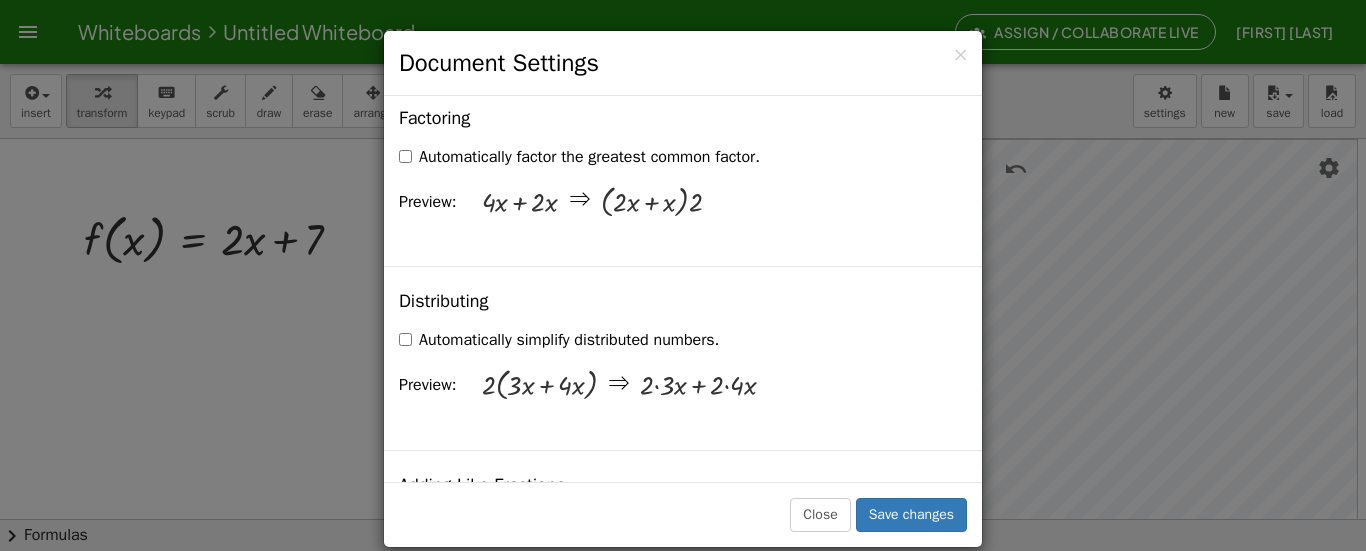 scroll, scrollTop: 1417, scrollLeft: 0, axis: vertical 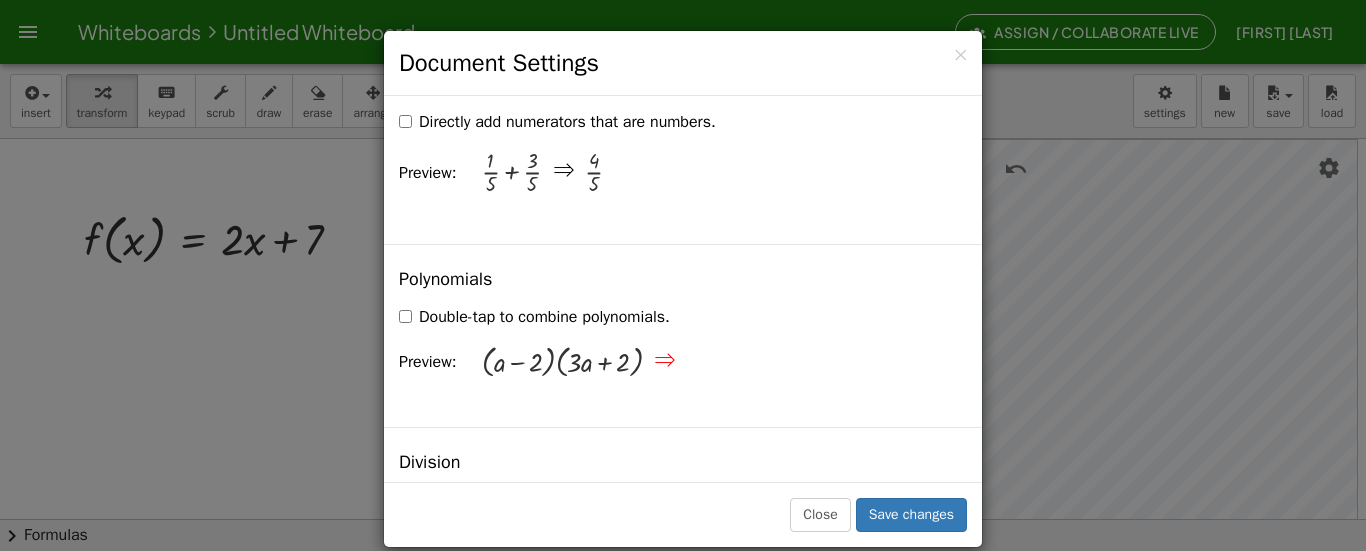 click at bounding box center (822, 363) 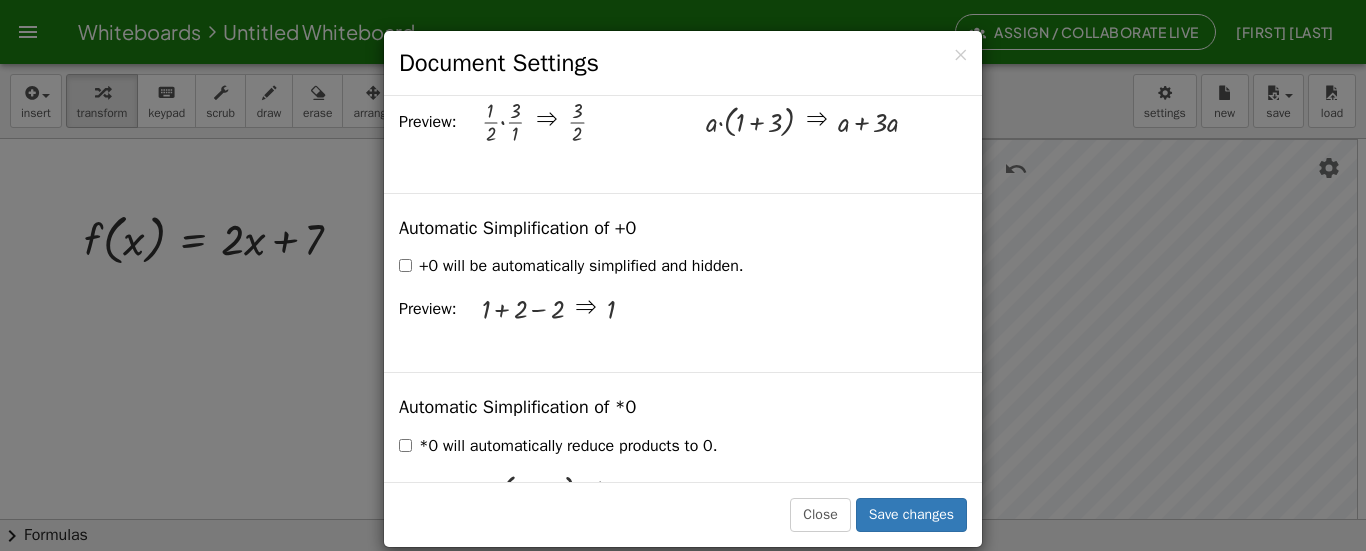 scroll, scrollTop: 2652, scrollLeft: 0, axis: vertical 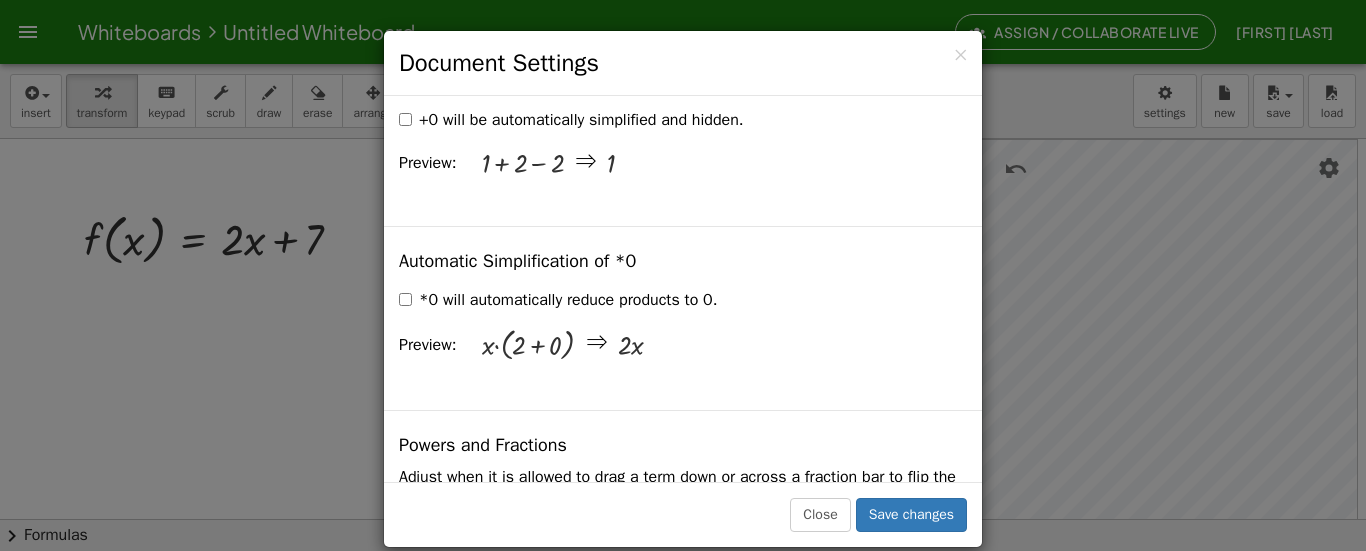 click on "Automatic Simplification of *0
*0 will automatically reduce products to 0.
Preview:
· x · ( + 2 + 0 )
⇒
· 2 · x" at bounding box center (683, 317) 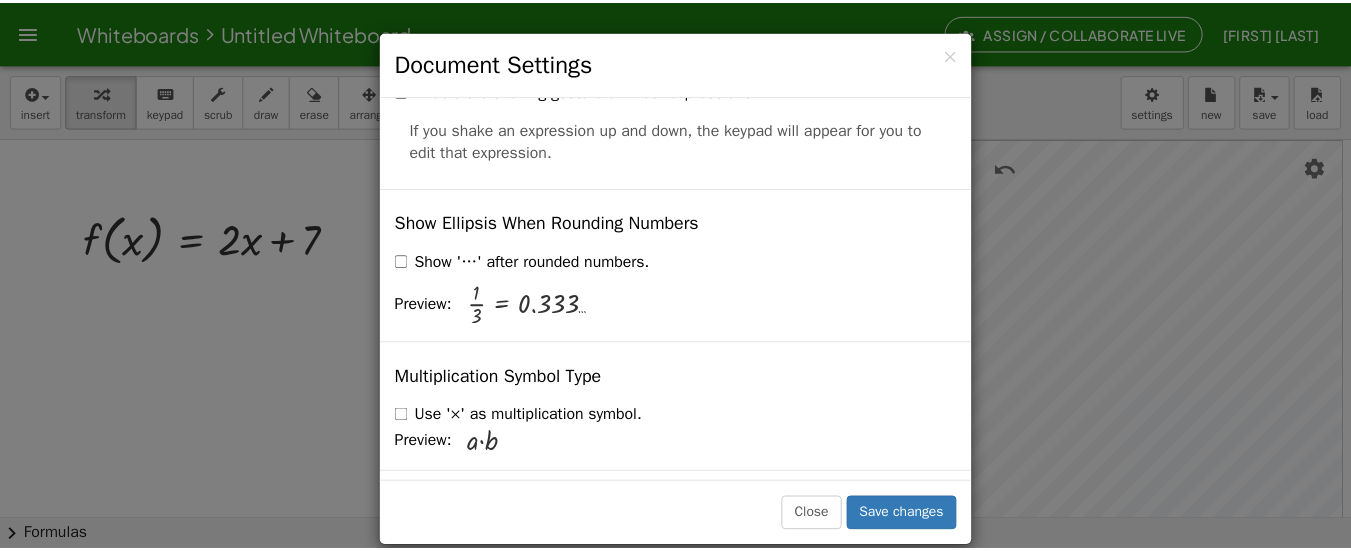 scroll, scrollTop: 4956, scrollLeft: 0, axis: vertical 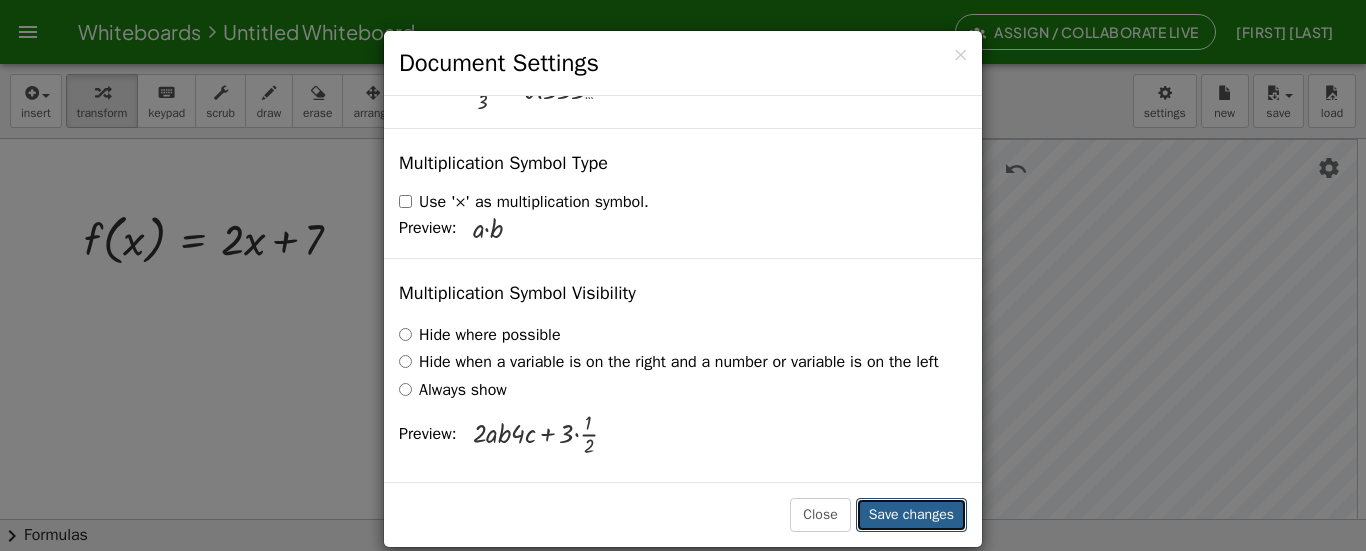 click on "Save changes" at bounding box center (911, 515) 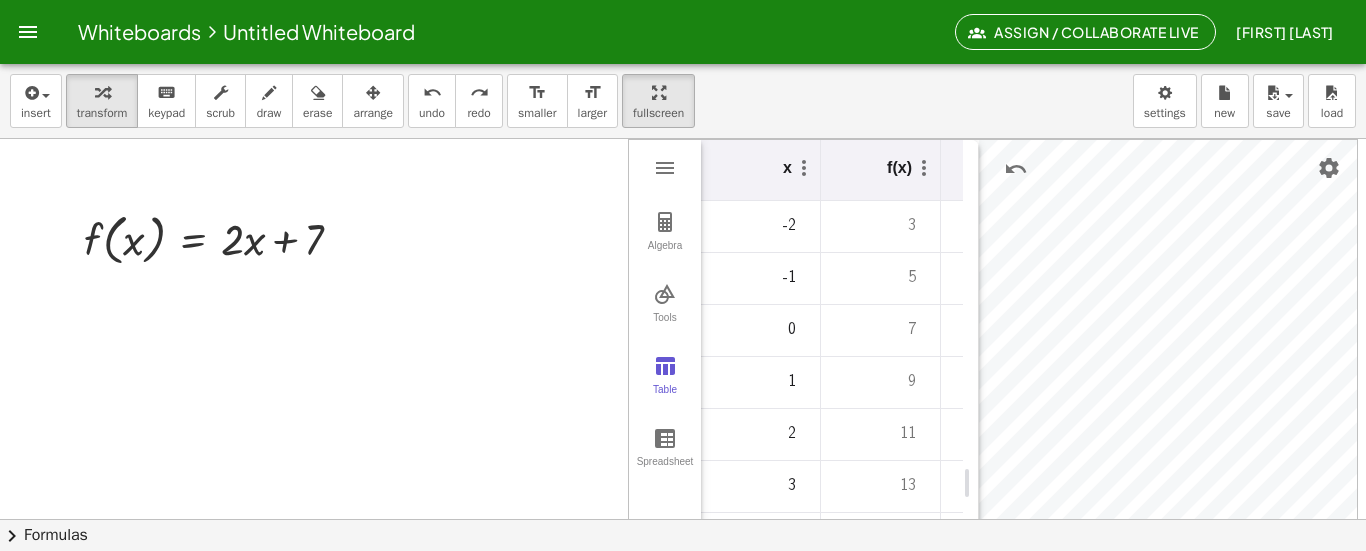 click on "[FIRST] [LAST]" 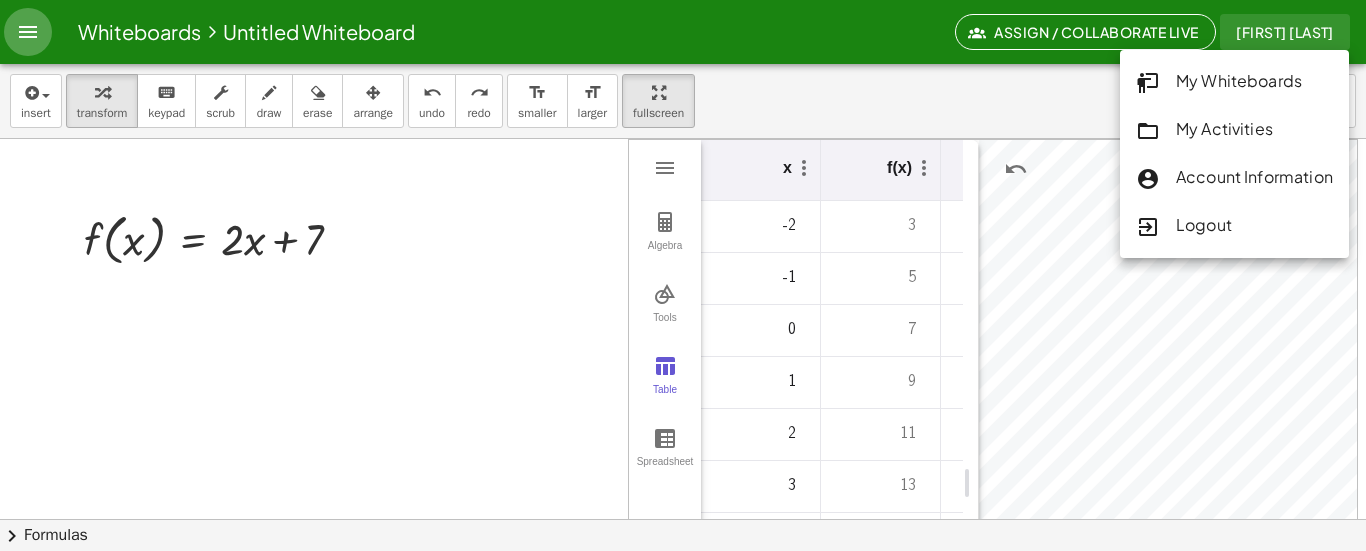 click at bounding box center (28, 32) 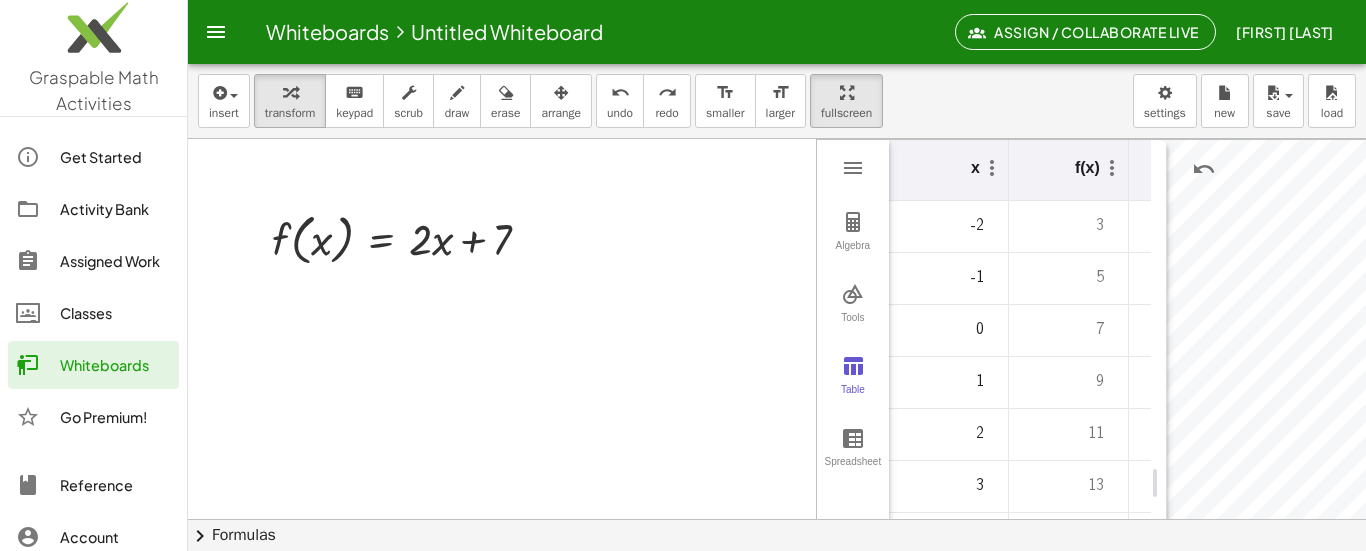 click on "Get Started" 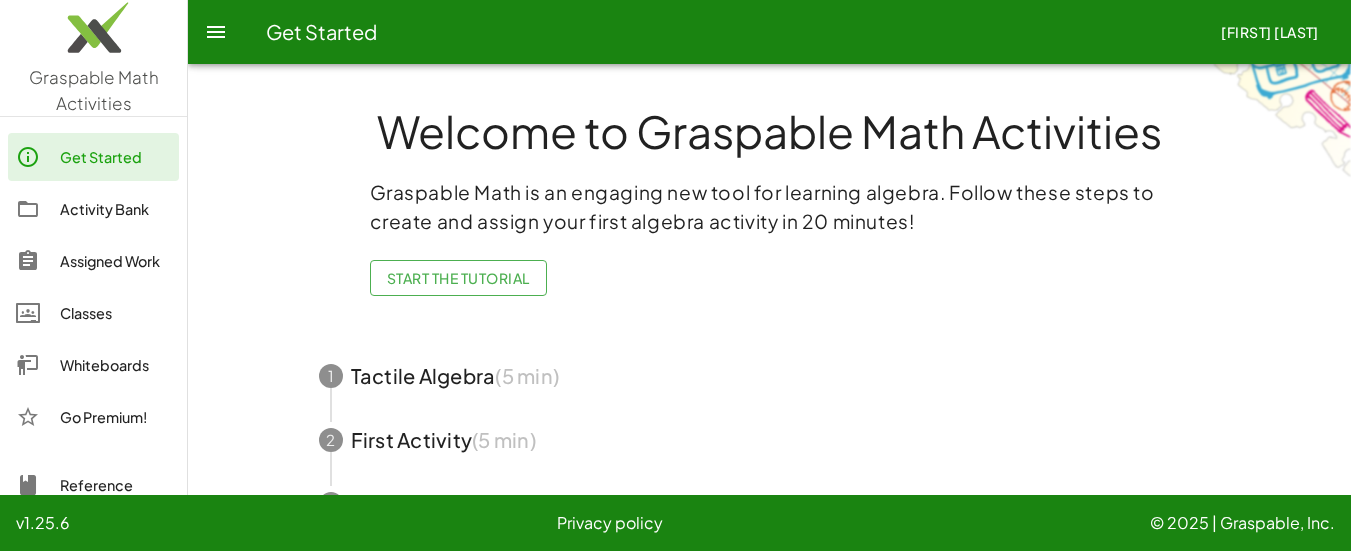 scroll, scrollTop: 1, scrollLeft: 0, axis: vertical 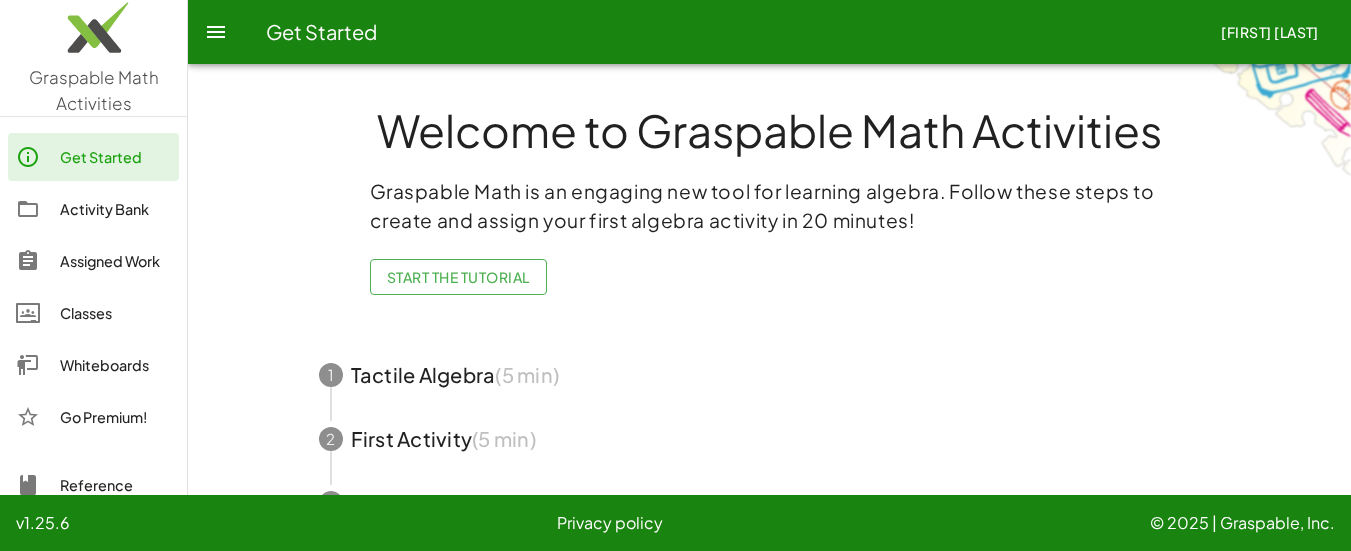 click at bounding box center [216, 32] 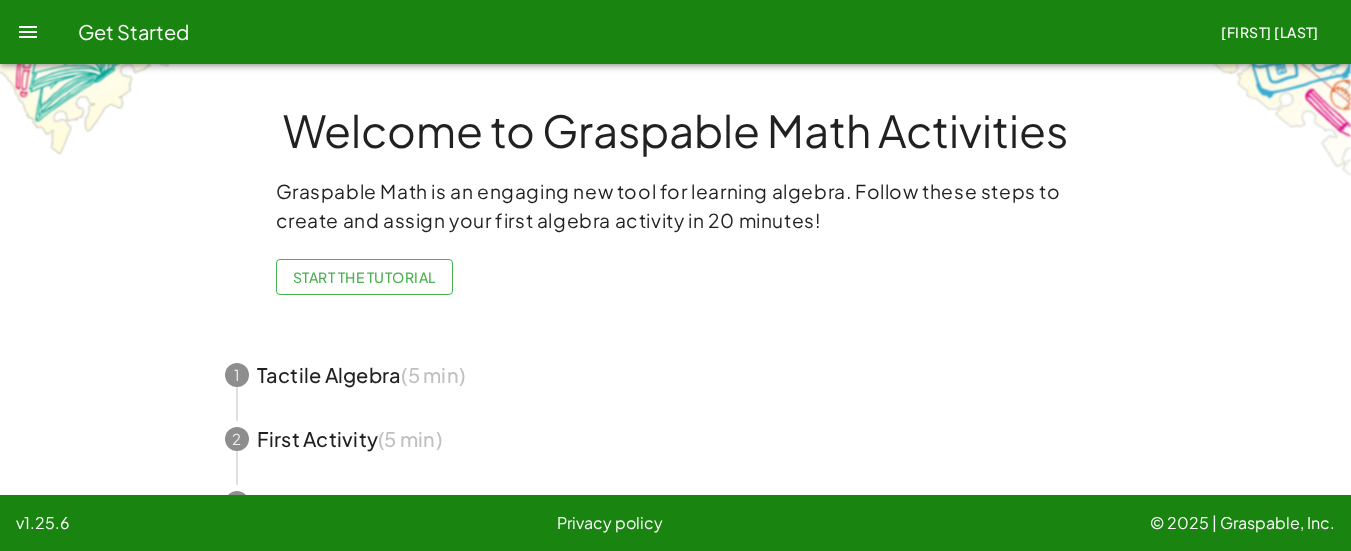 click at bounding box center (28, 32) 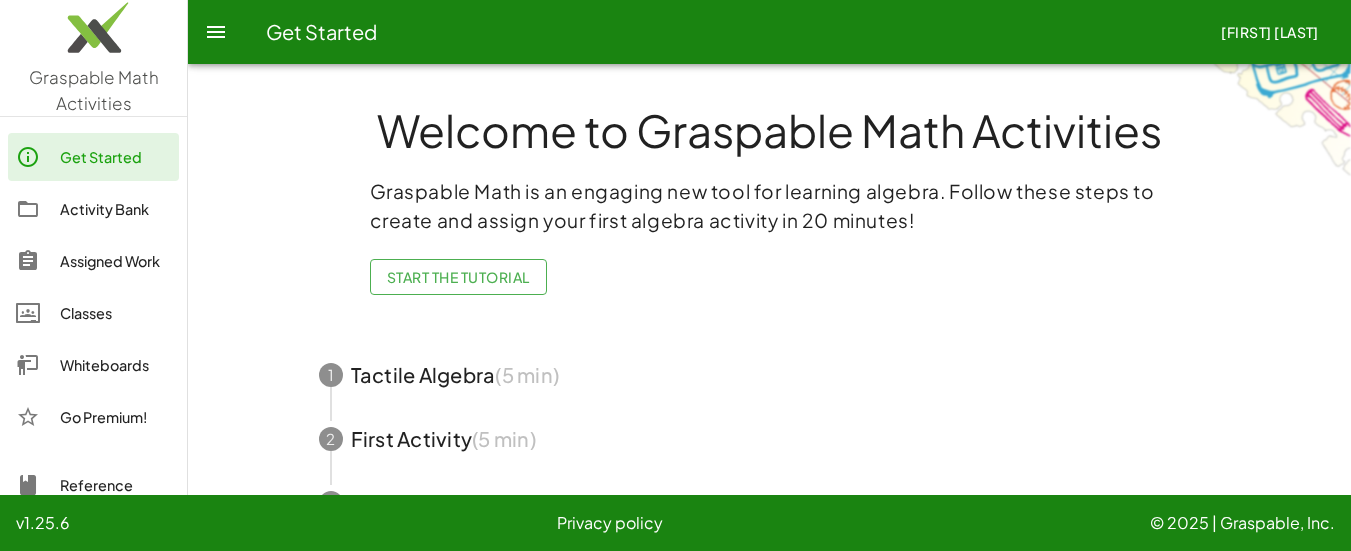 click 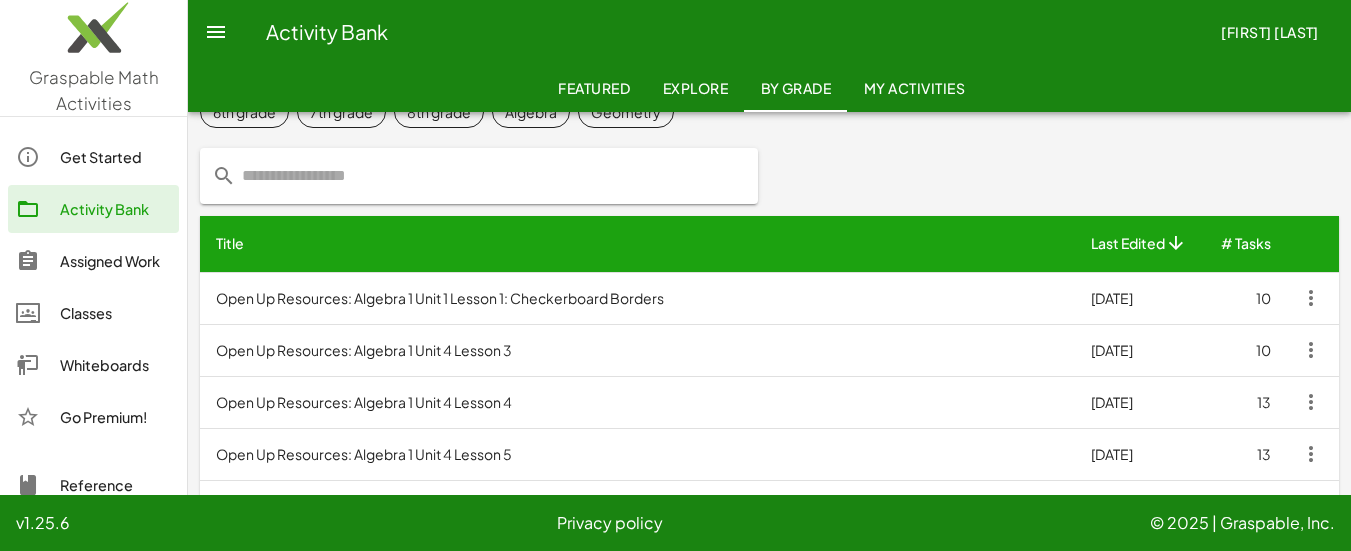 scroll, scrollTop: 0, scrollLeft: 0, axis: both 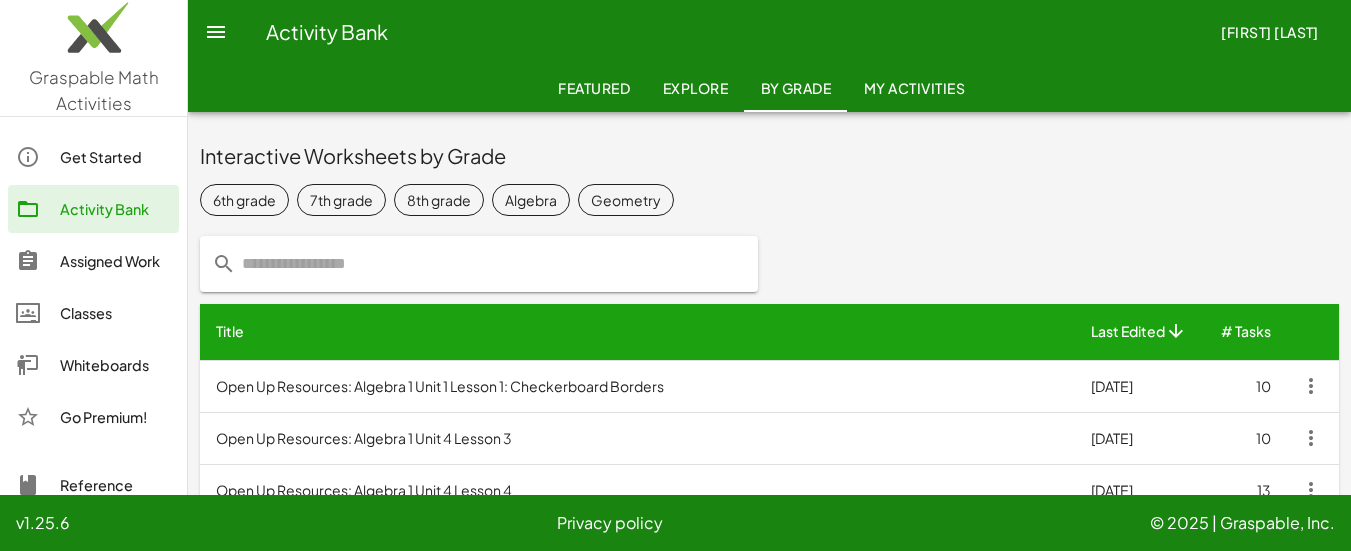 click on "Get Started" 